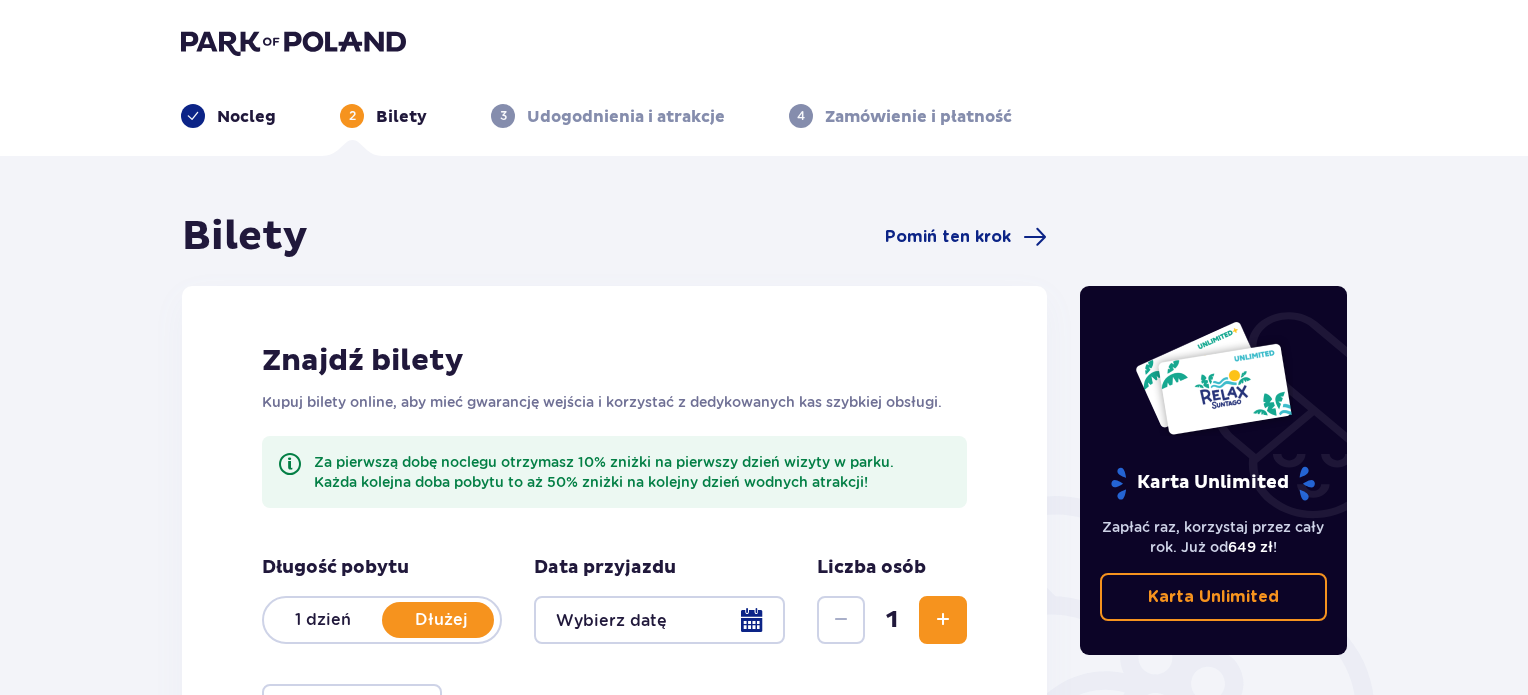scroll, scrollTop: 0, scrollLeft: 0, axis: both 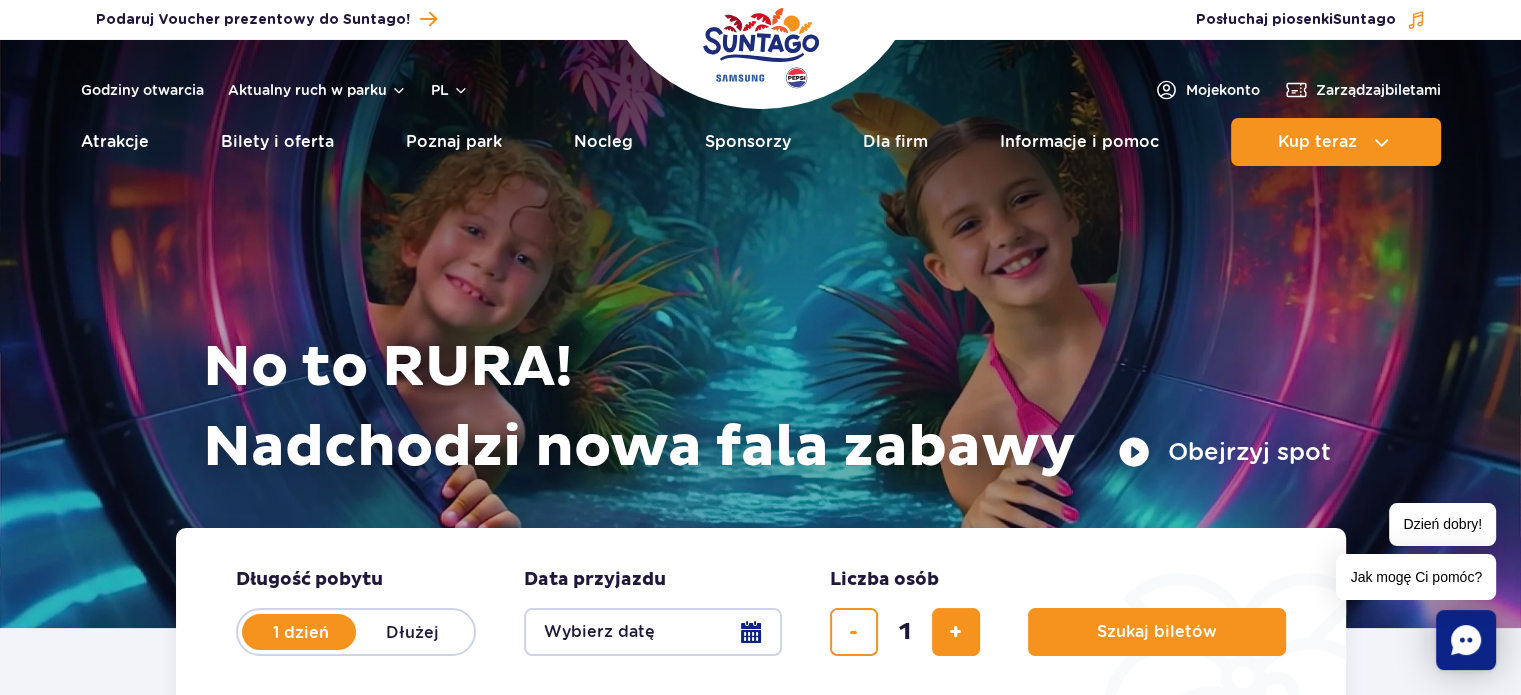 click at bounding box center (761, 48) 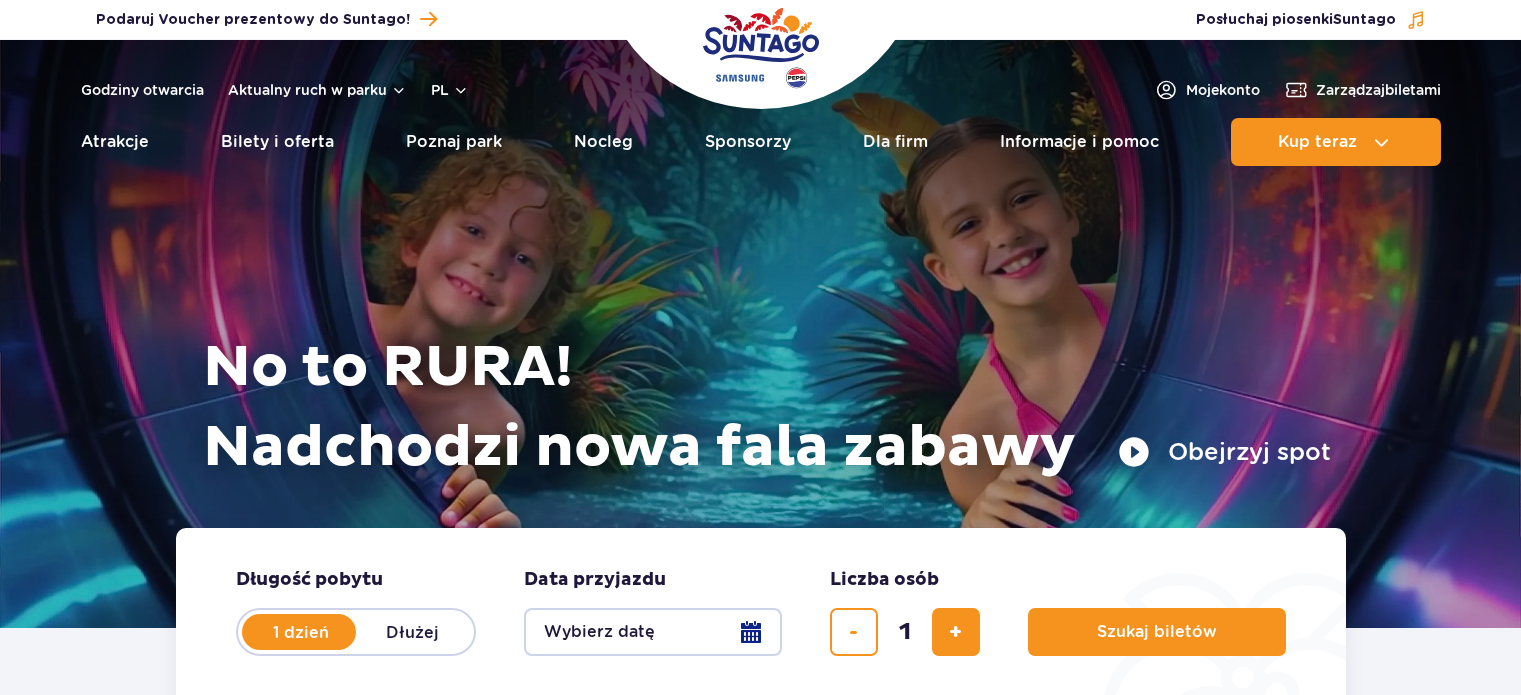 scroll, scrollTop: 0, scrollLeft: 0, axis: both 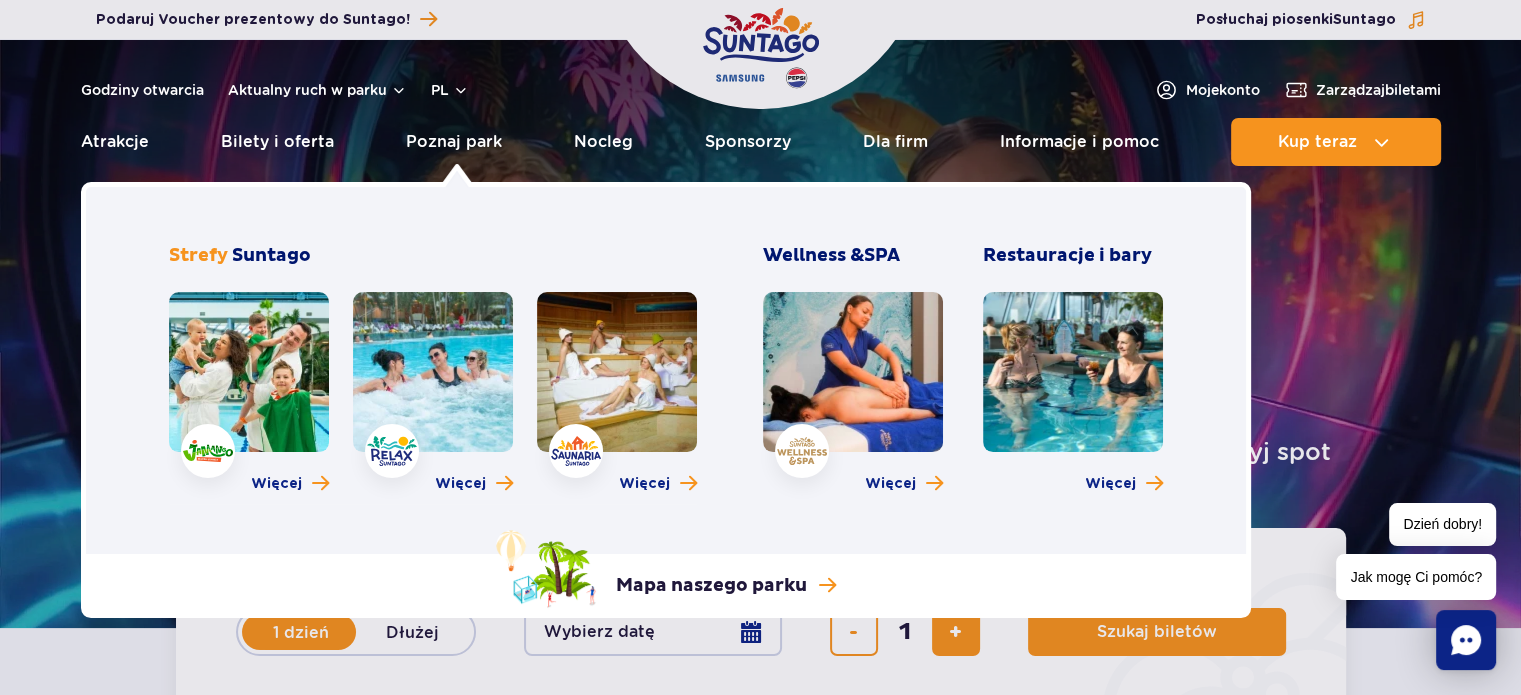 click at bounding box center (249, 372) 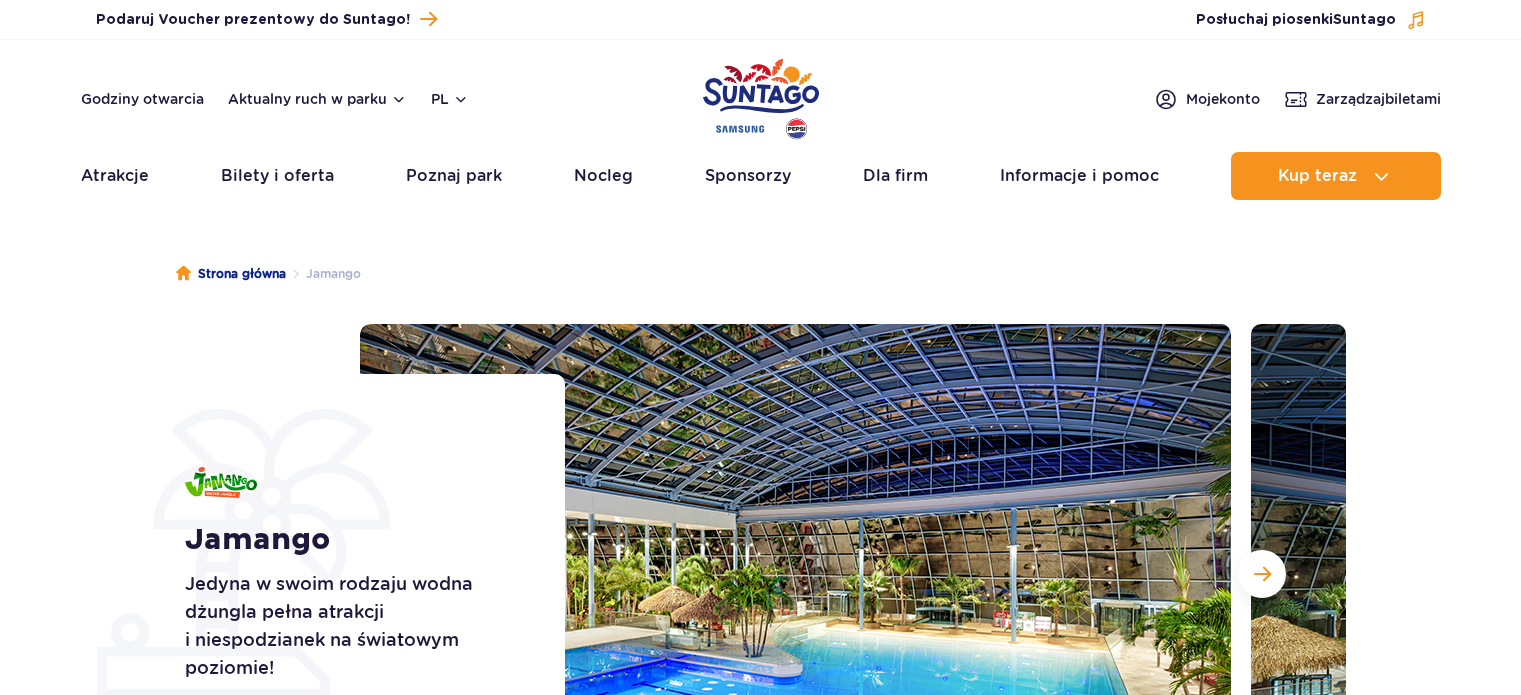 scroll, scrollTop: 0, scrollLeft: 0, axis: both 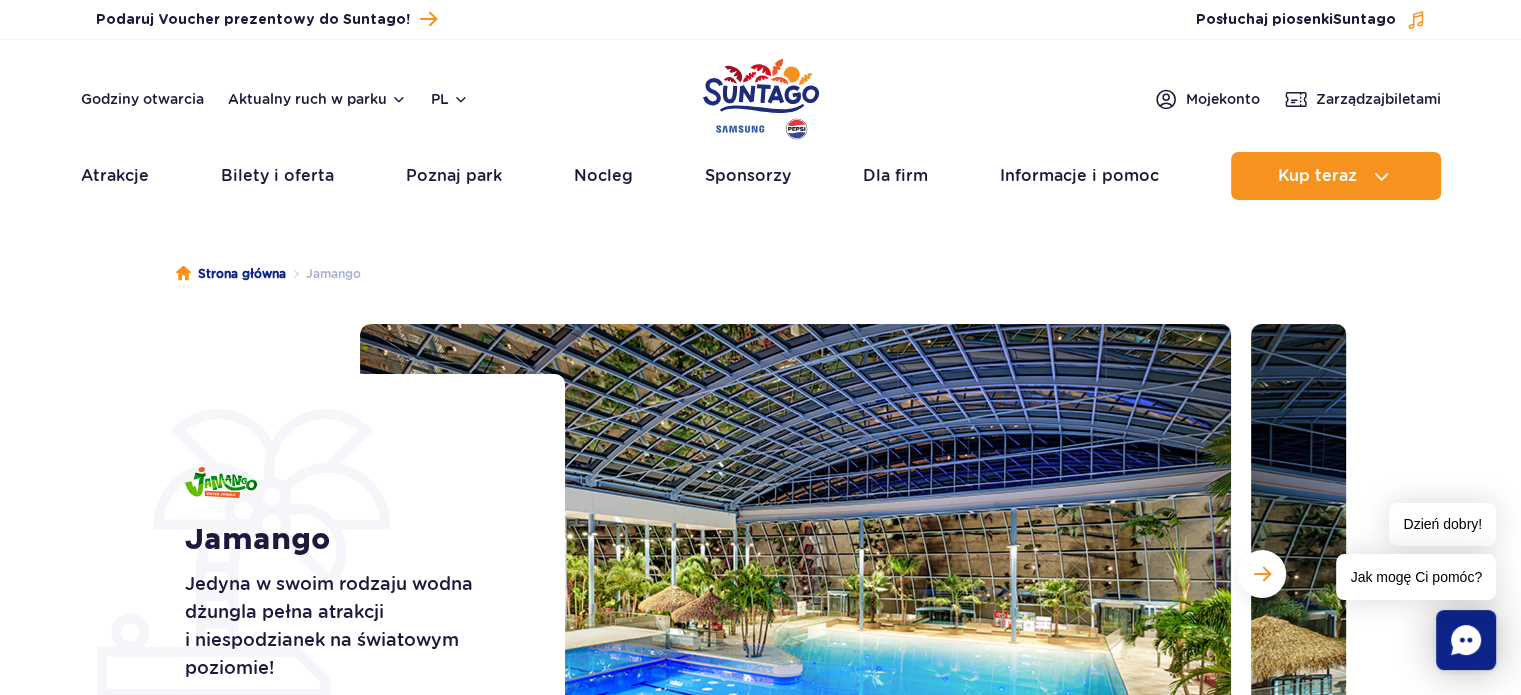 click on "Strona główna
Jamango
Jamango
Jedyna w swoim rodzaju wodna dżungla pełna atrakcji i niespodzianek na światowym poziomie!
Jamango" at bounding box center [760, 689] 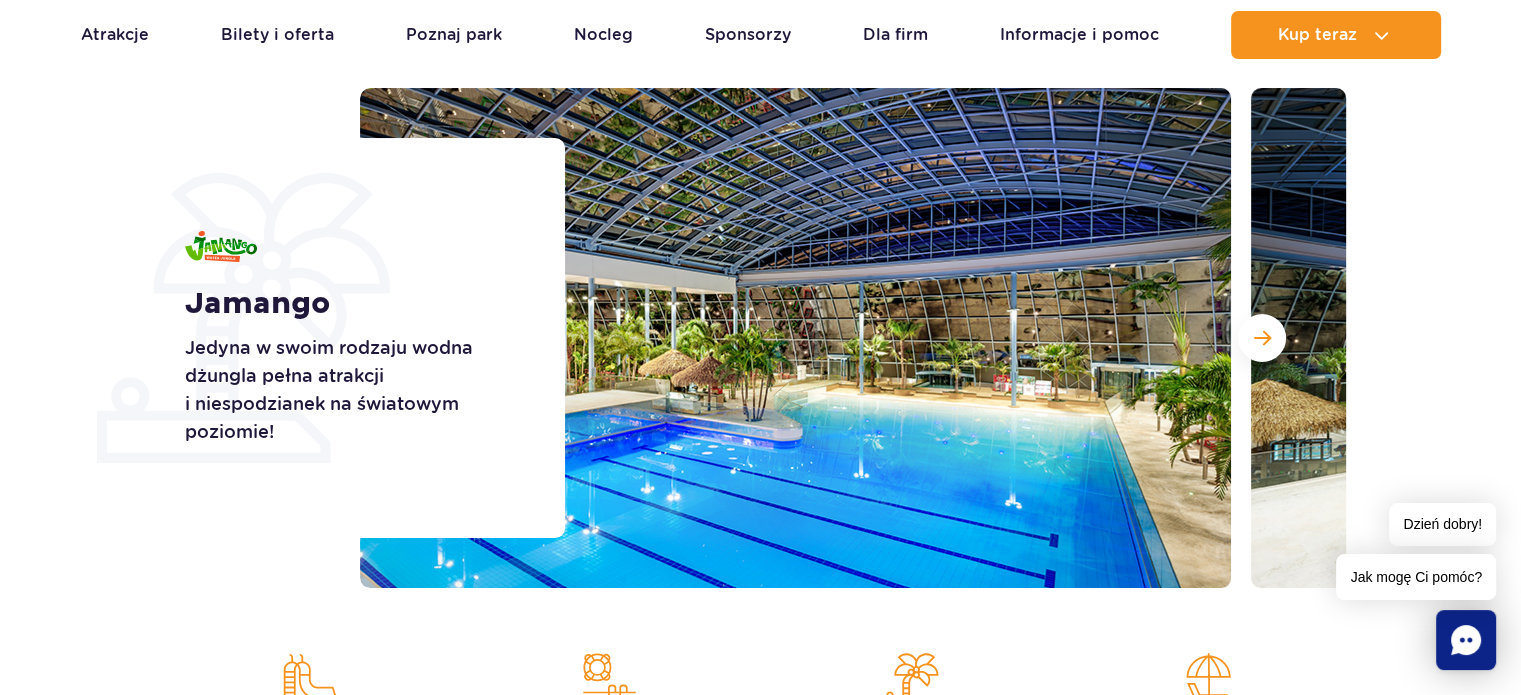 scroll, scrollTop: 240, scrollLeft: 0, axis: vertical 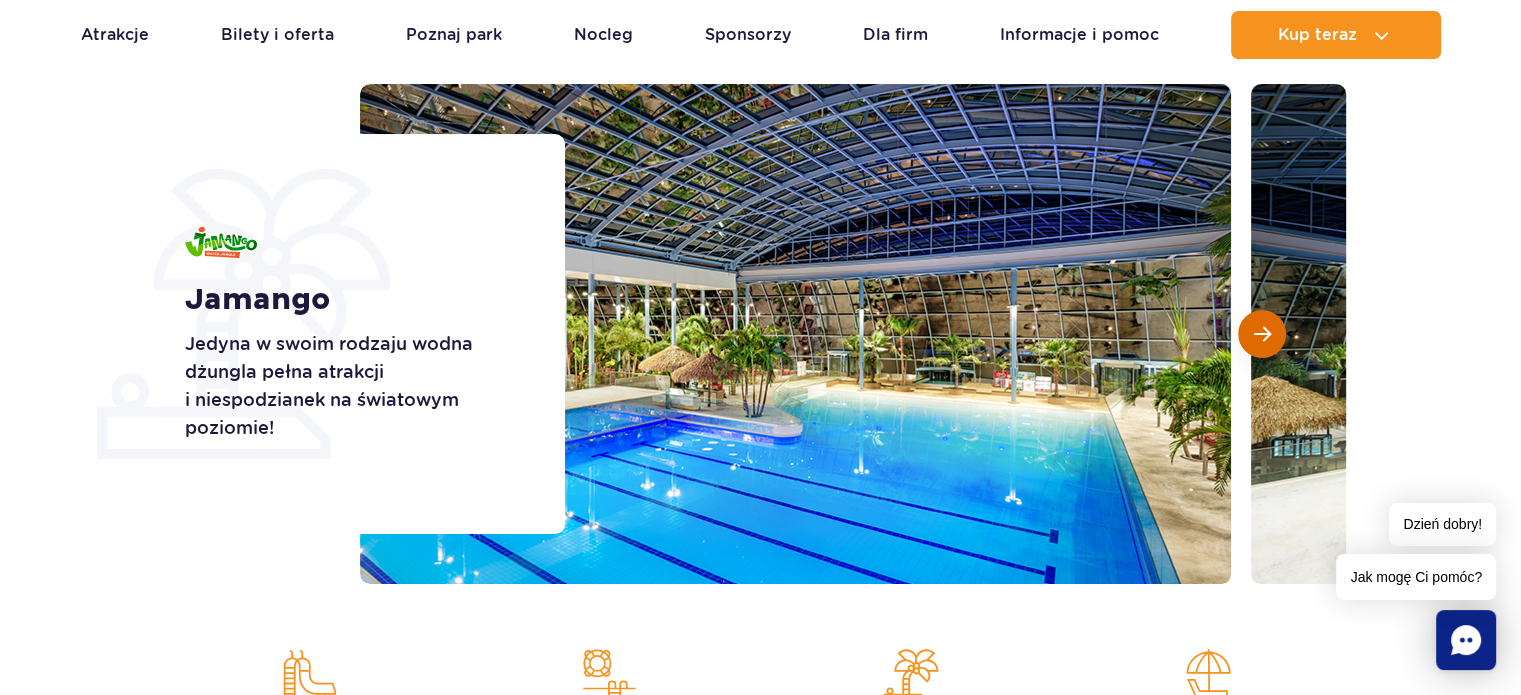 click at bounding box center (1262, 334) 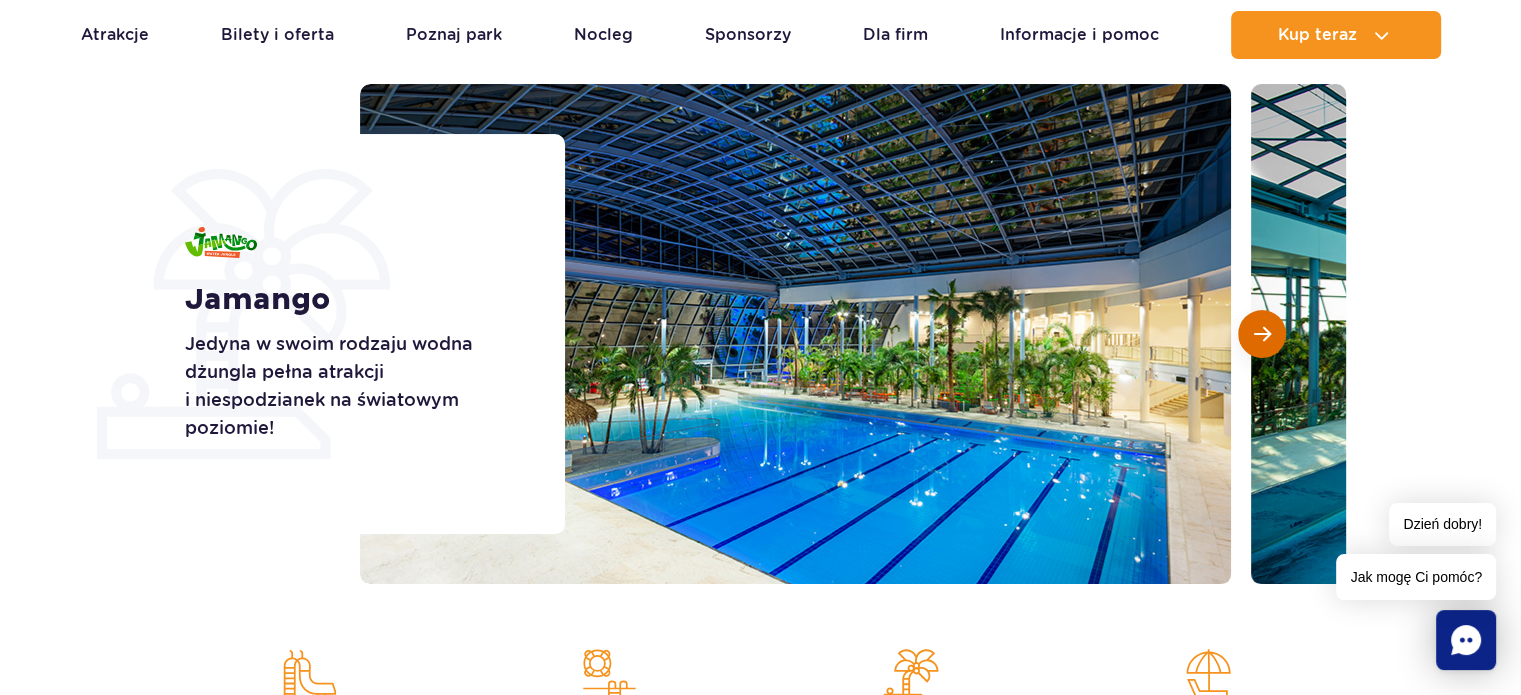 click at bounding box center (1262, 334) 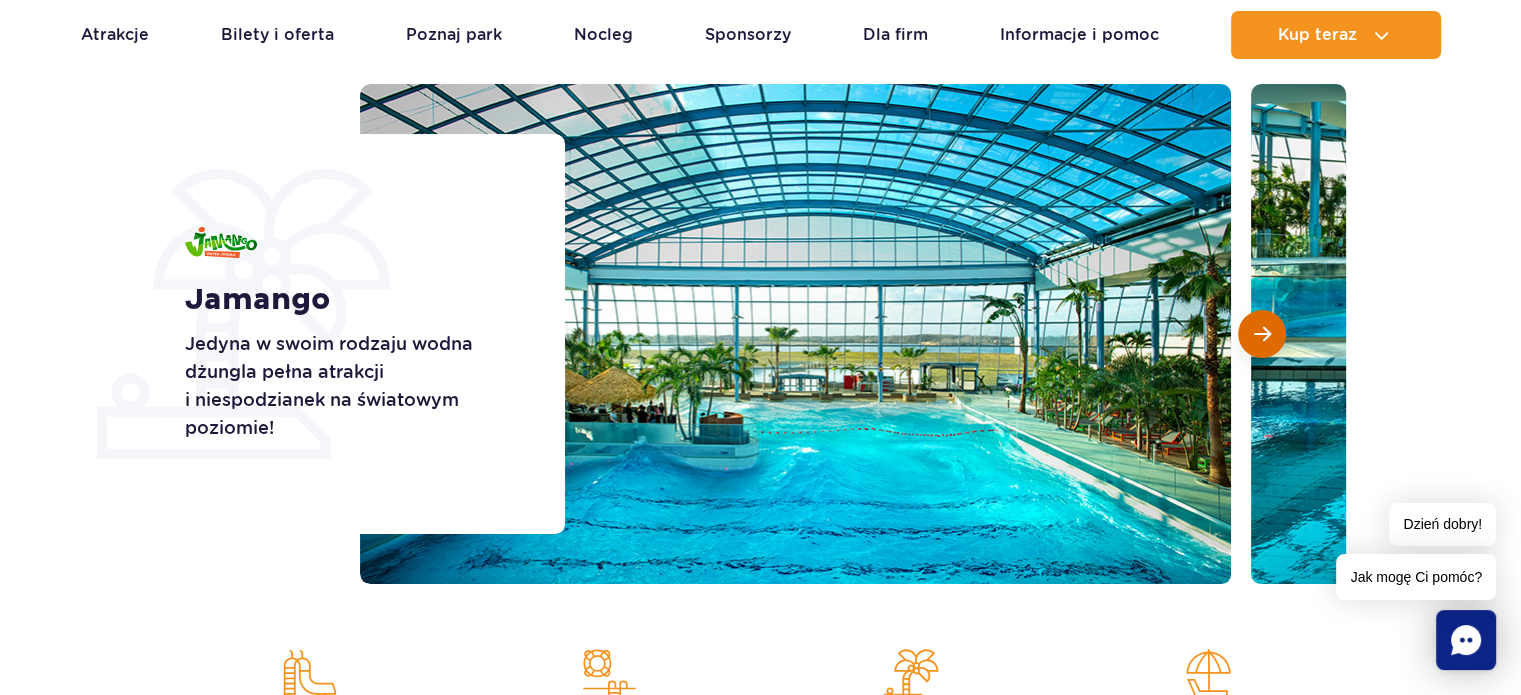 click at bounding box center [1262, 334] 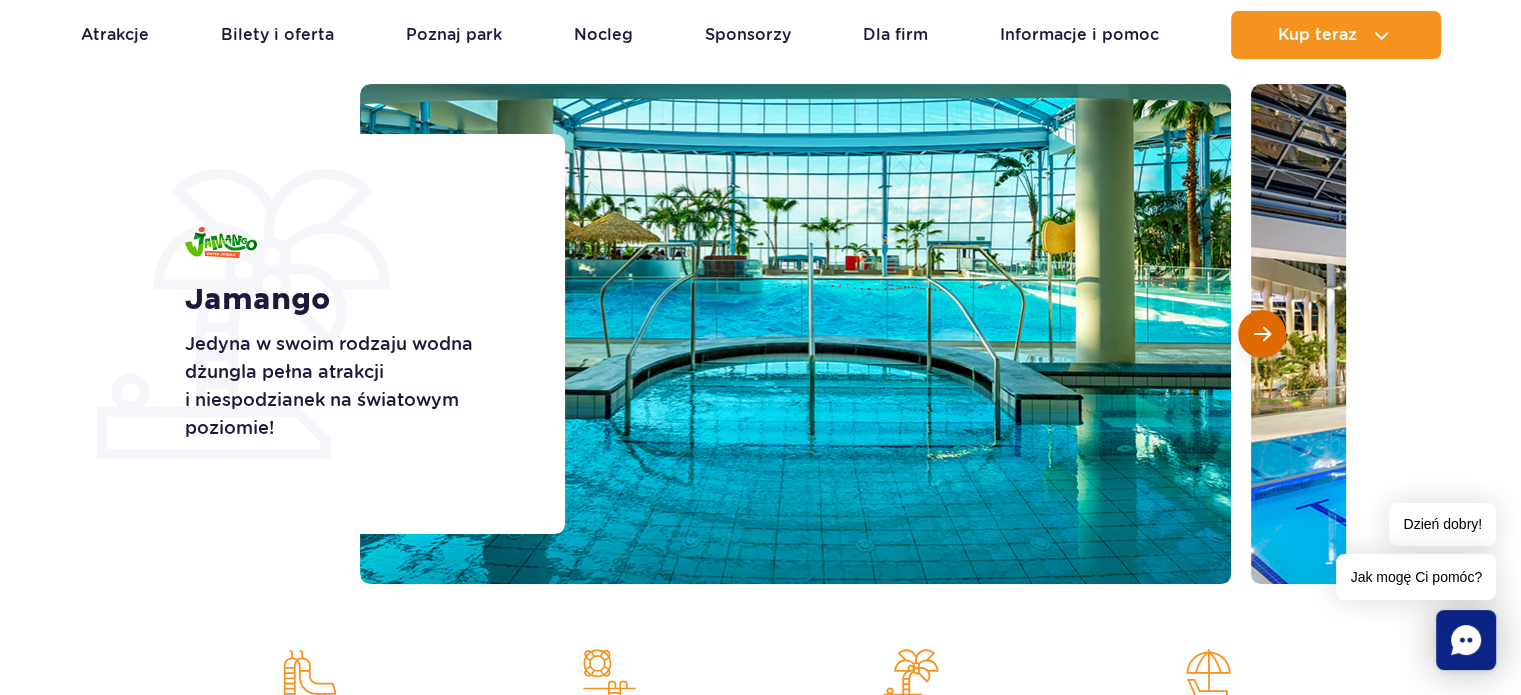 click at bounding box center [1262, 334] 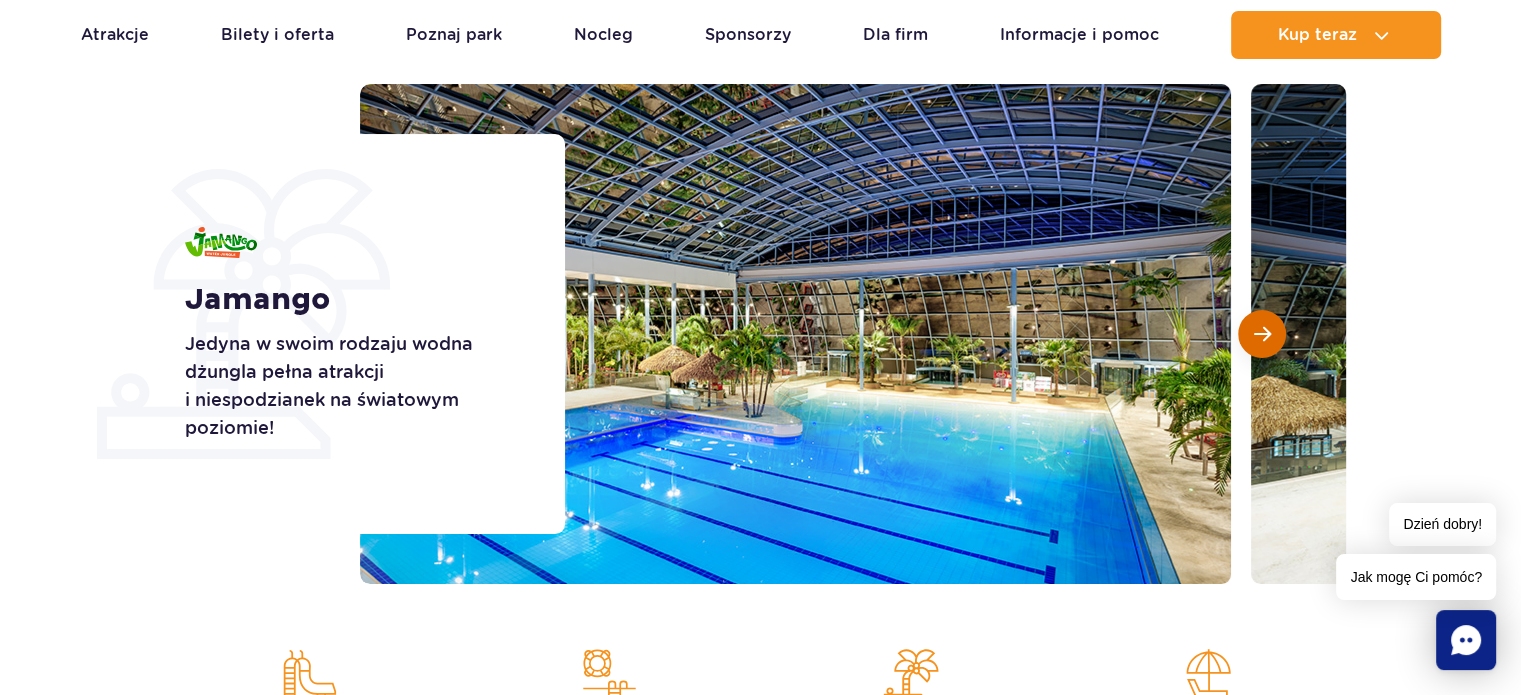 click at bounding box center (1262, 334) 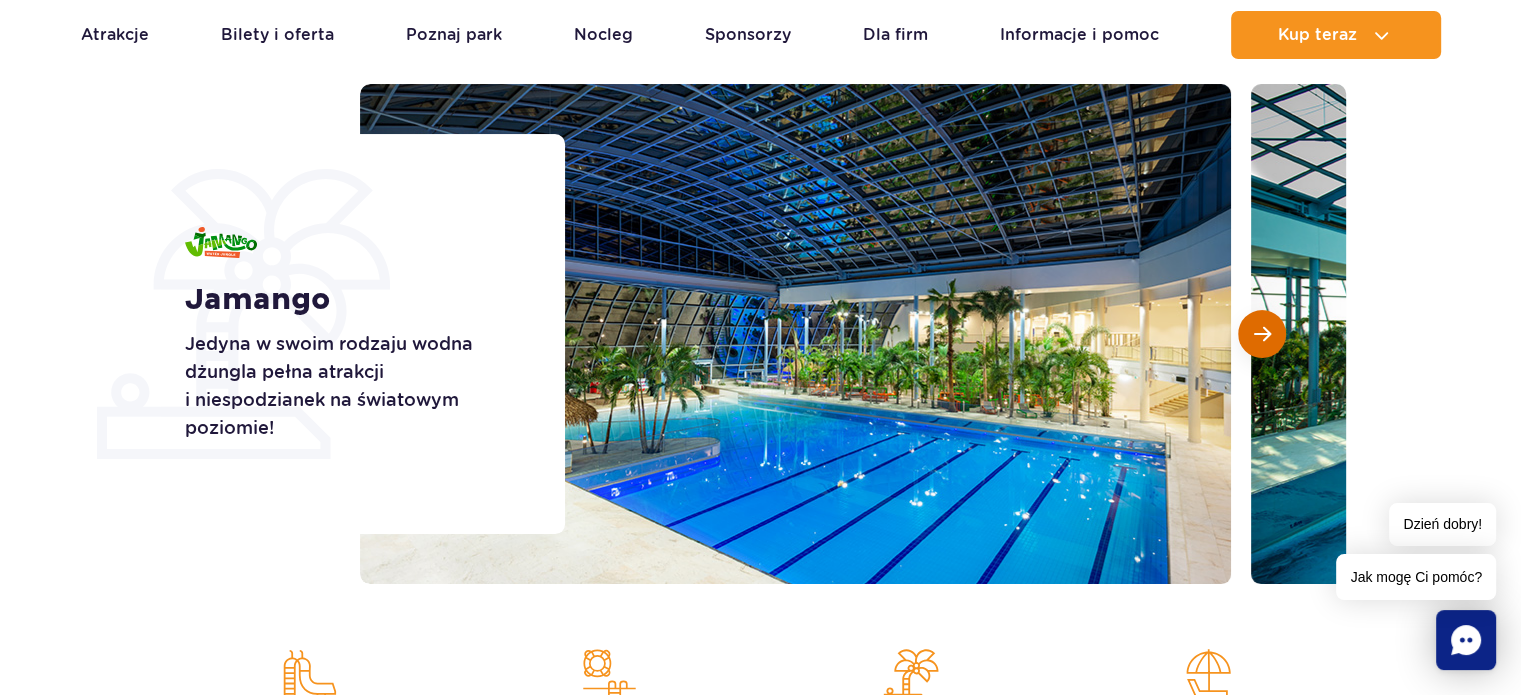 click at bounding box center (1262, 334) 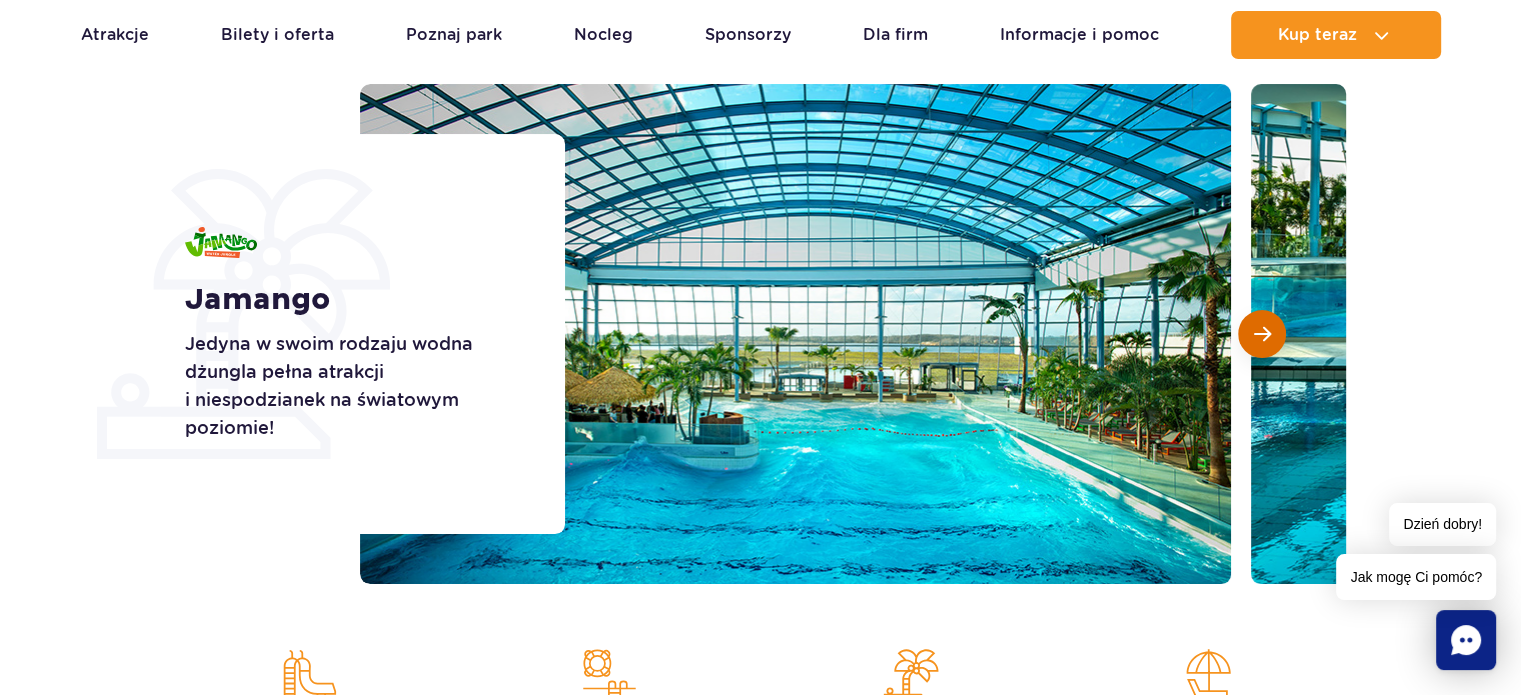 click at bounding box center (1262, 334) 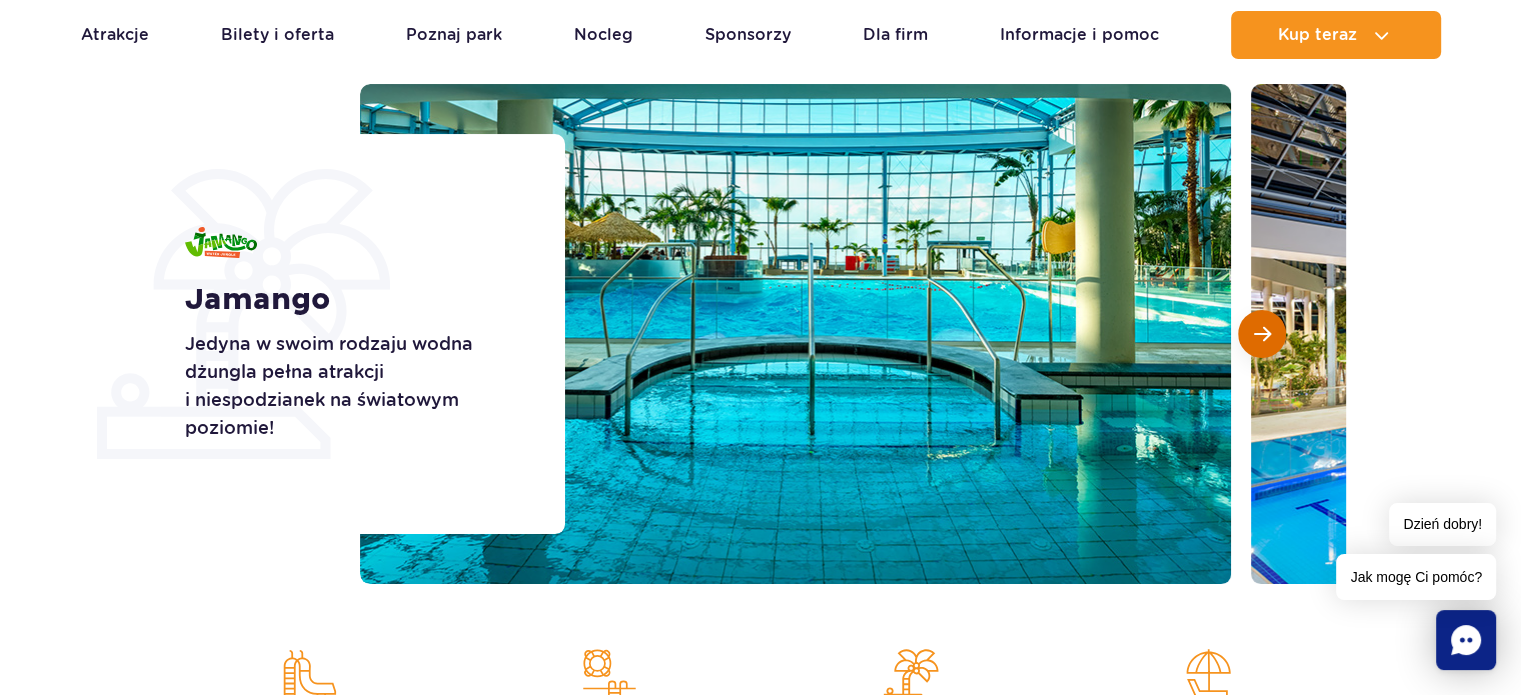 click at bounding box center [1262, 334] 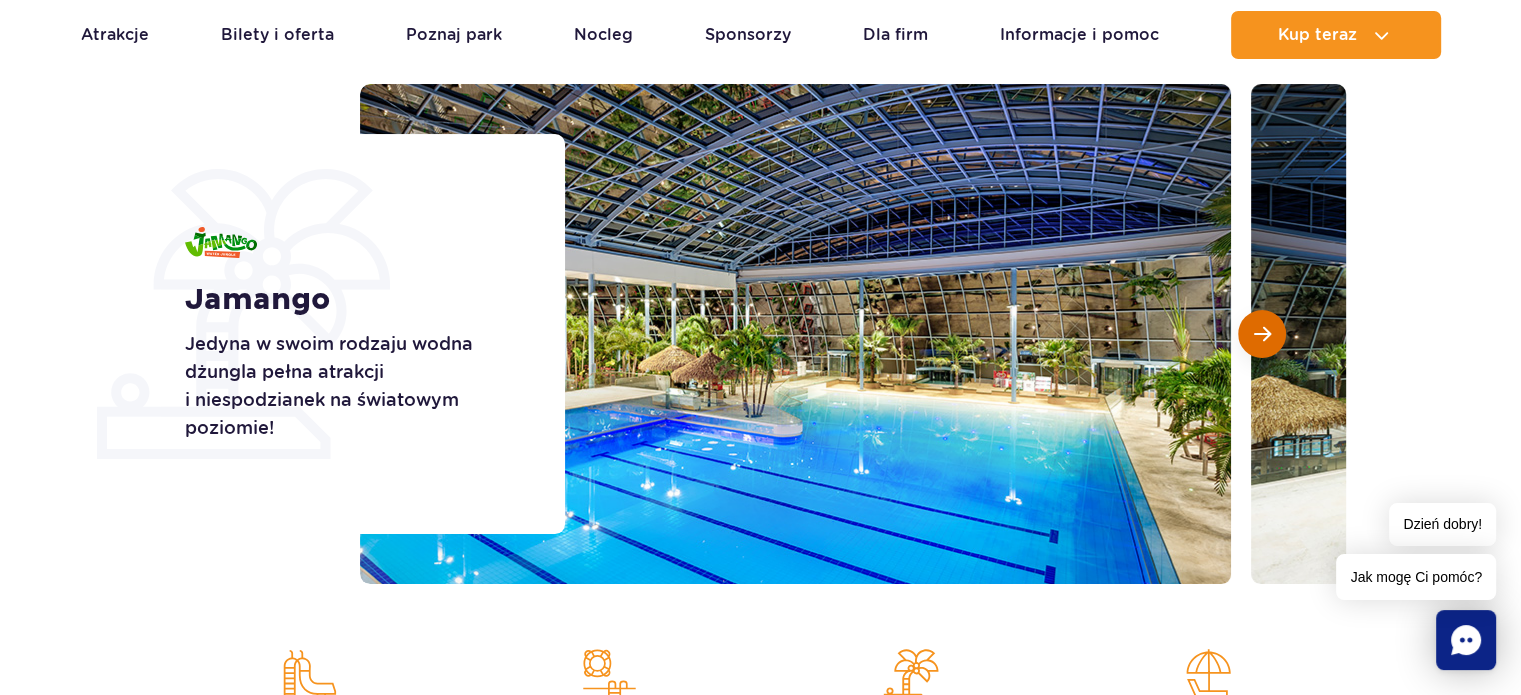 click at bounding box center (1262, 334) 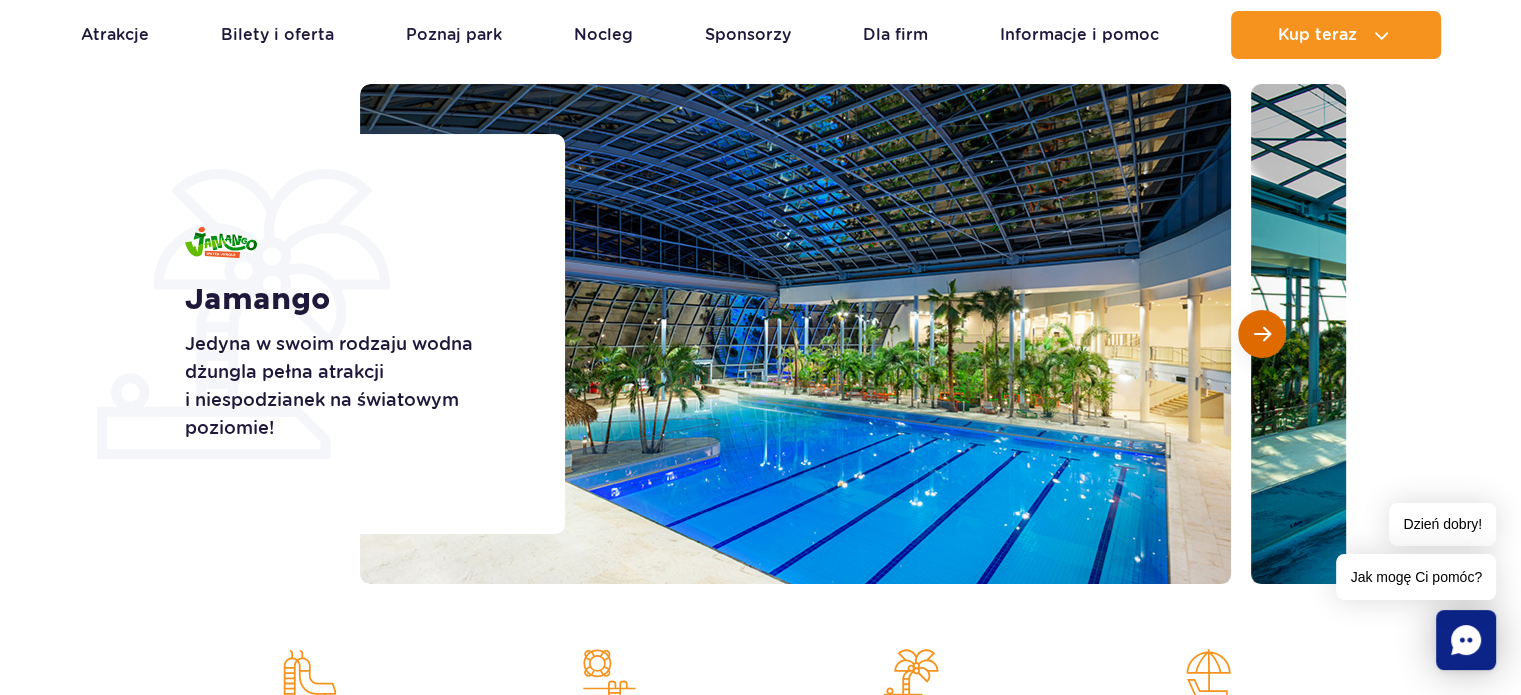 click at bounding box center [1262, 334] 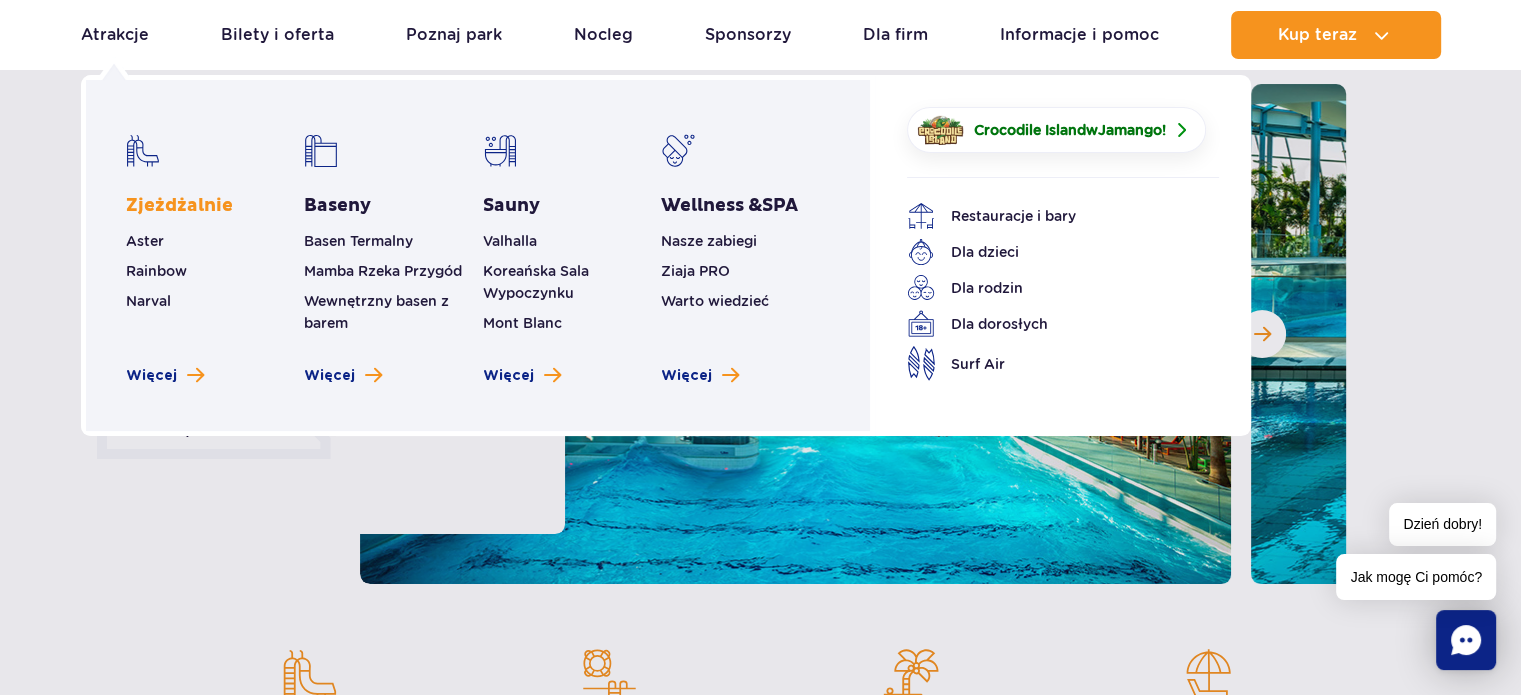 click on "Zjeżdżalnie" at bounding box center (179, 206) 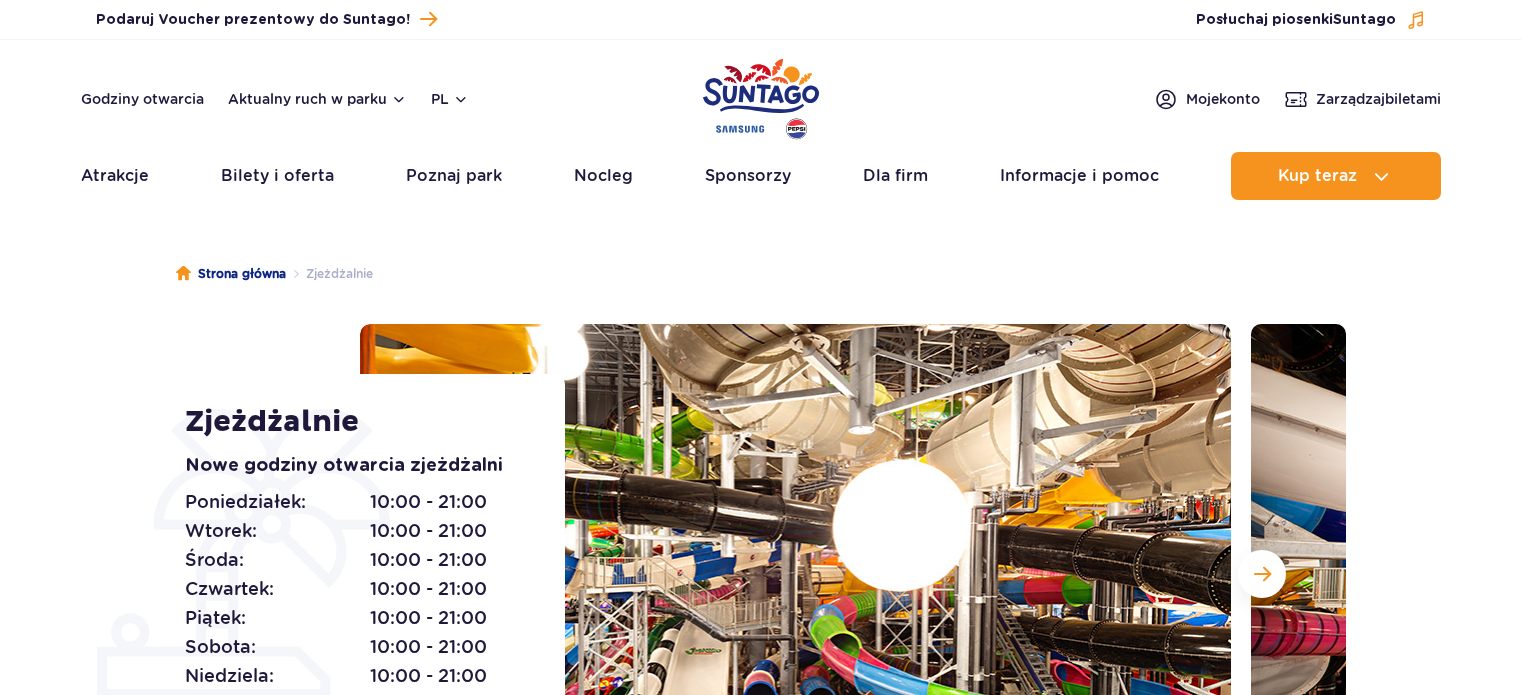 scroll, scrollTop: 0, scrollLeft: 0, axis: both 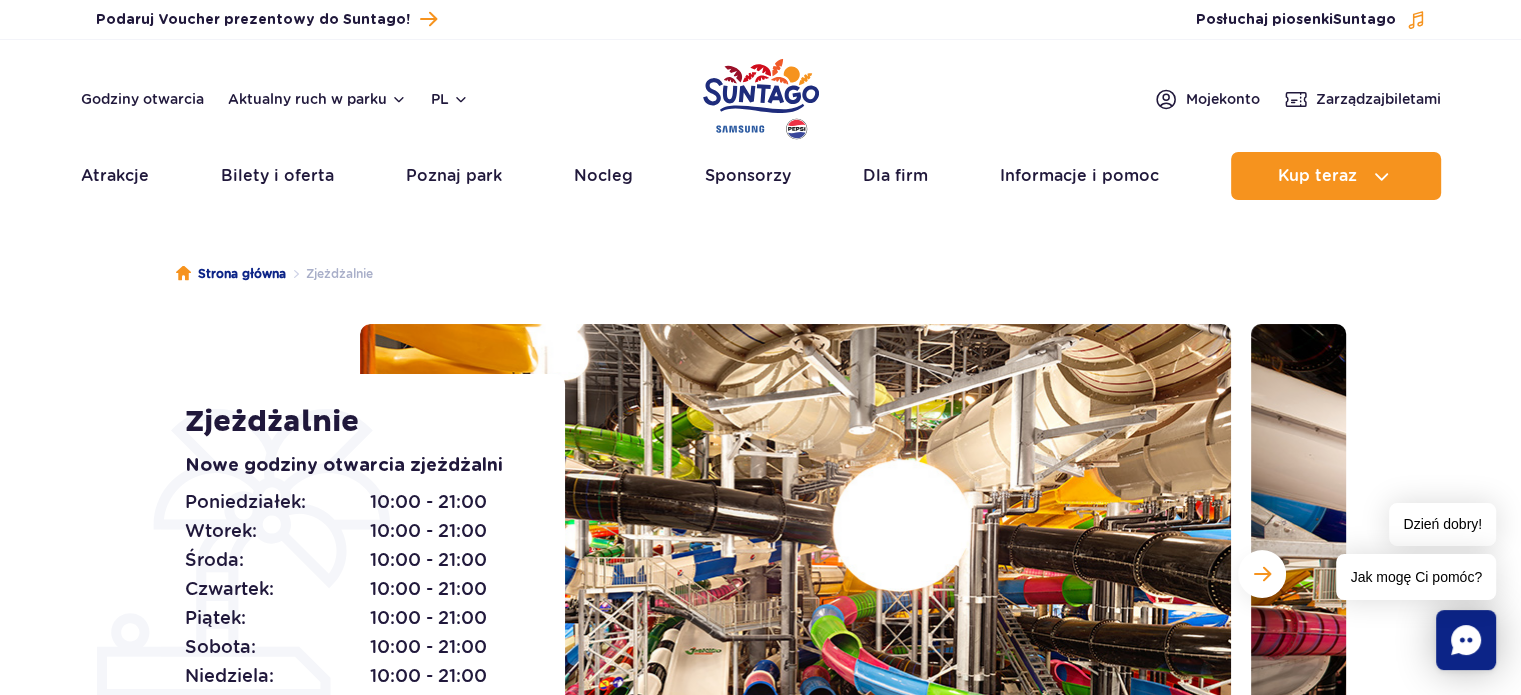 click on "Strona główna
Zjeżdżalnie
Zjeżdżalnie
Nowe godziny otwarcia zjeżdżalni
Poniedziałek:
10:00 - 21:00
Wtorek:
10:00 - 21:00
Środa:
10:00 - 21:00
Czwartek:" at bounding box center [760, 584] 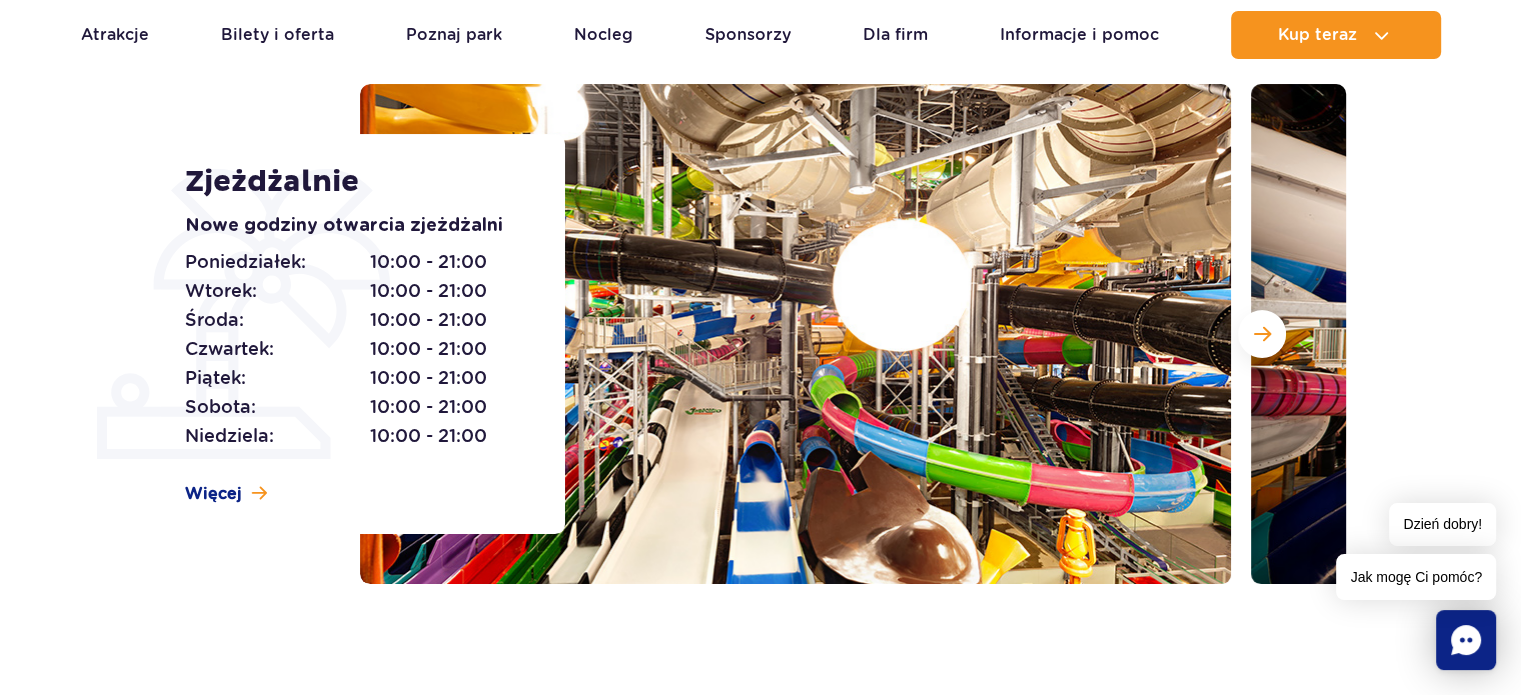 scroll, scrollTop: 280, scrollLeft: 0, axis: vertical 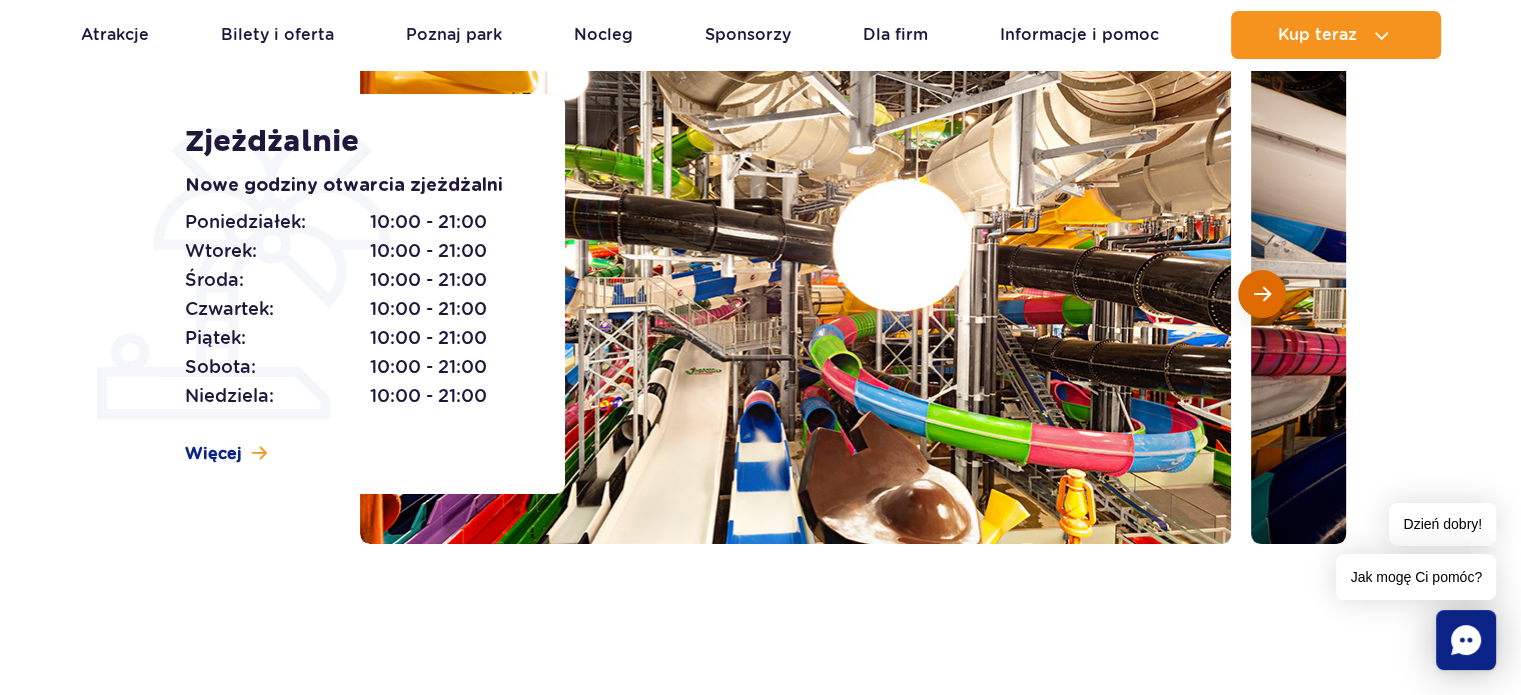 click at bounding box center [1262, 294] 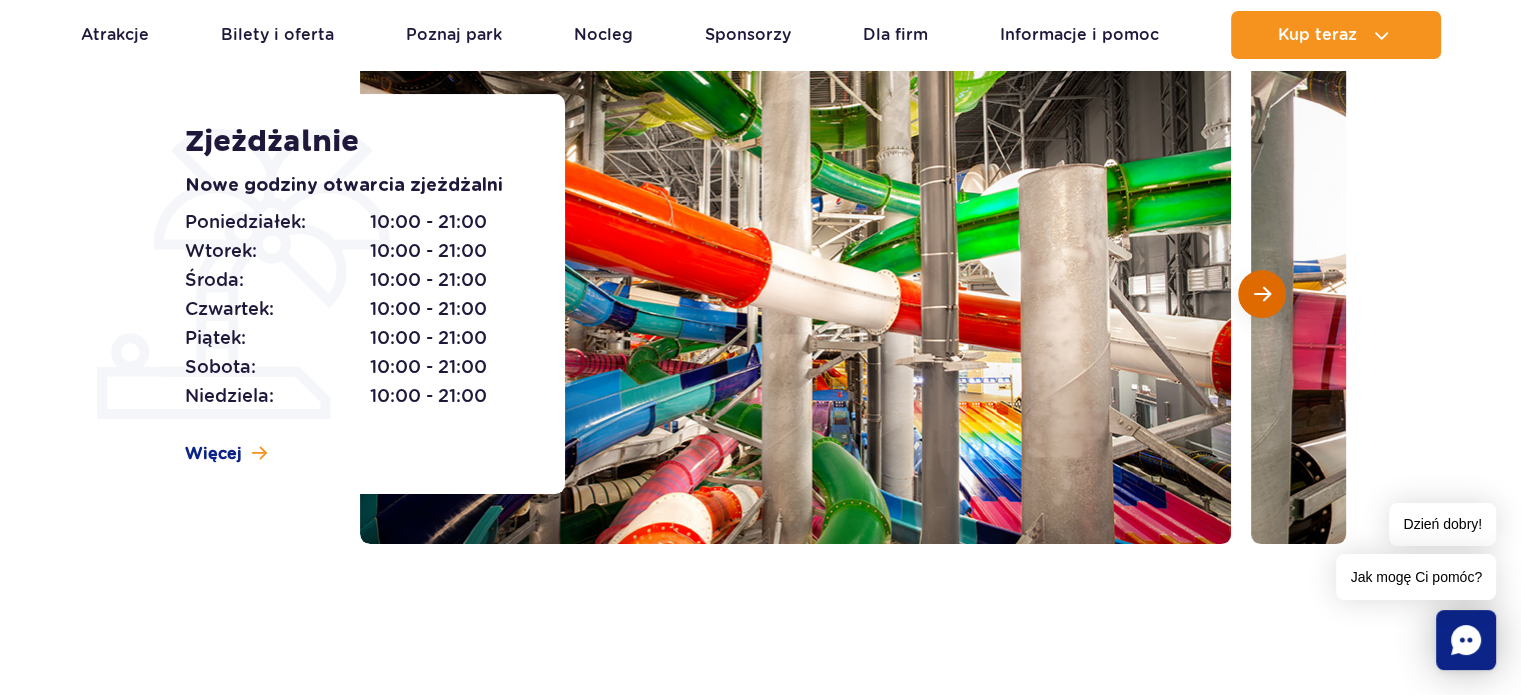 click at bounding box center [1262, 294] 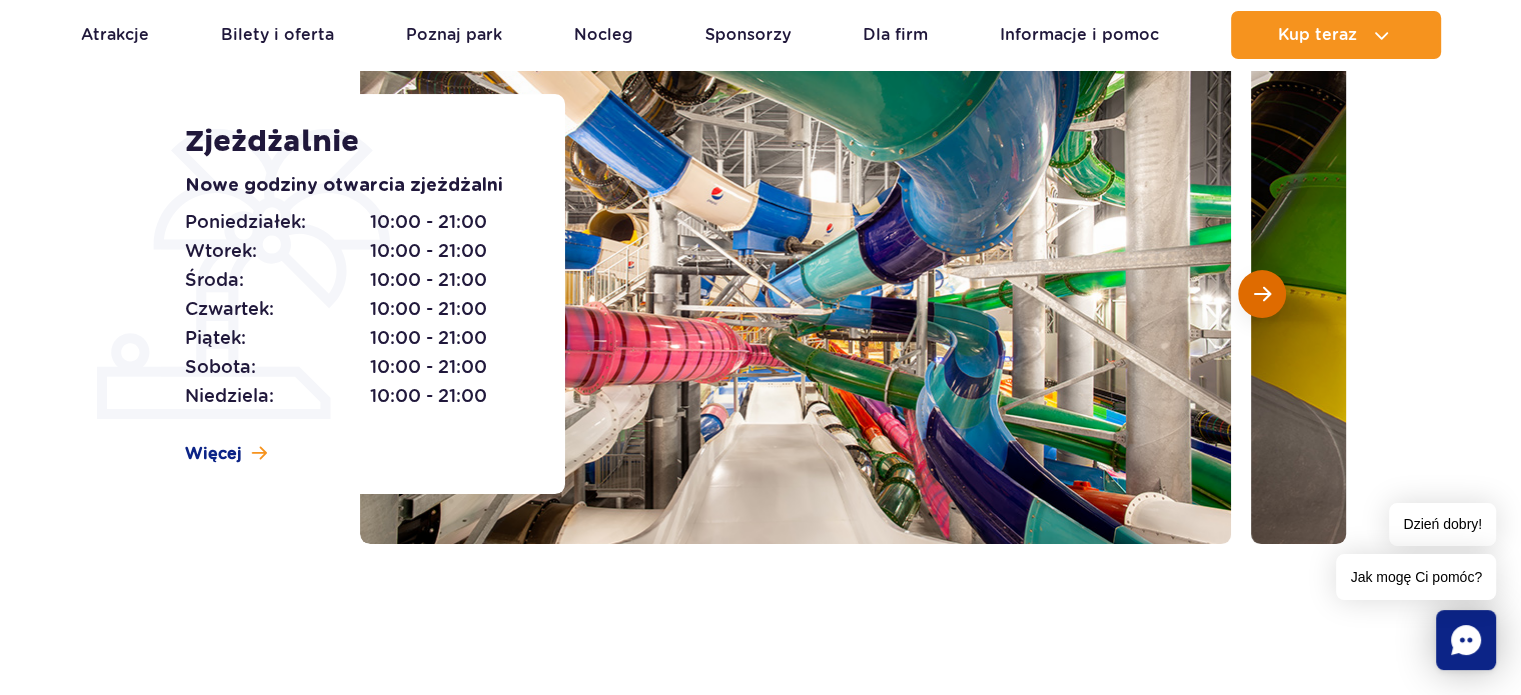 click at bounding box center [1262, 294] 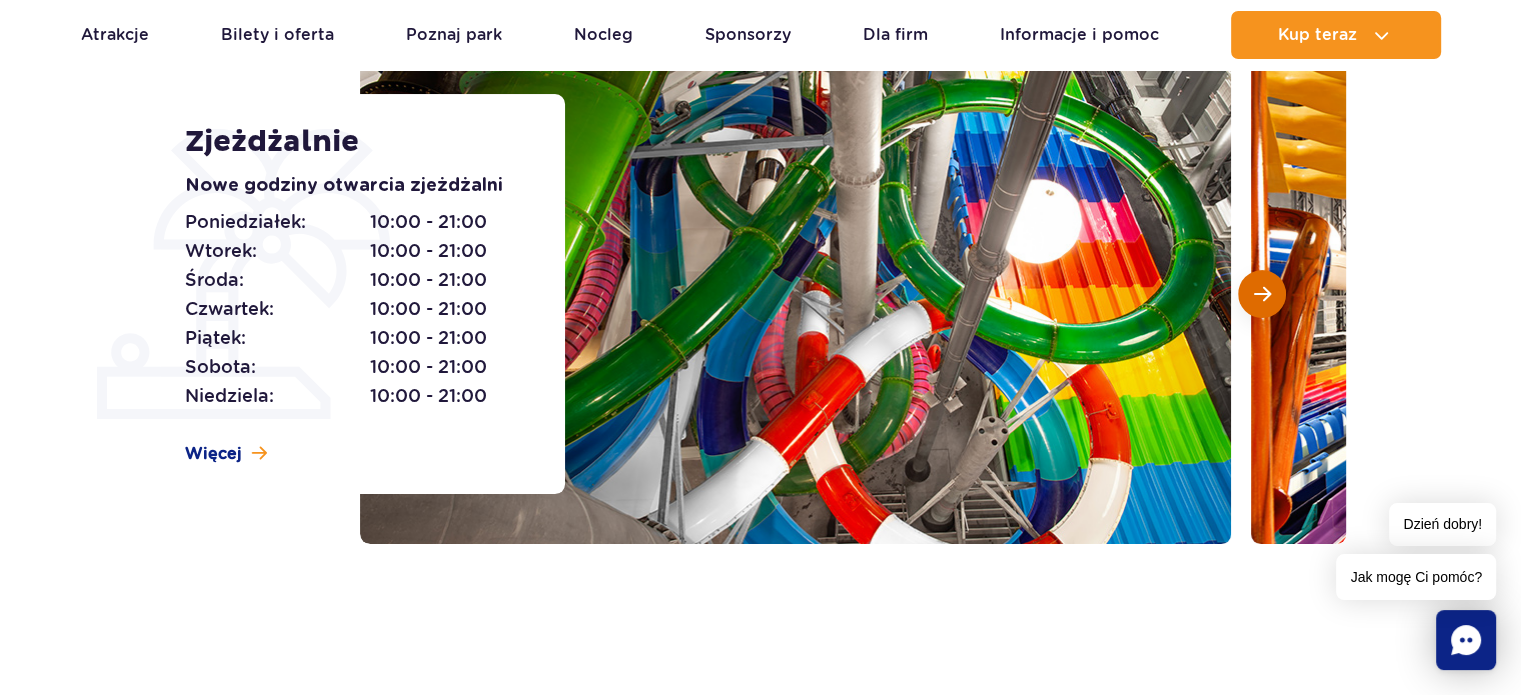 click at bounding box center (1262, 294) 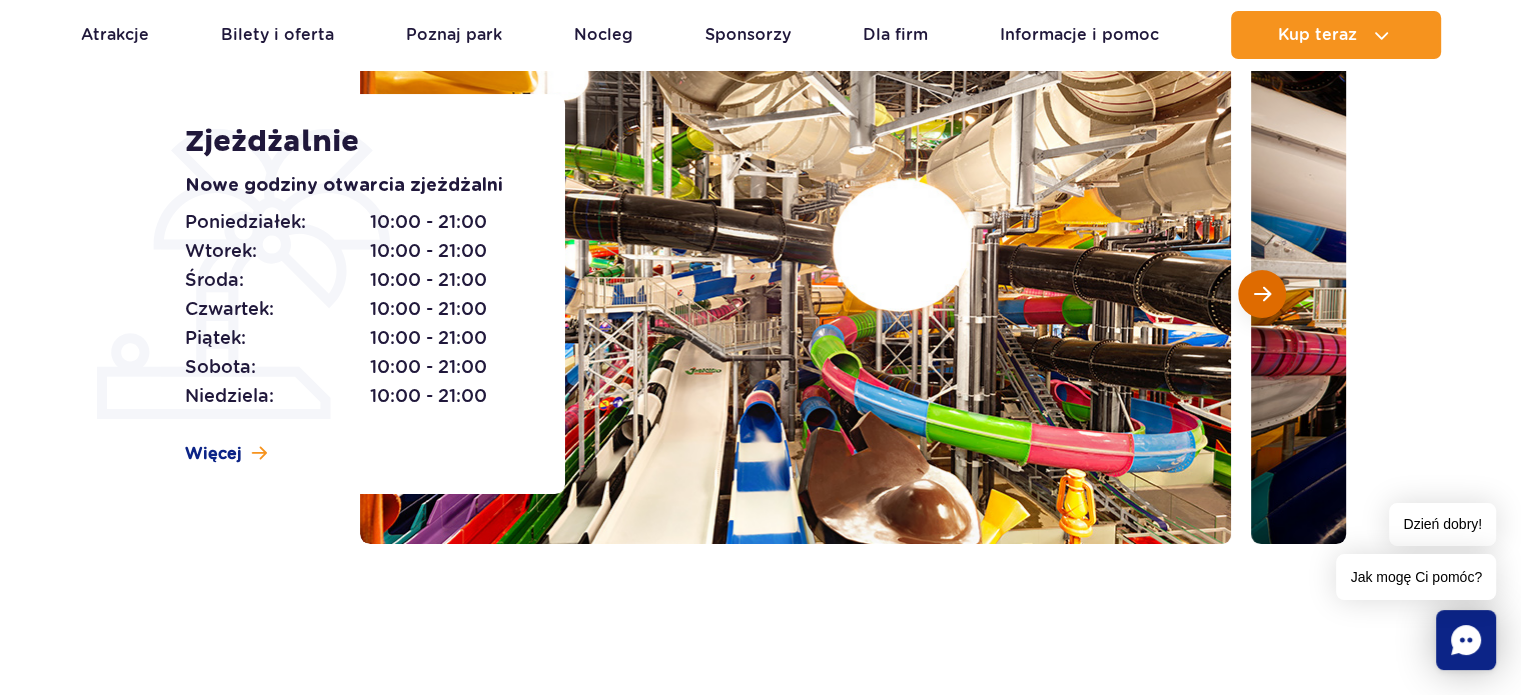 click at bounding box center (1262, 294) 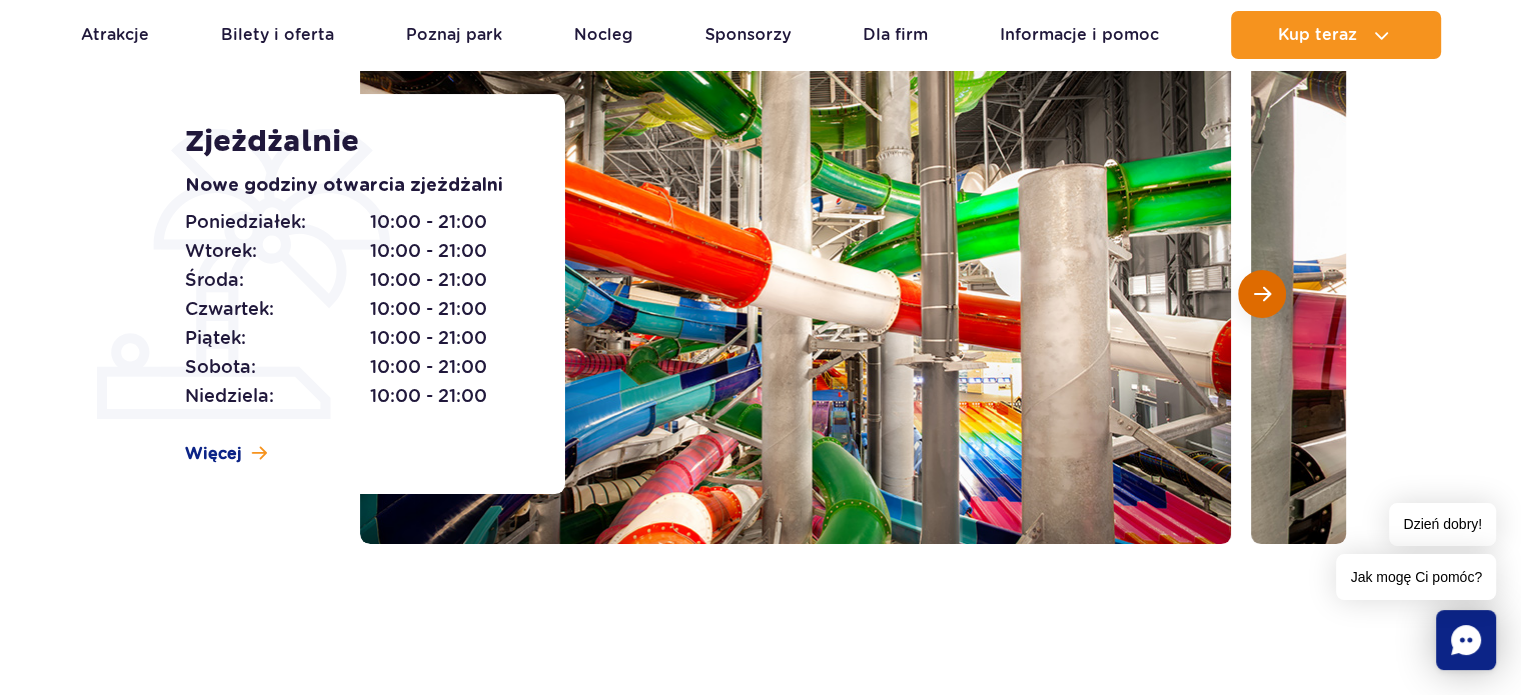 click at bounding box center (1262, 294) 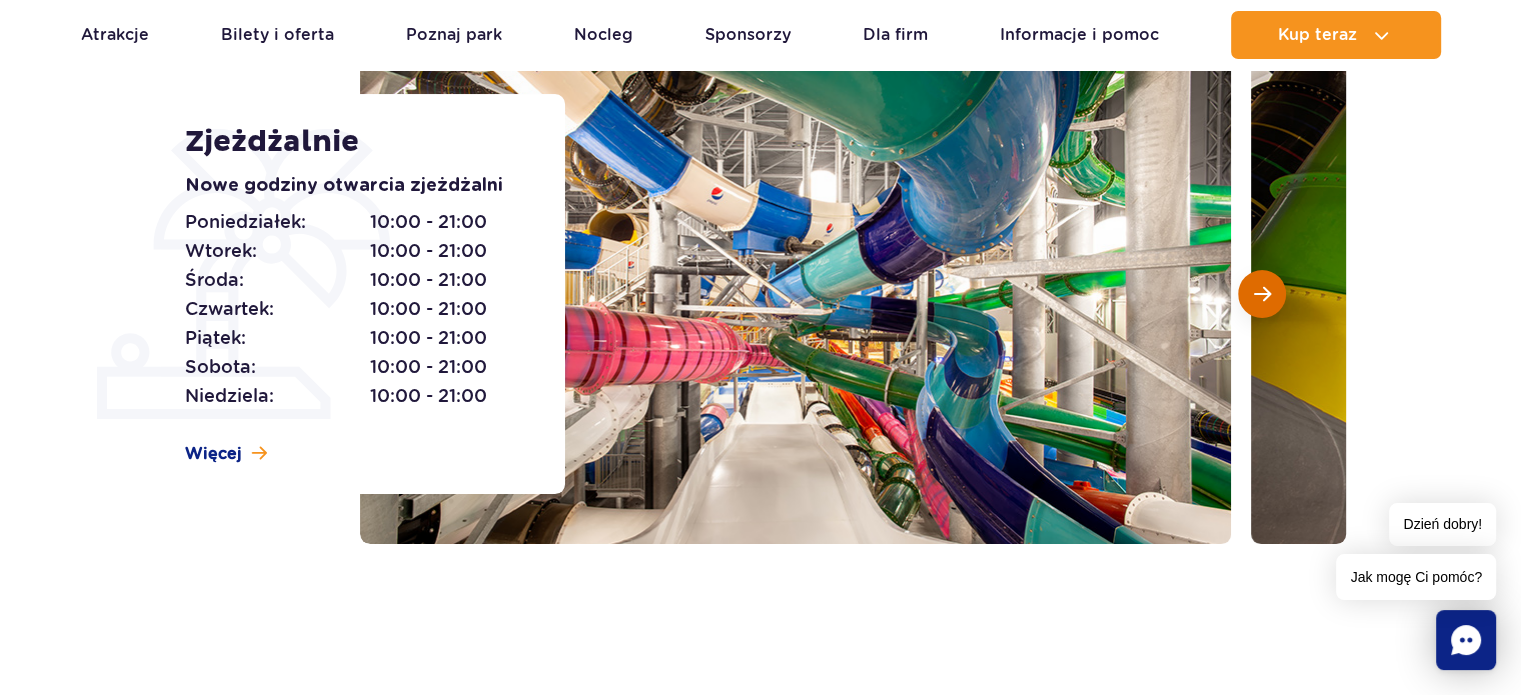 click at bounding box center (1262, 294) 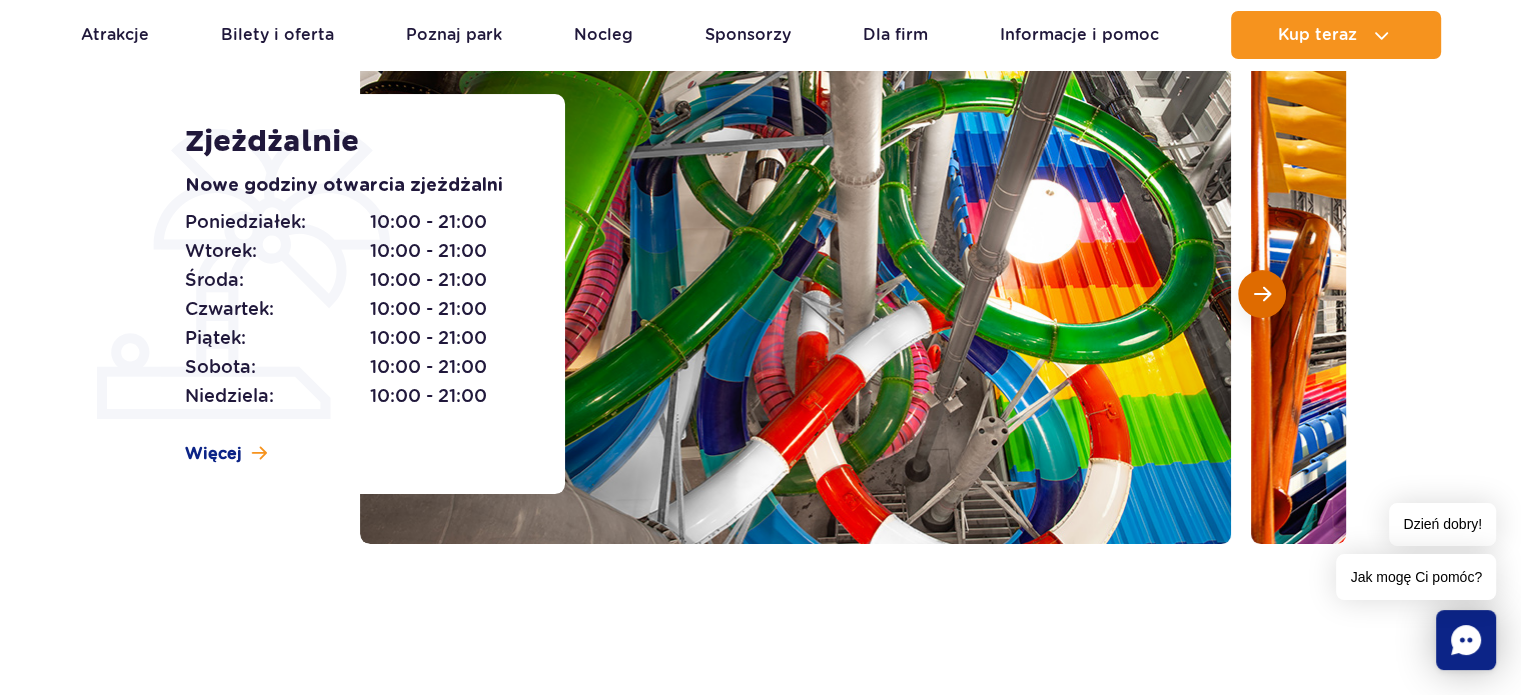 click at bounding box center (1262, 294) 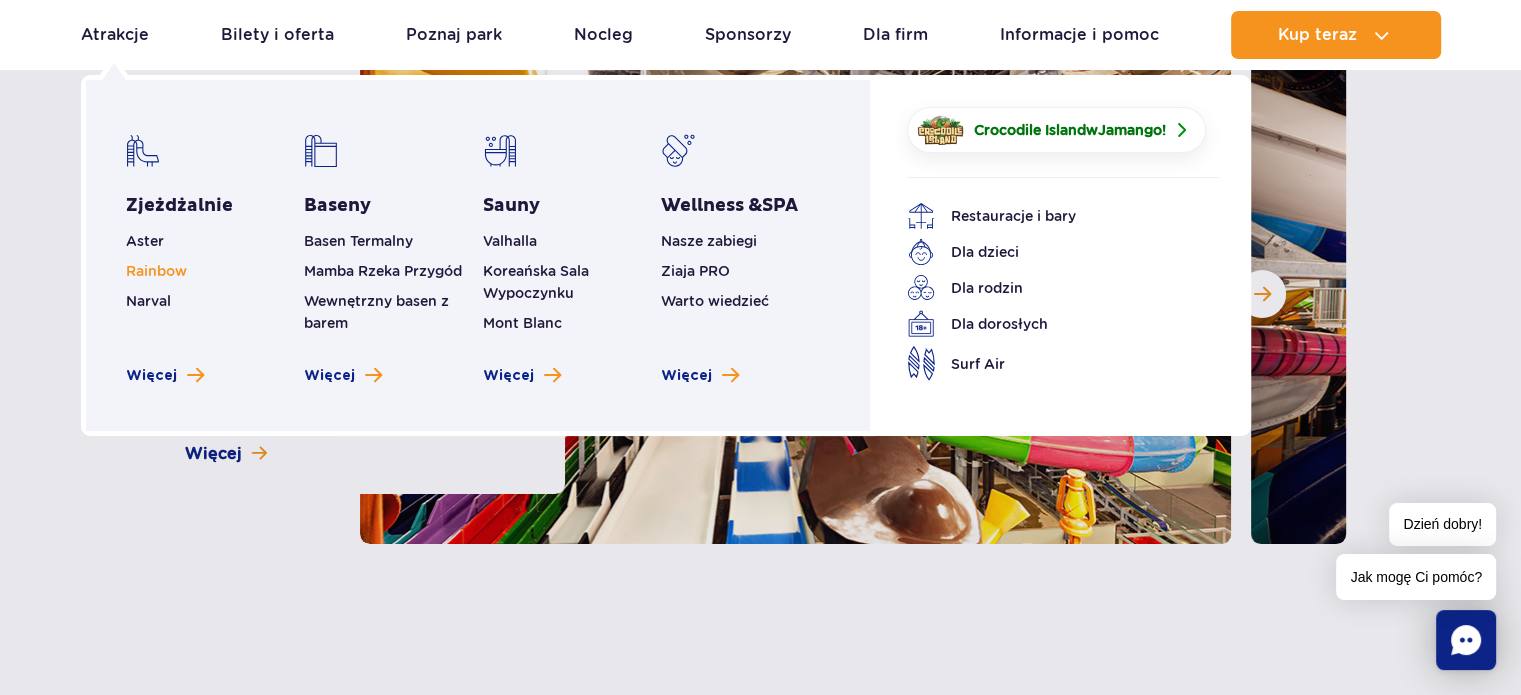 click on "Rainbow" at bounding box center [156, 271] 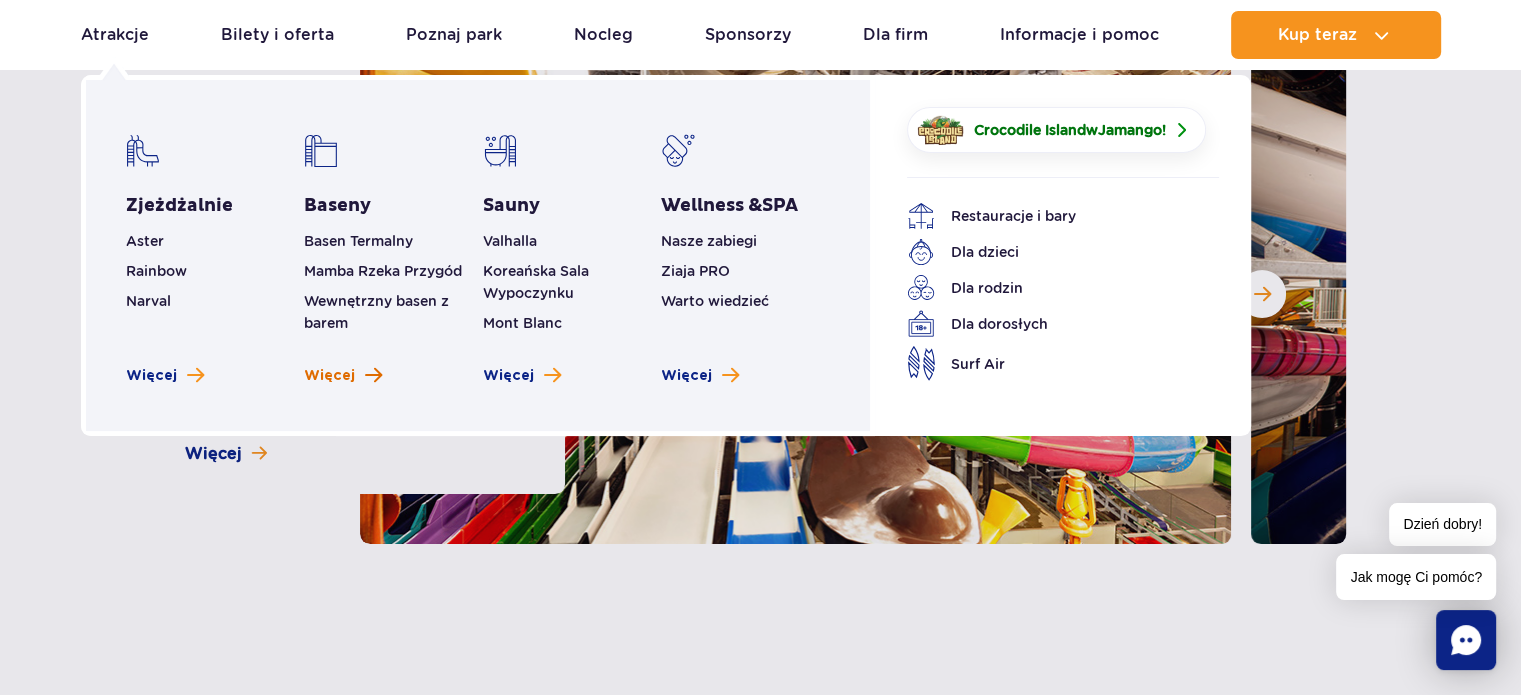 click on "Więcej" at bounding box center (329, 376) 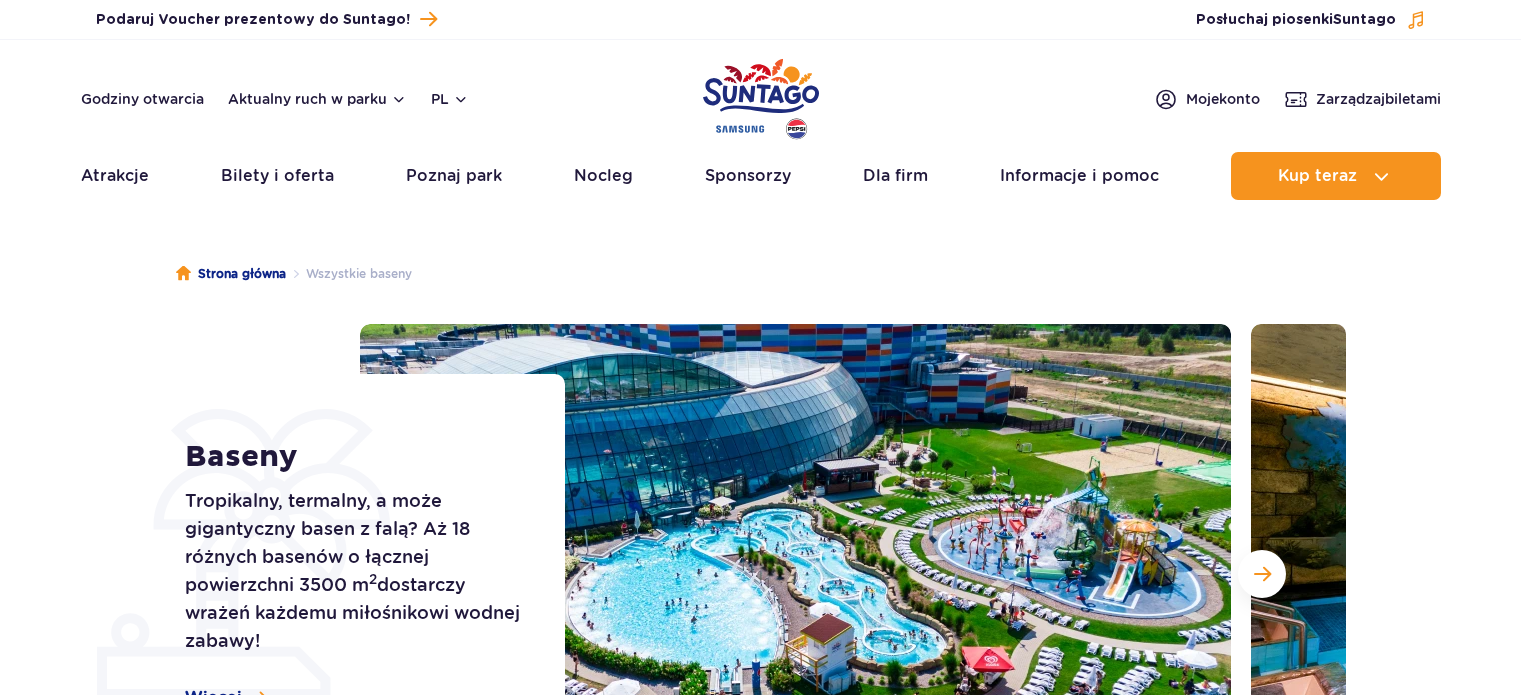scroll, scrollTop: 0, scrollLeft: 0, axis: both 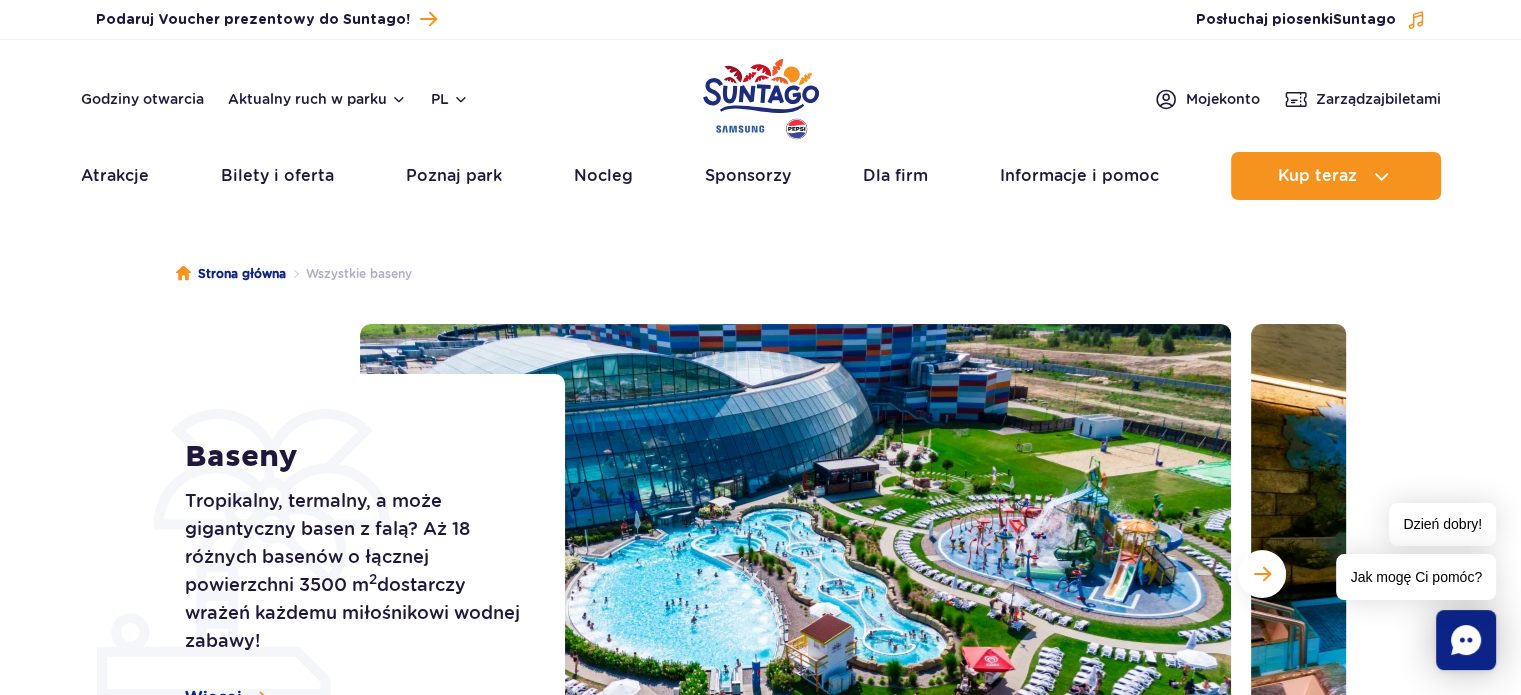 click on "Baseny
Tropikalny, termalny, a może gigantyczny basen z falą? Aż 18 różnych basenów o łącznej powierzchni 3500 m 2  dostarczy wrażeń każdemu miłośnikowi wodnej zabawy!
Więcej
Baseny
2" at bounding box center [760, 574] 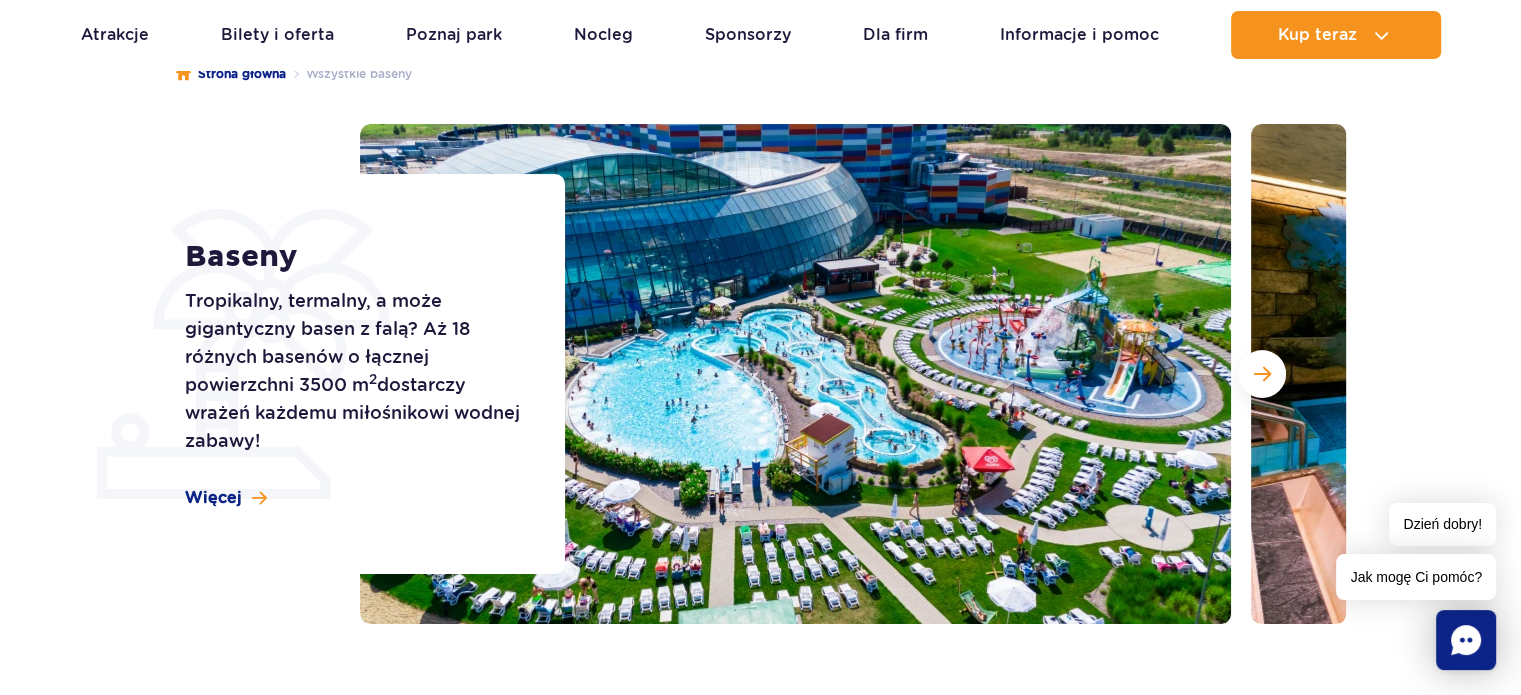 scroll, scrollTop: 240, scrollLeft: 0, axis: vertical 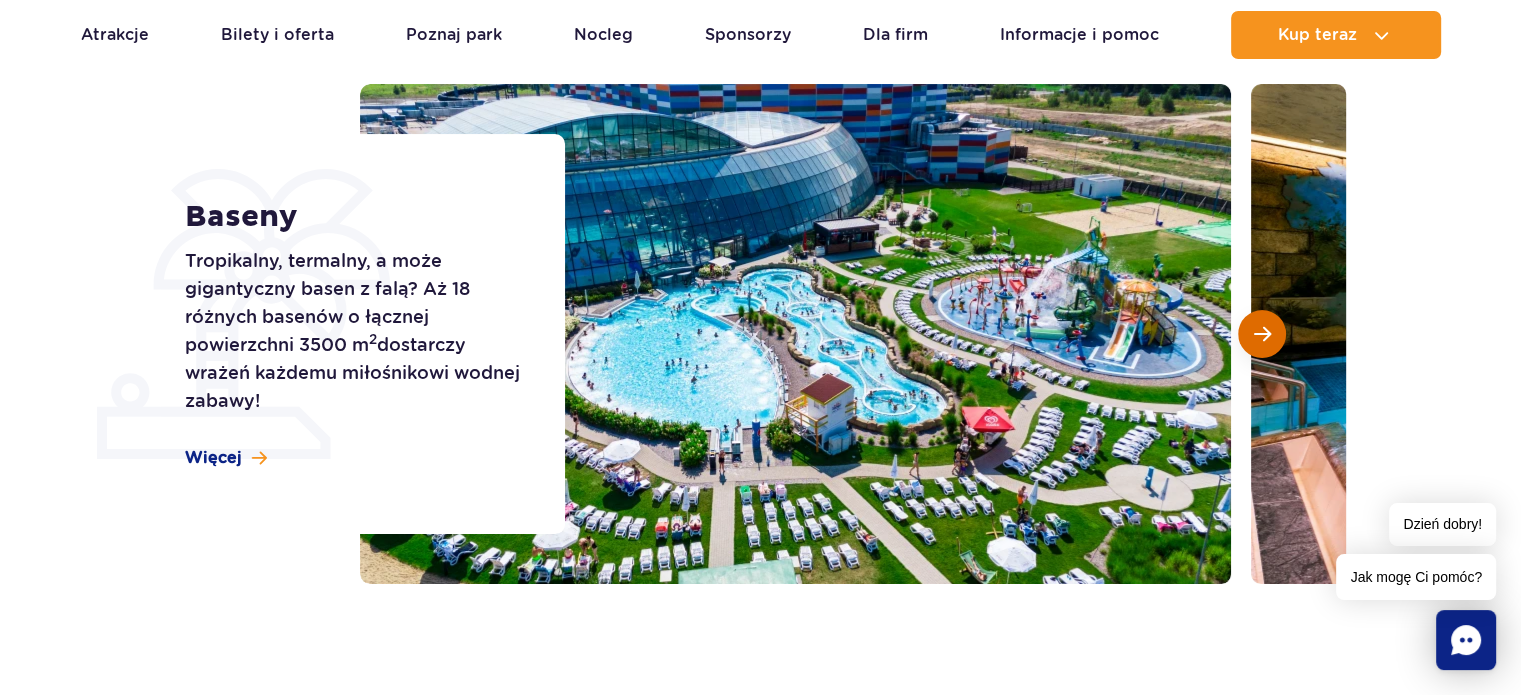 click at bounding box center [1262, 334] 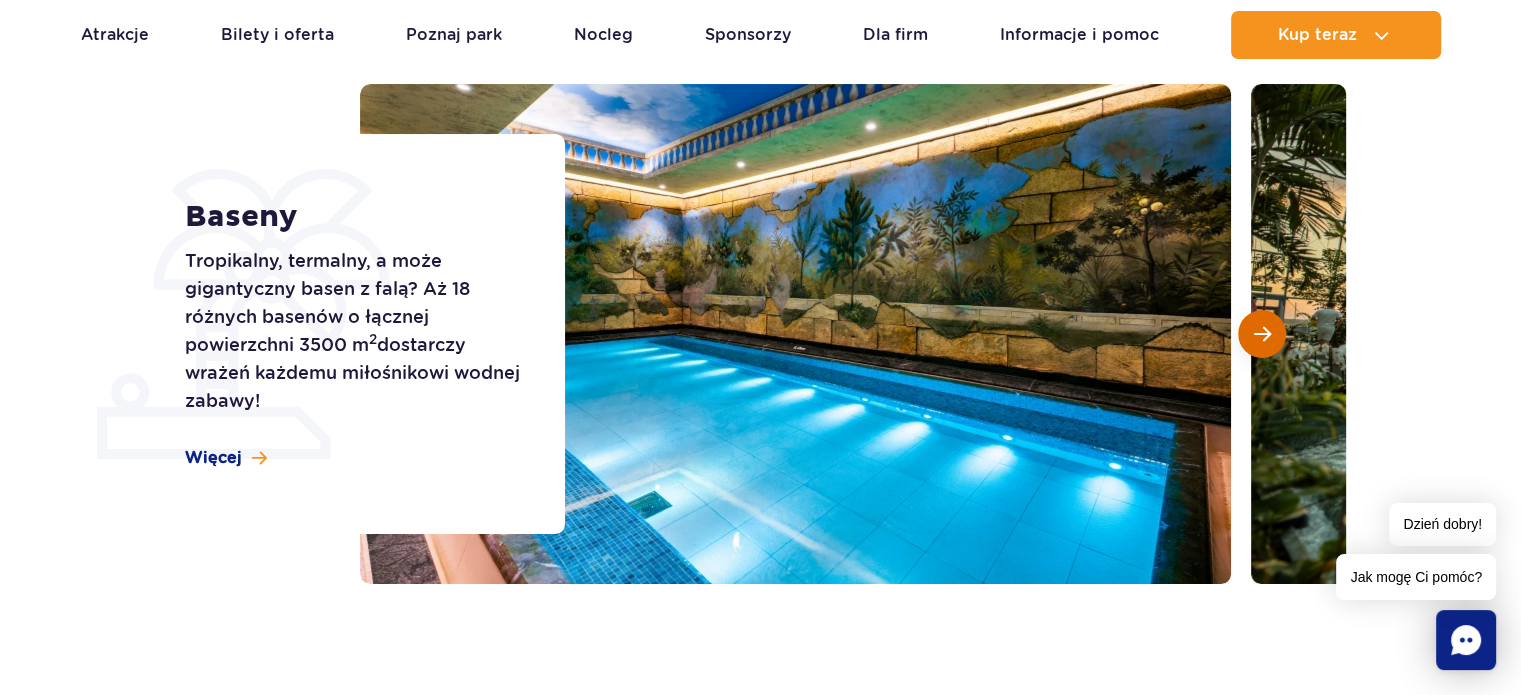 click at bounding box center (1262, 334) 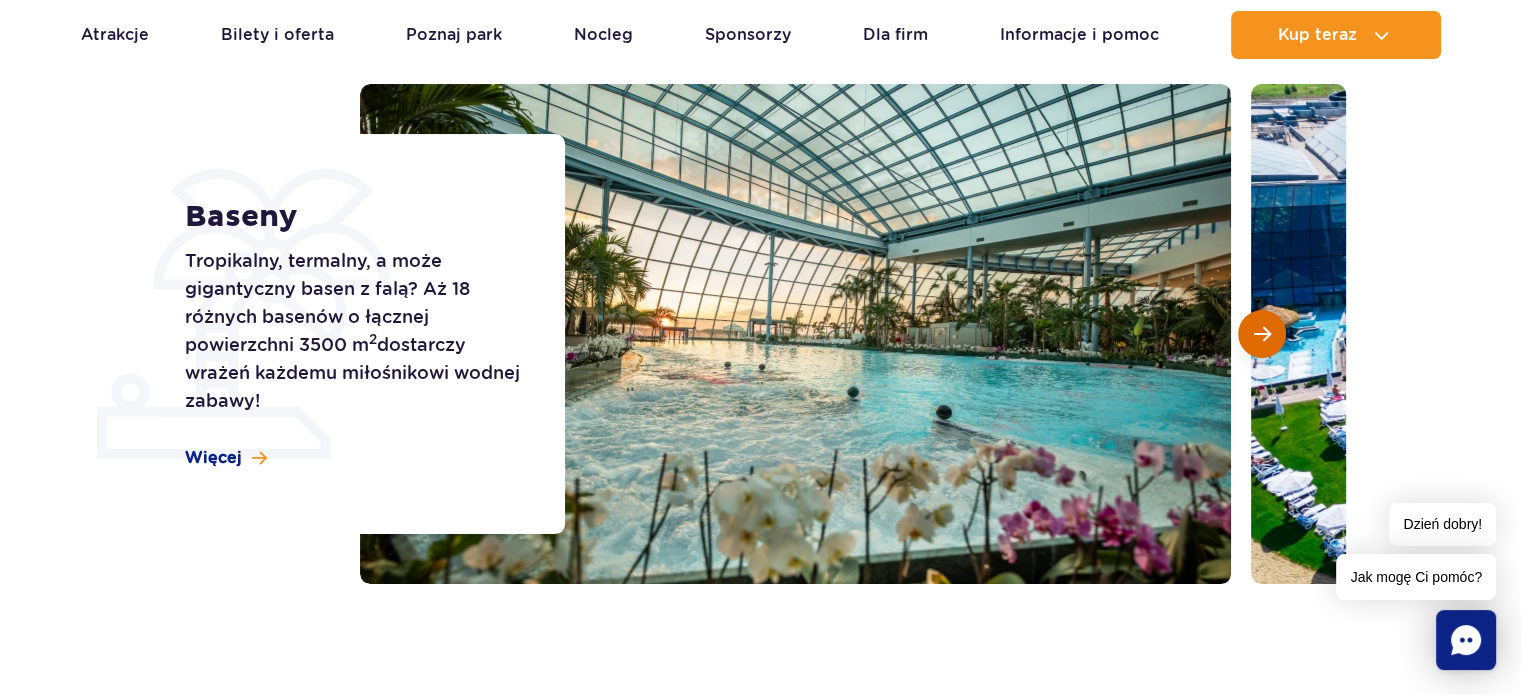 click at bounding box center (1262, 334) 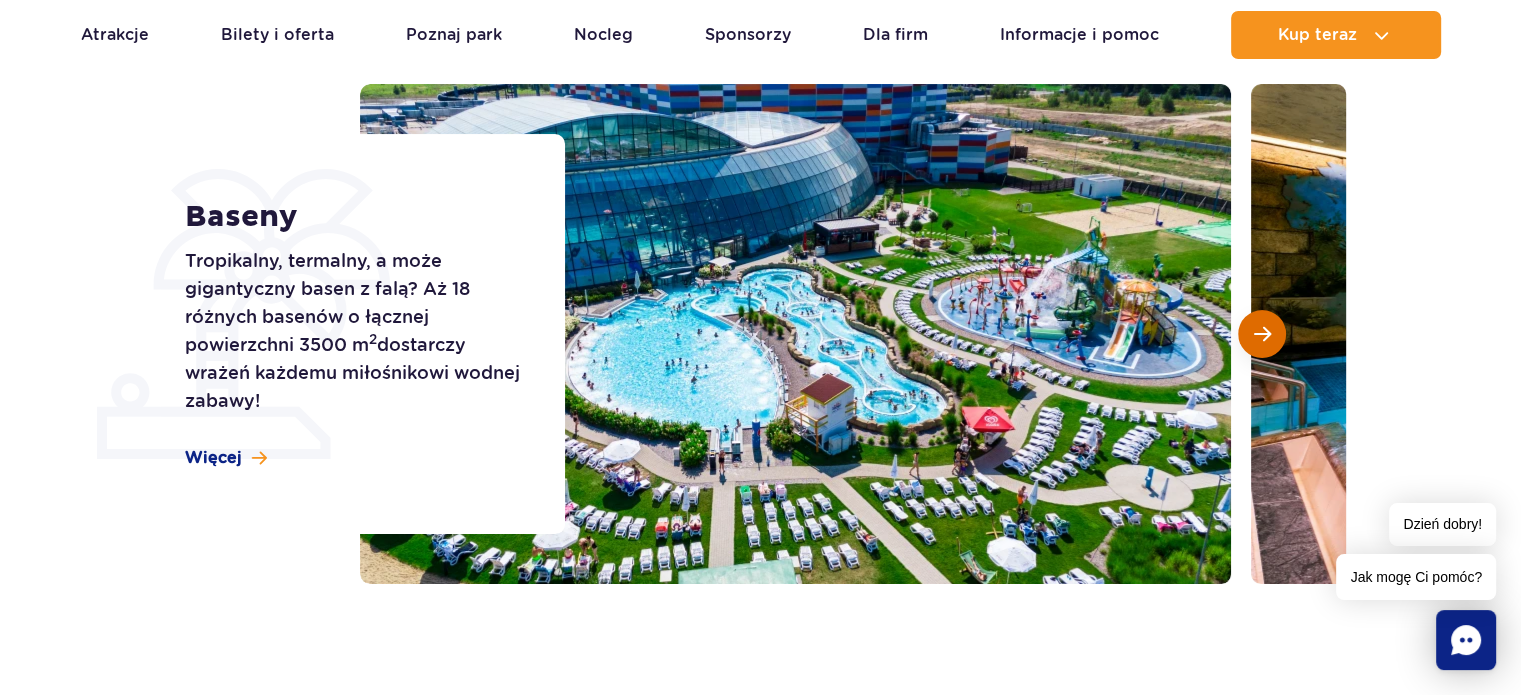 click at bounding box center (1262, 334) 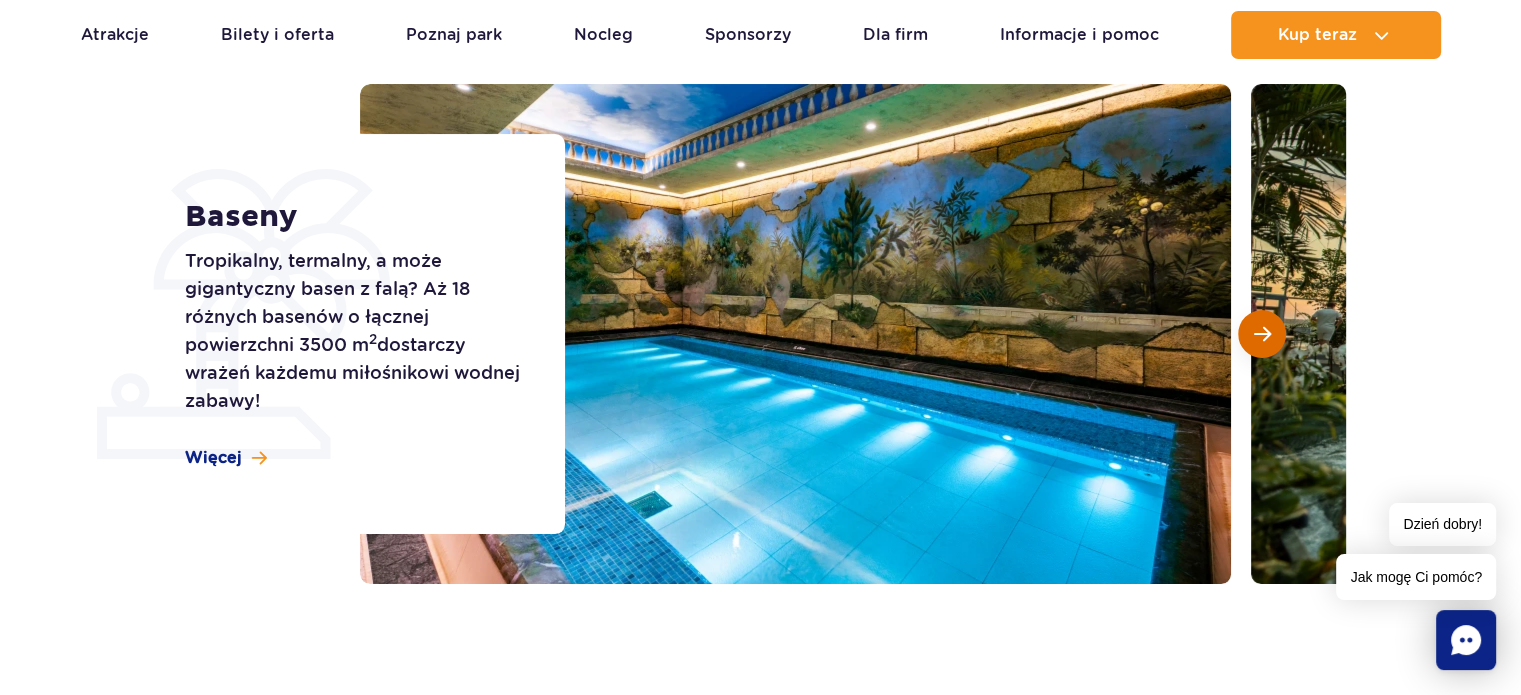 click at bounding box center (1262, 334) 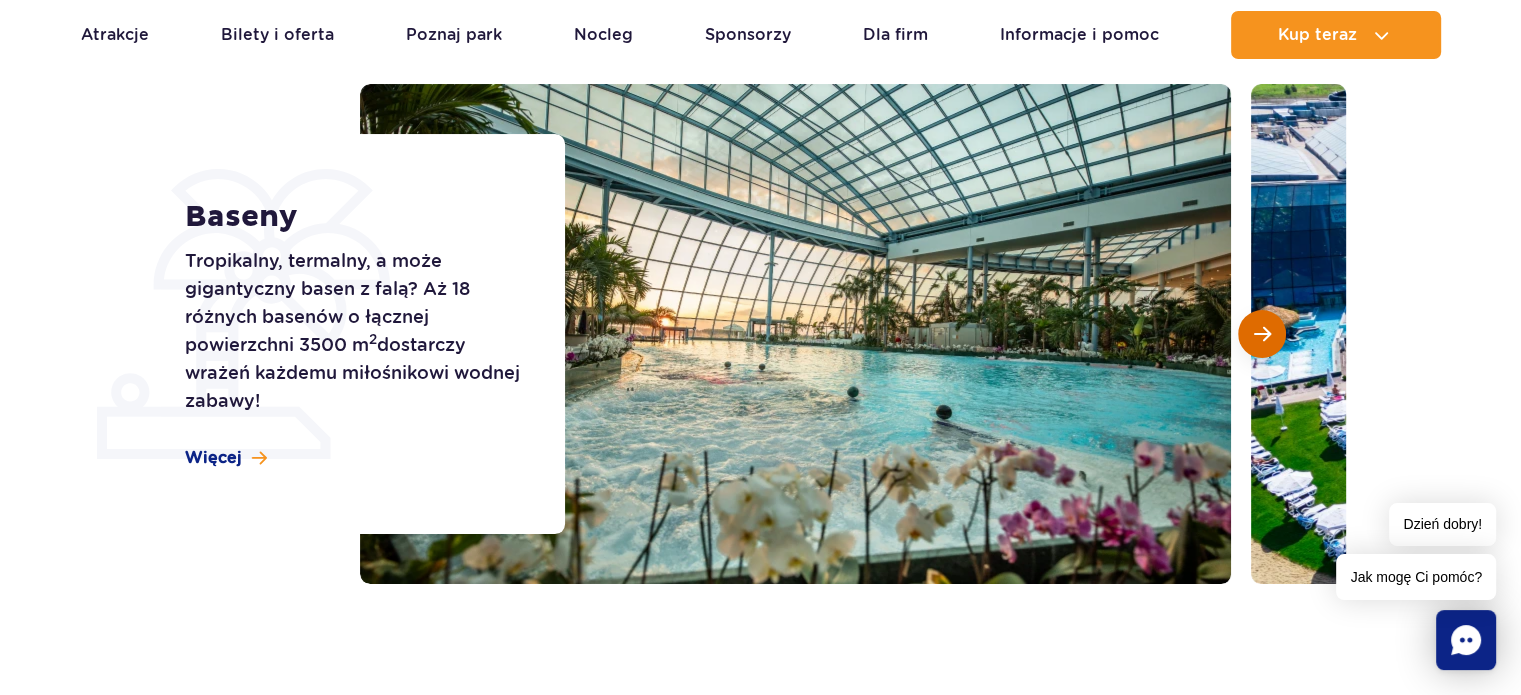 click at bounding box center (1262, 334) 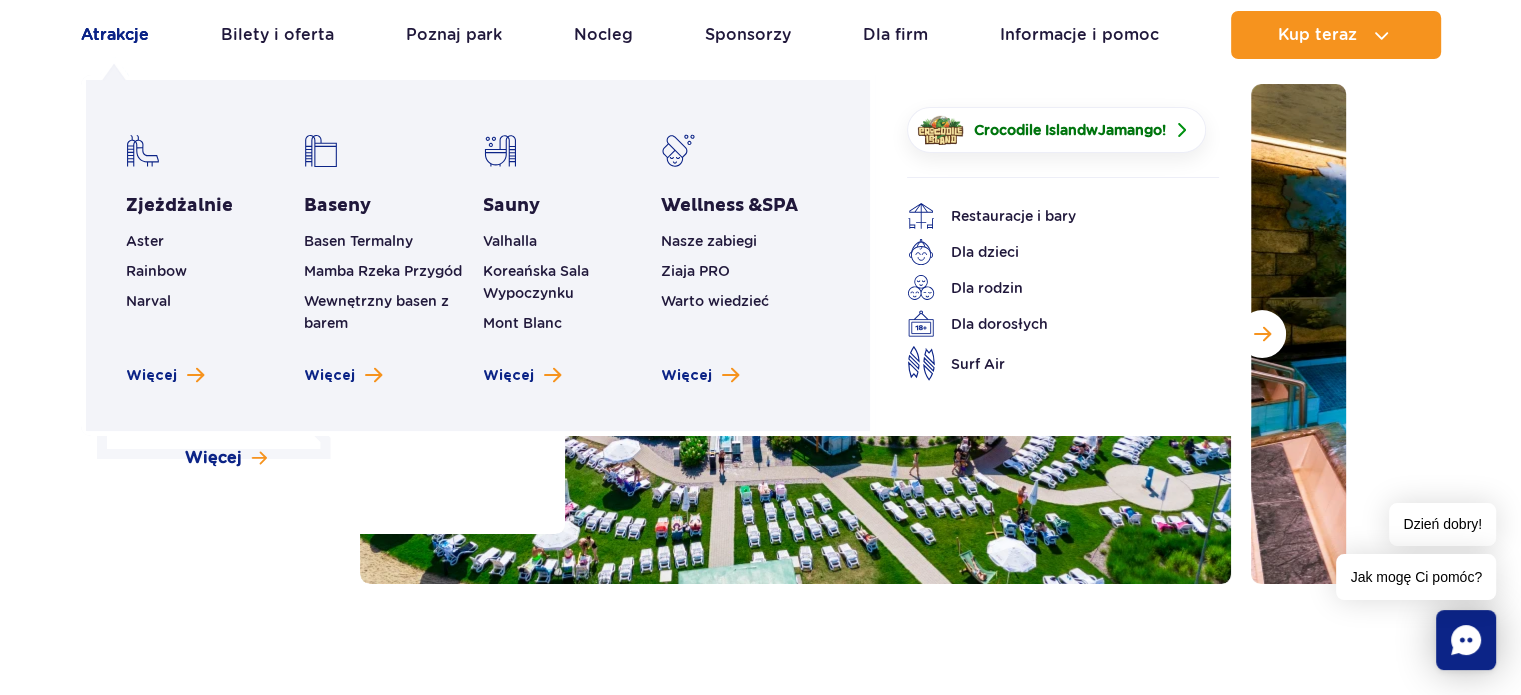 click on "Atrakcje" at bounding box center [115, 35] 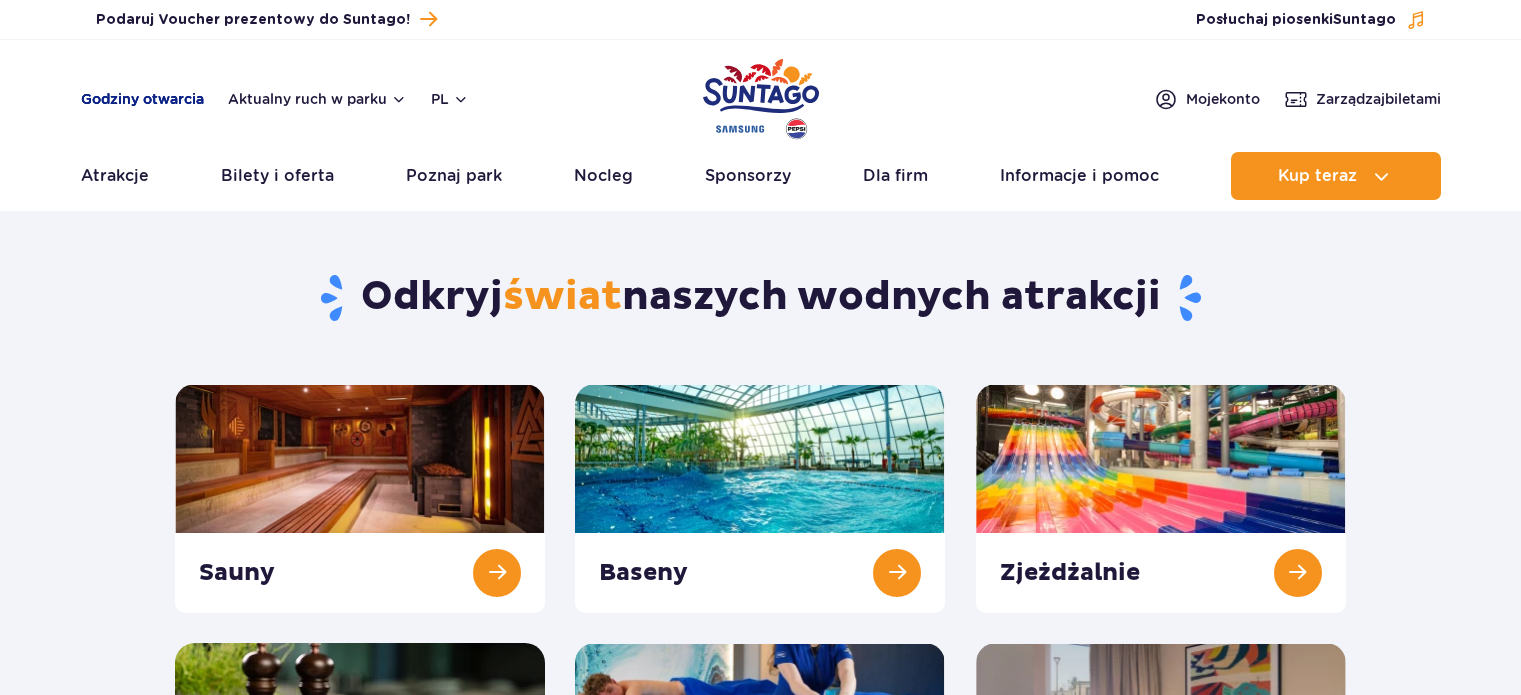 scroll, scrollTop: 0, scrollLeft: 0, axis: both 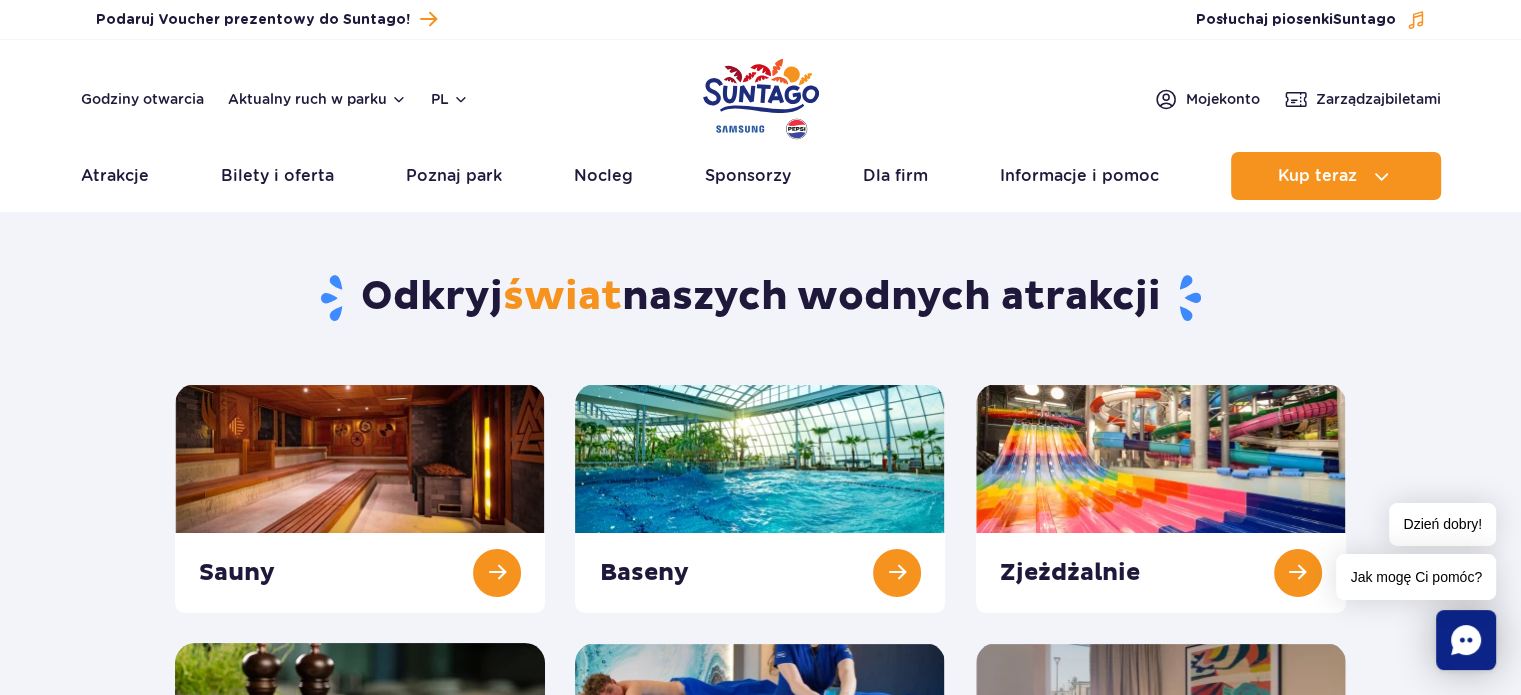 click on "Odkryj  świat  naszych wodnych atrakcji
Sauny
Baseny
Zjeżdżalnie
Nocleg" at bounding box center (760, 548) 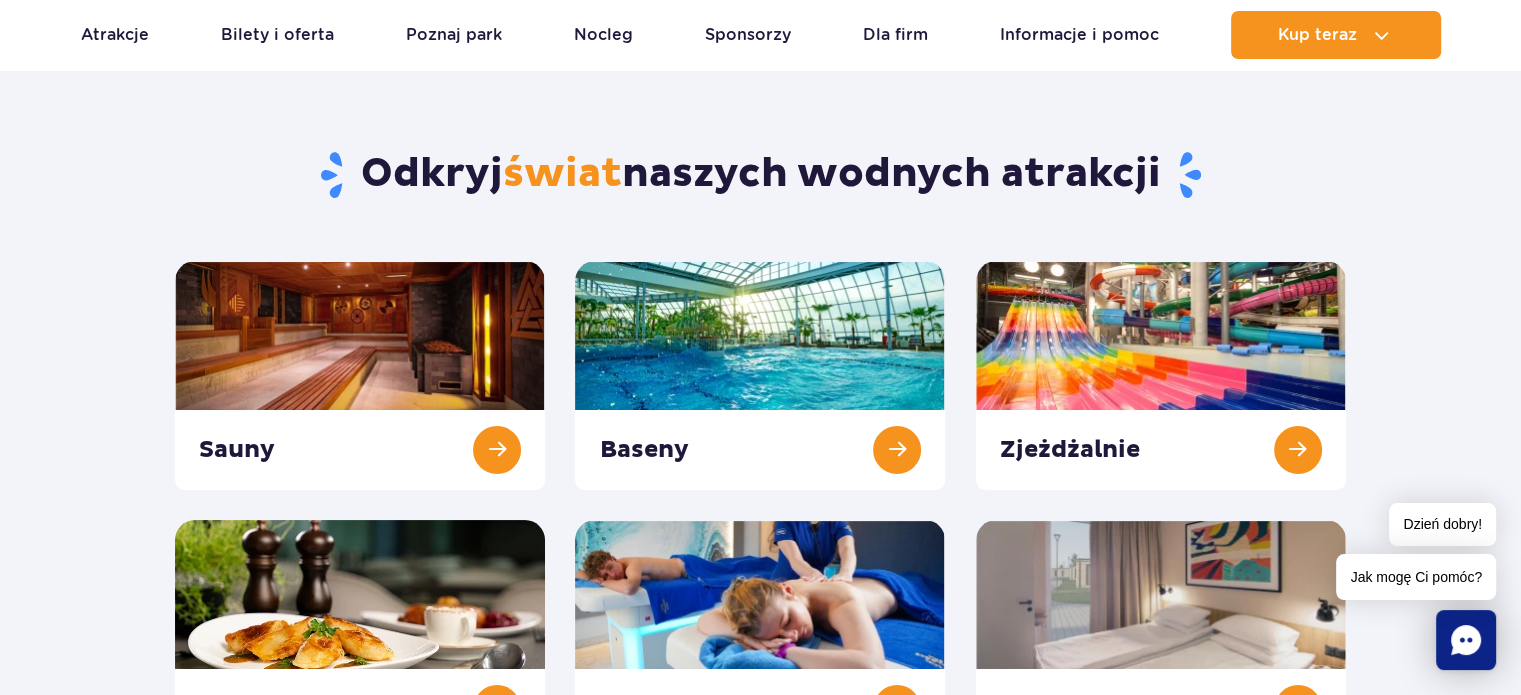 scroll, scrollTop: 120, scrollLeft: 0, axis: vertical 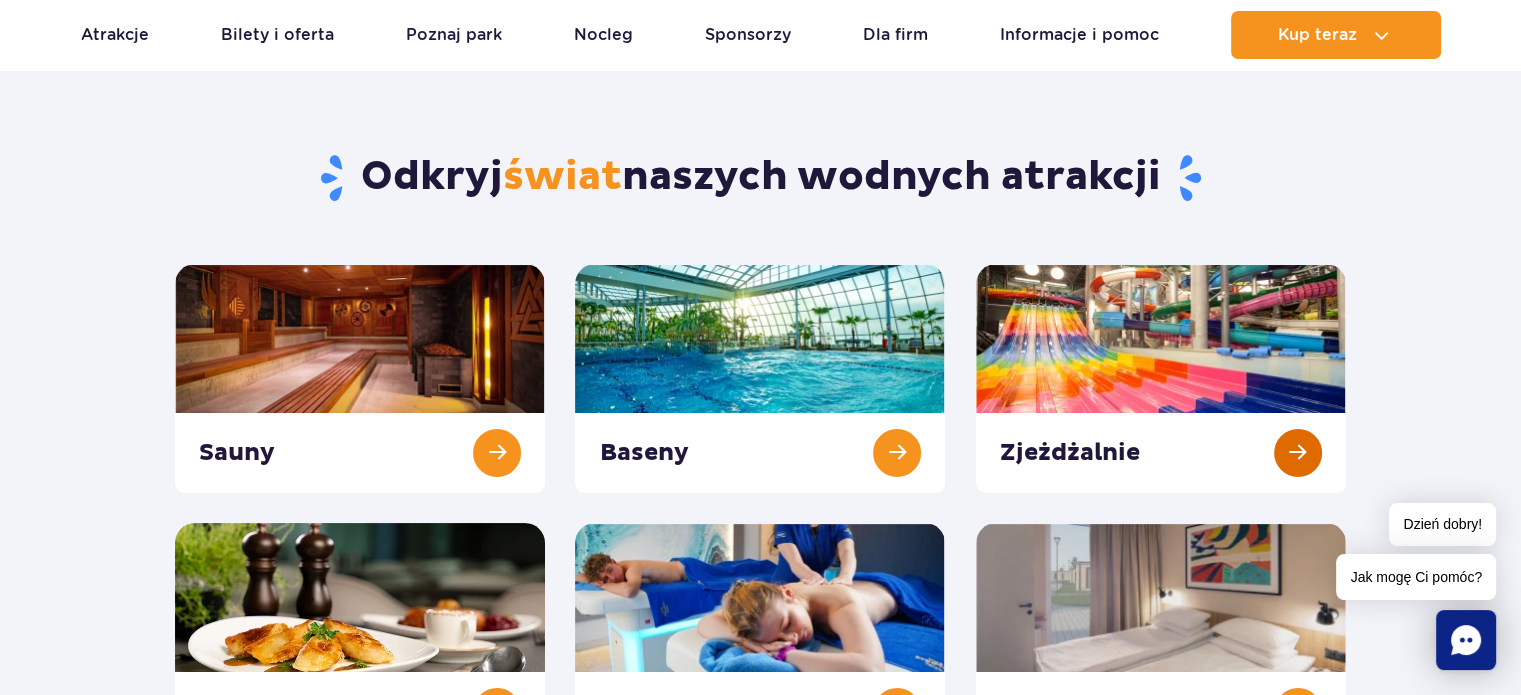 click at bounding box center [1161, 378] 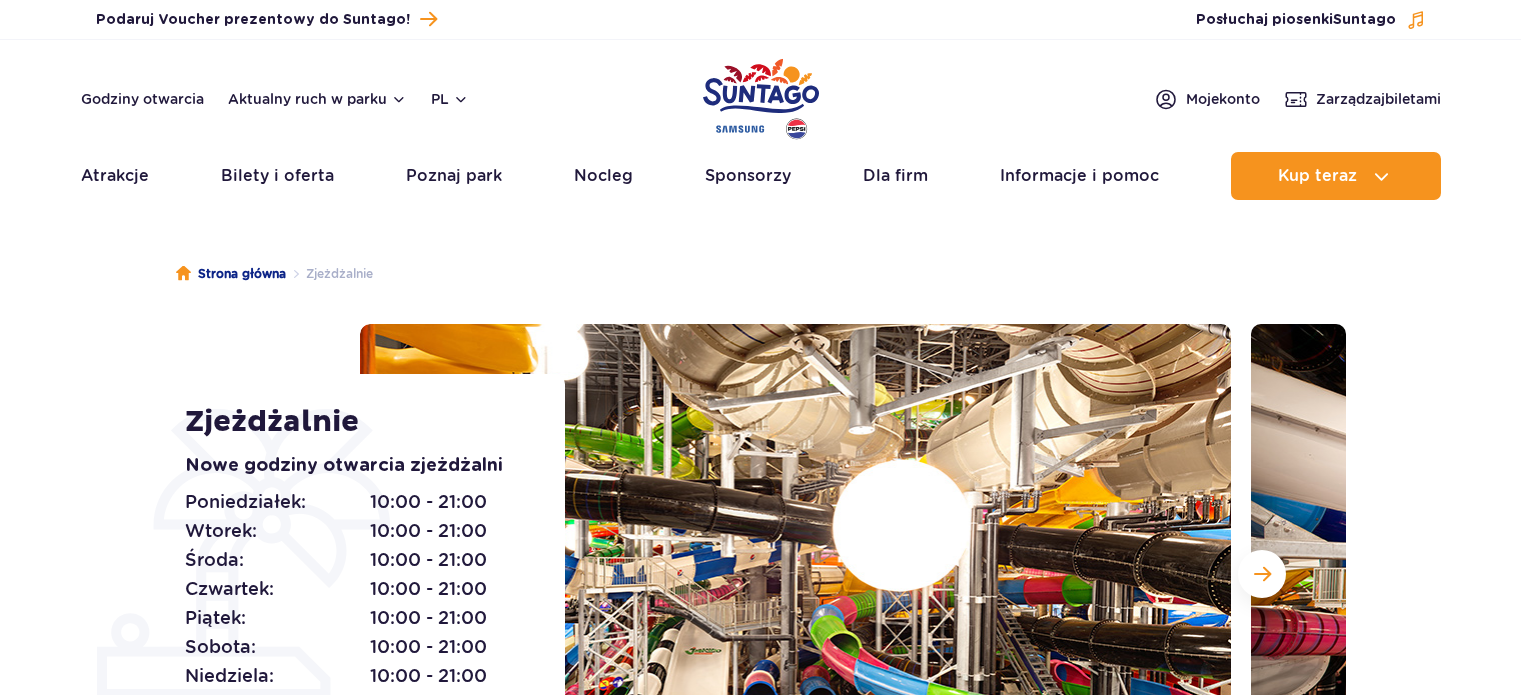 scroll, scrollTop: 0, scrollLeft: 0, axis: both 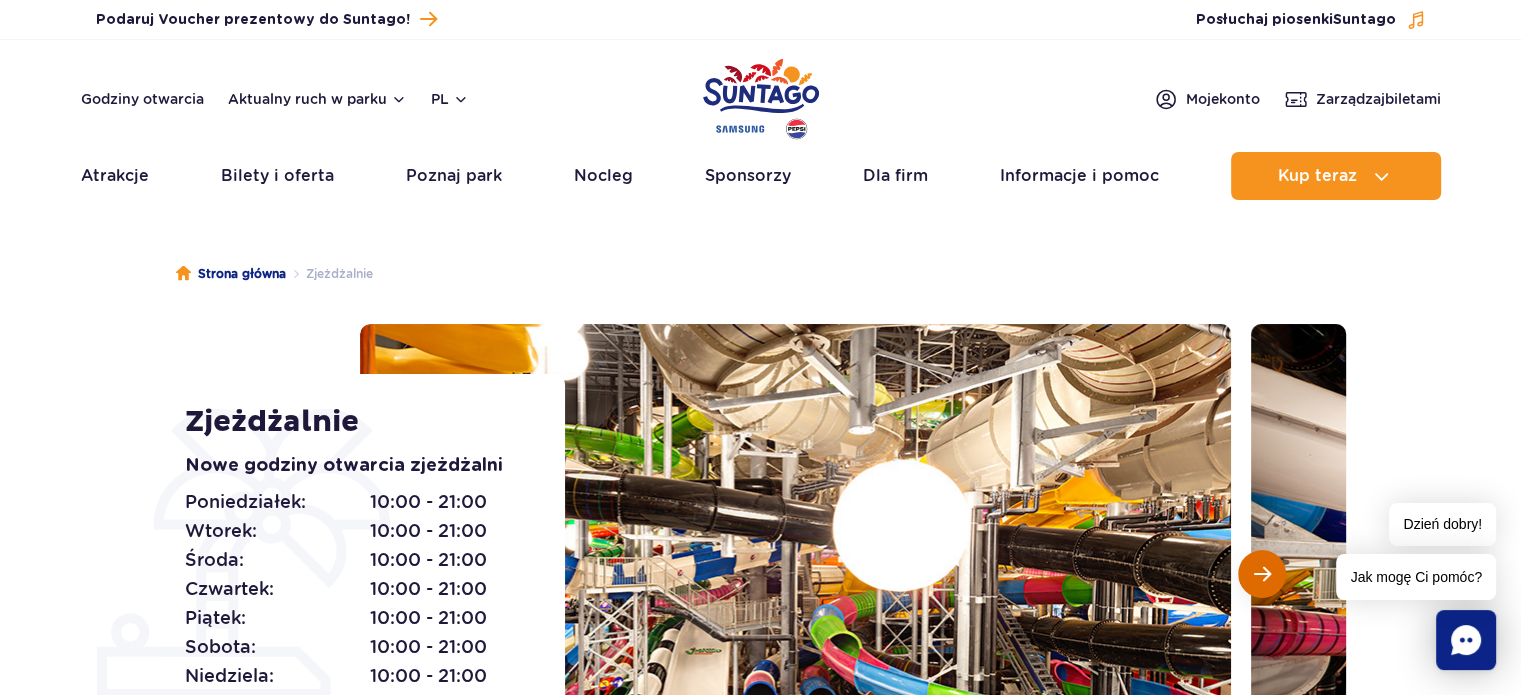 click at bounding box center [1262, 574] 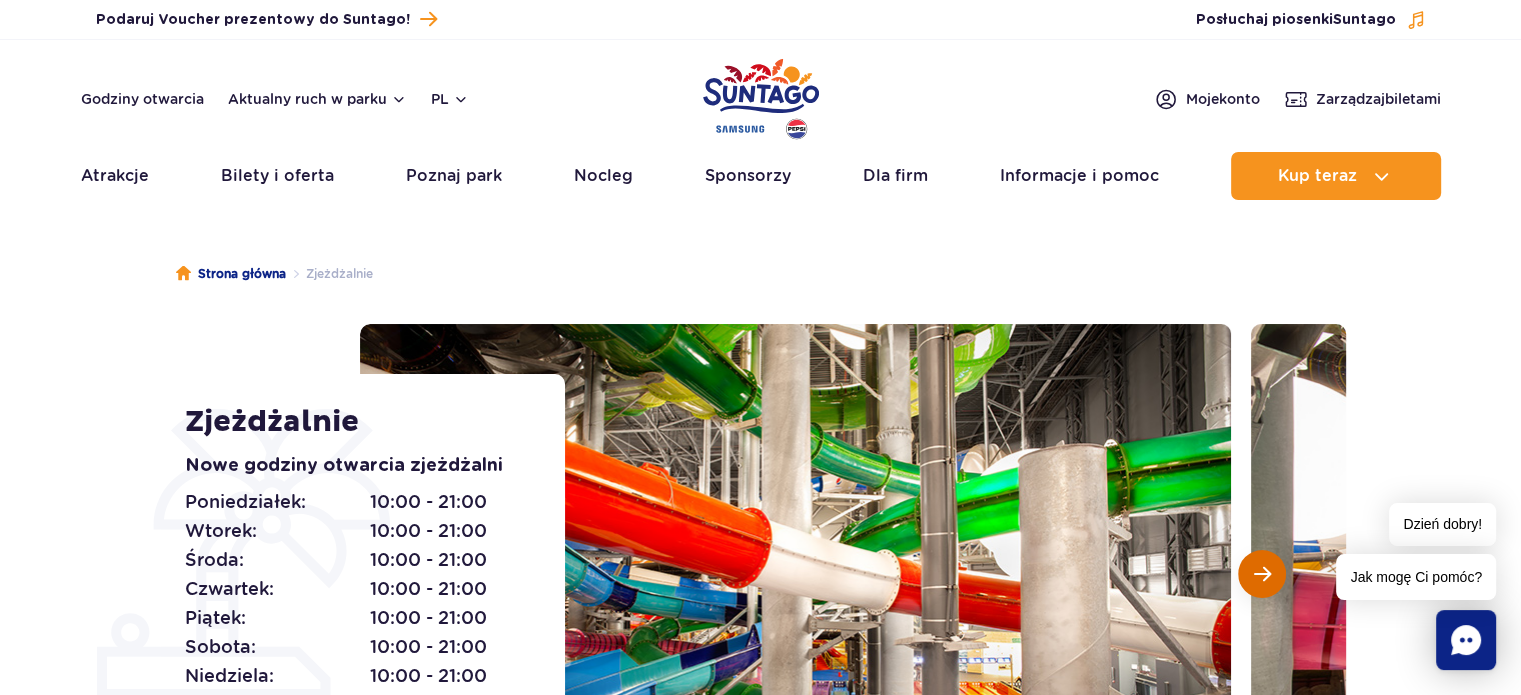 click at bounding box center [1262, 574] 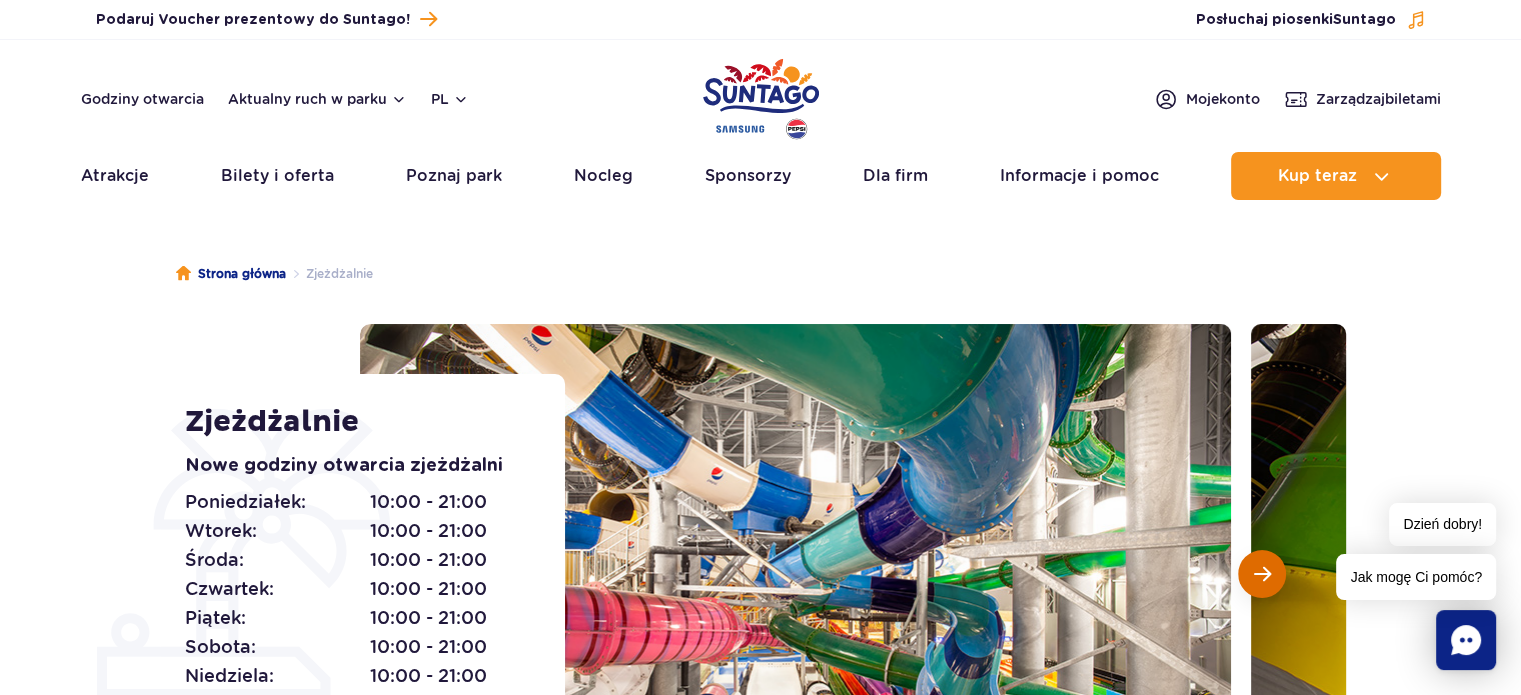 click at bounding box center (1262, 574) 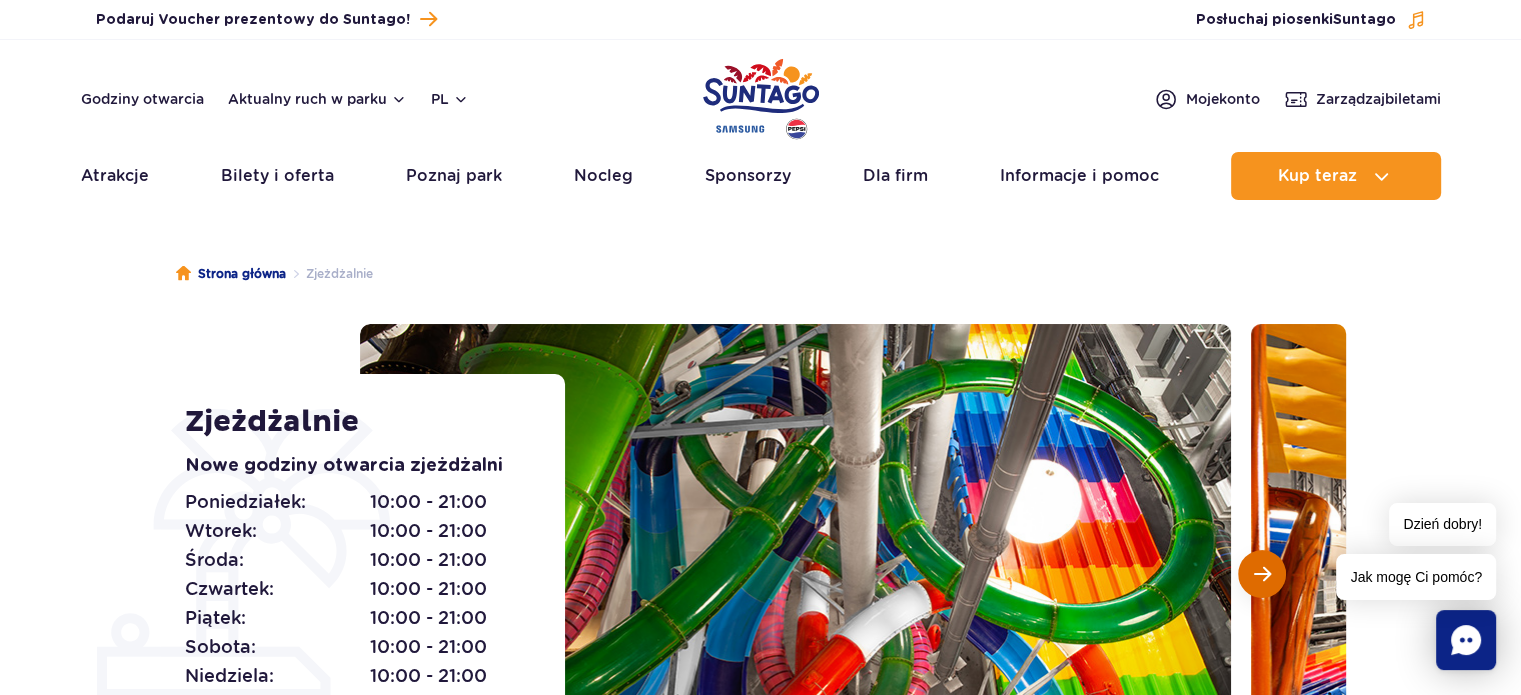 click at bounding box center [1262, 574] 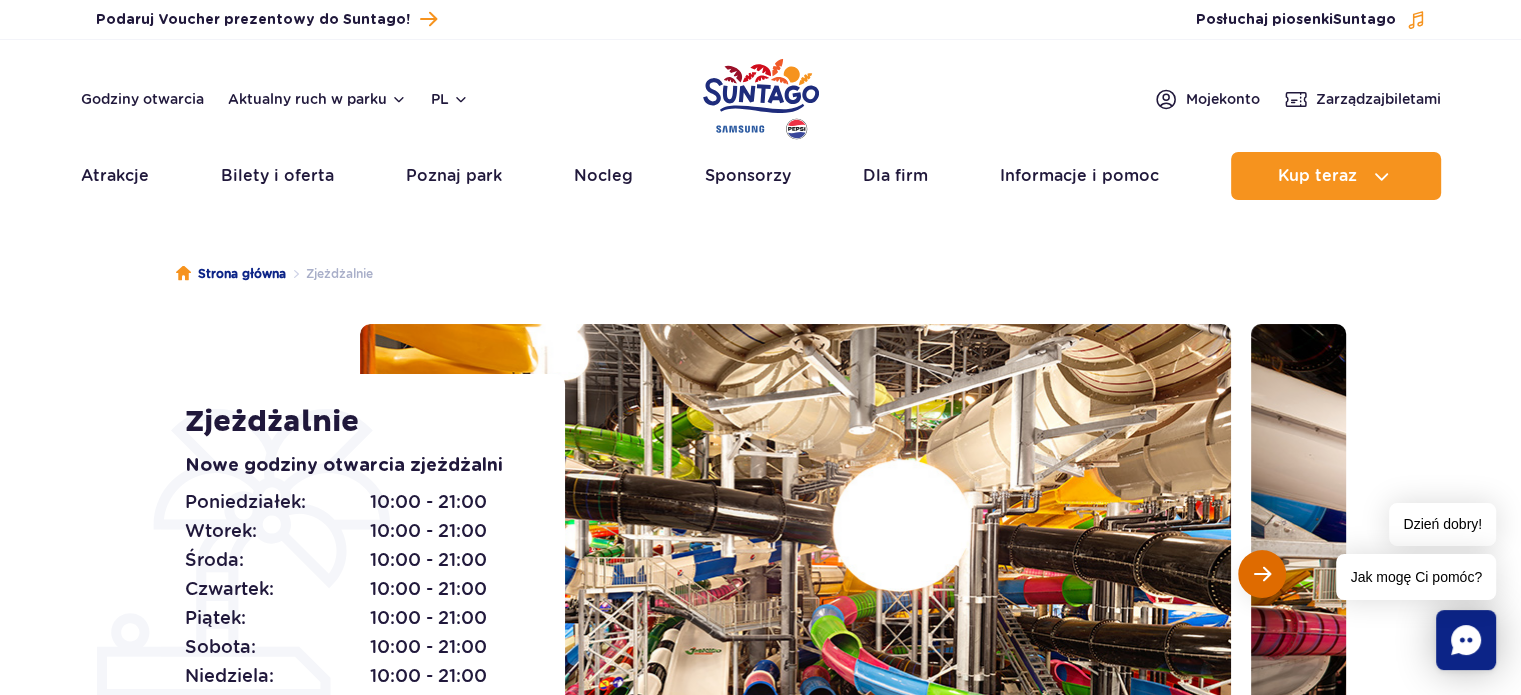 click at bounding box center (1262, 574) 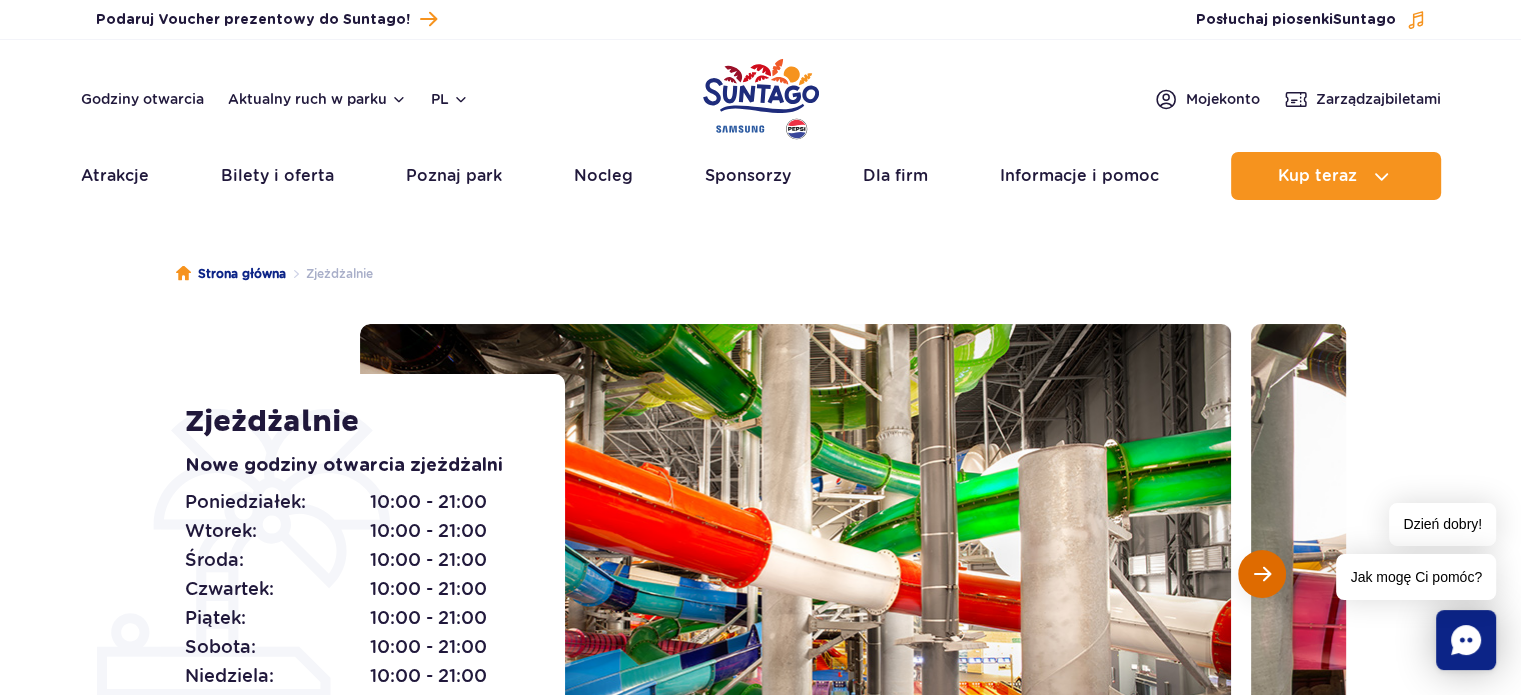 click at bounding box center (1262, 574) 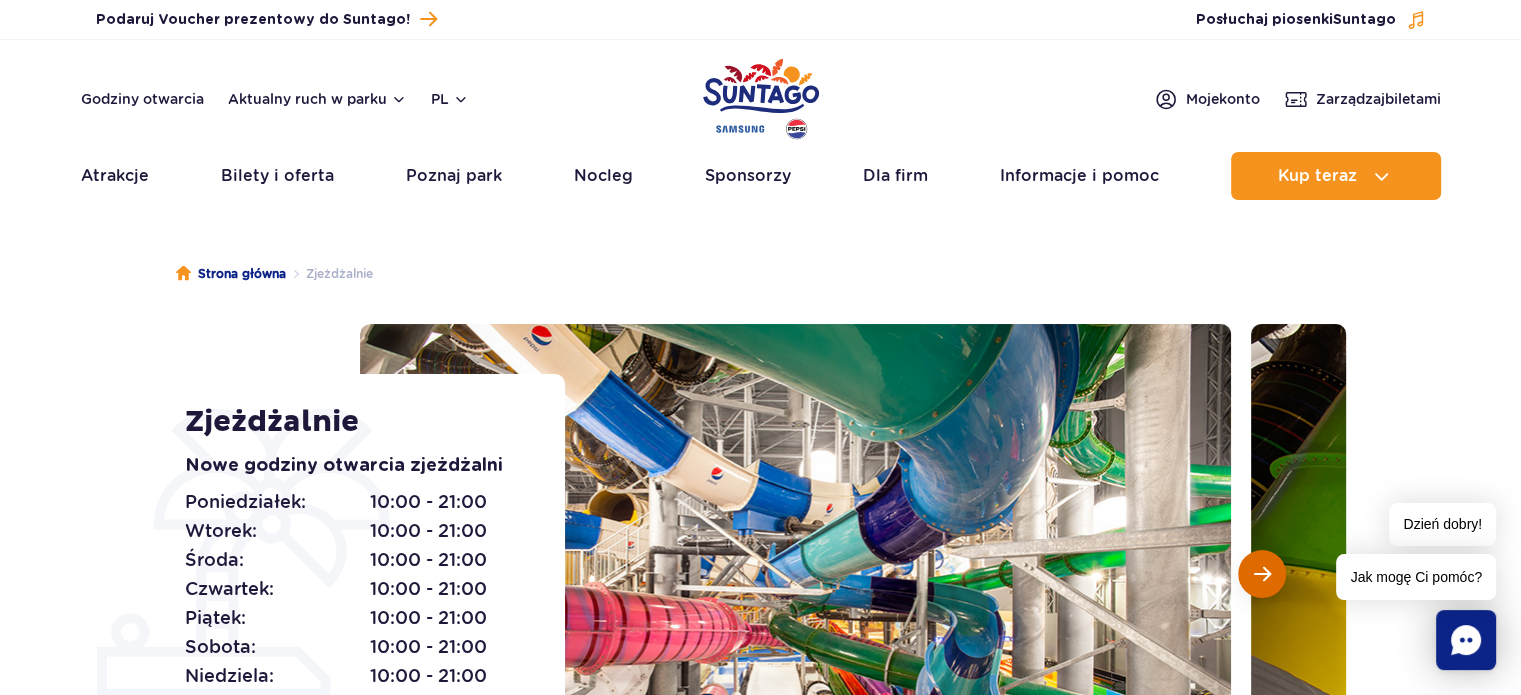 click at bounding box center [1262, 574] 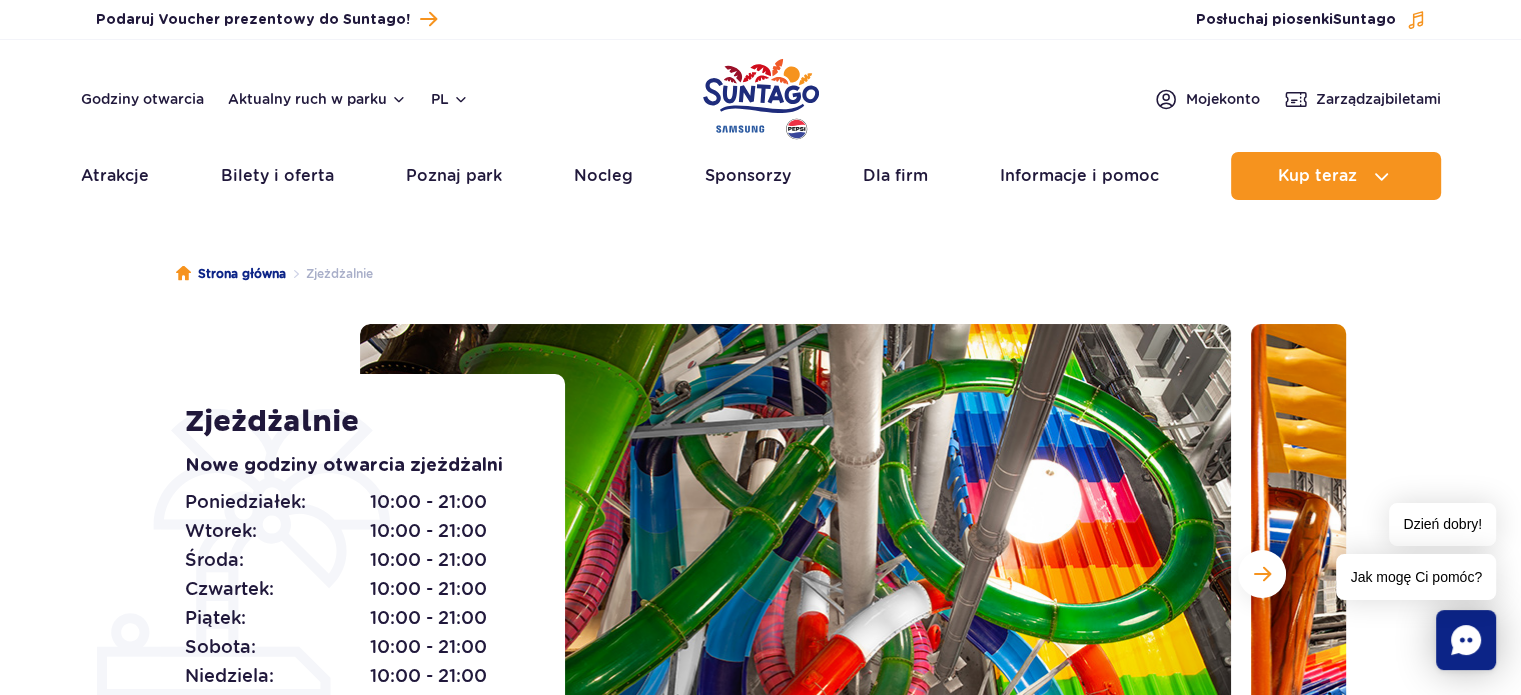click on "Zjeżdżalnie
Nowe godziny otwarcia zjeżdżalni
Poniedziałek:
10:00 - 21:00
Wtorek:
10:00 - 21:00
Środa:
10:00 - 21:00
Czwartek:  10:00 - 21:00 Piątek:" at bounding box center (760, 574) 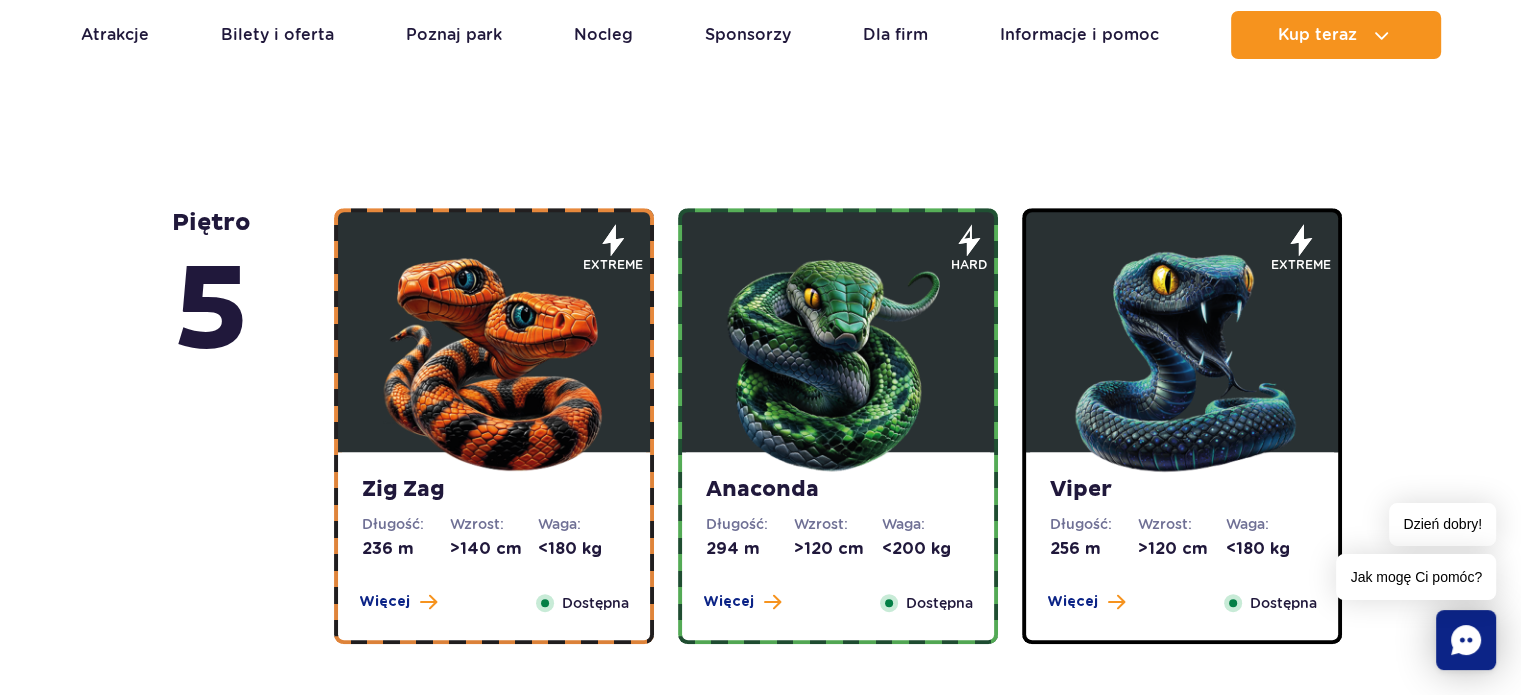 scroll, scrollTop: 1120, scrollLeft: 0, axis: vertical 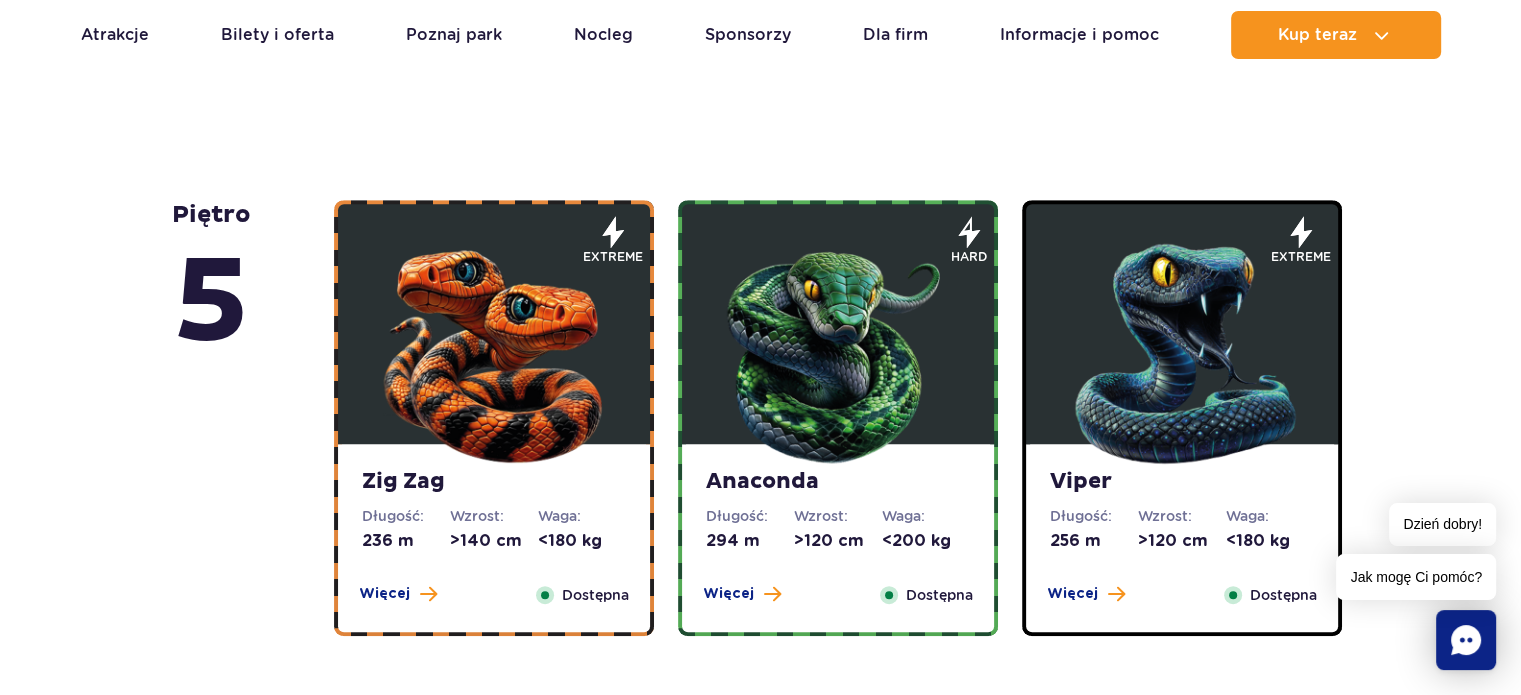 click at bounding box center [494, 349] 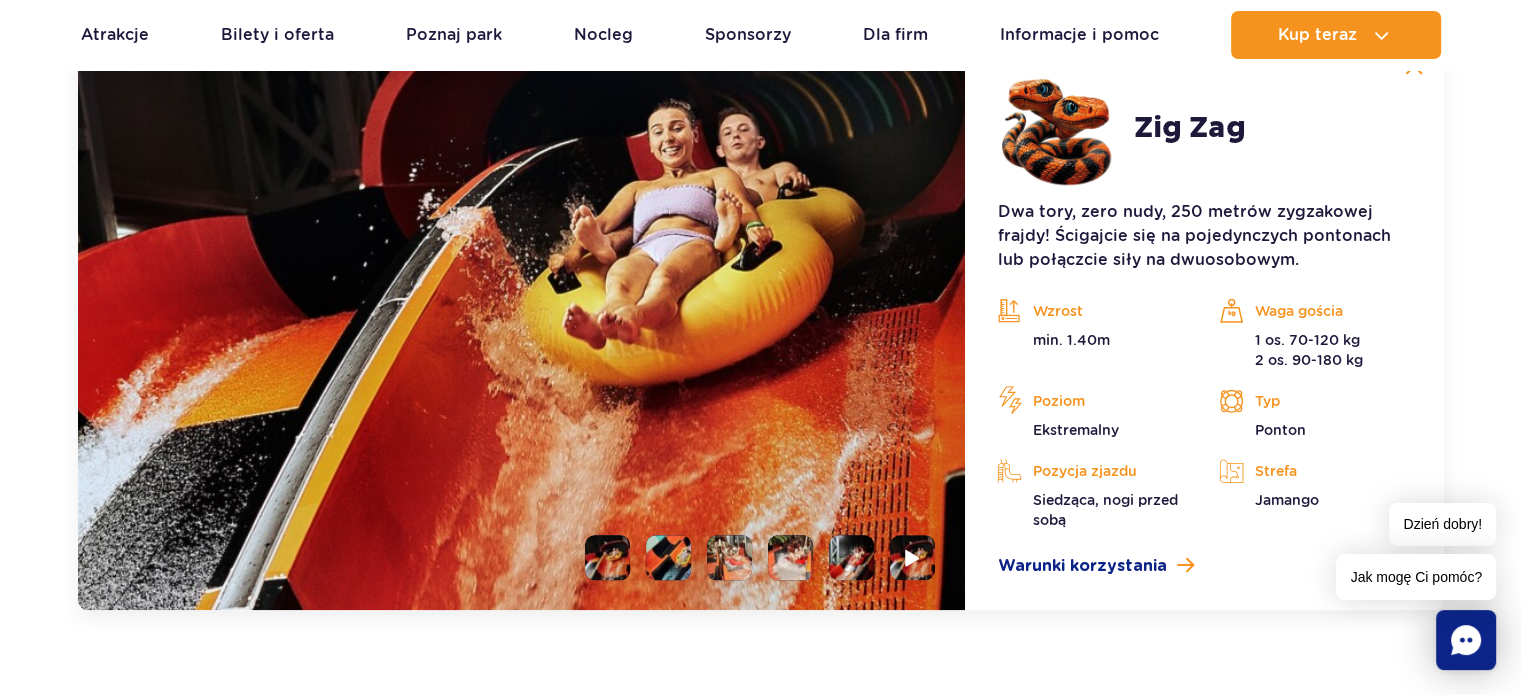scroll, scrollTop: 1760, scrollLeft: 0, axis: vertical 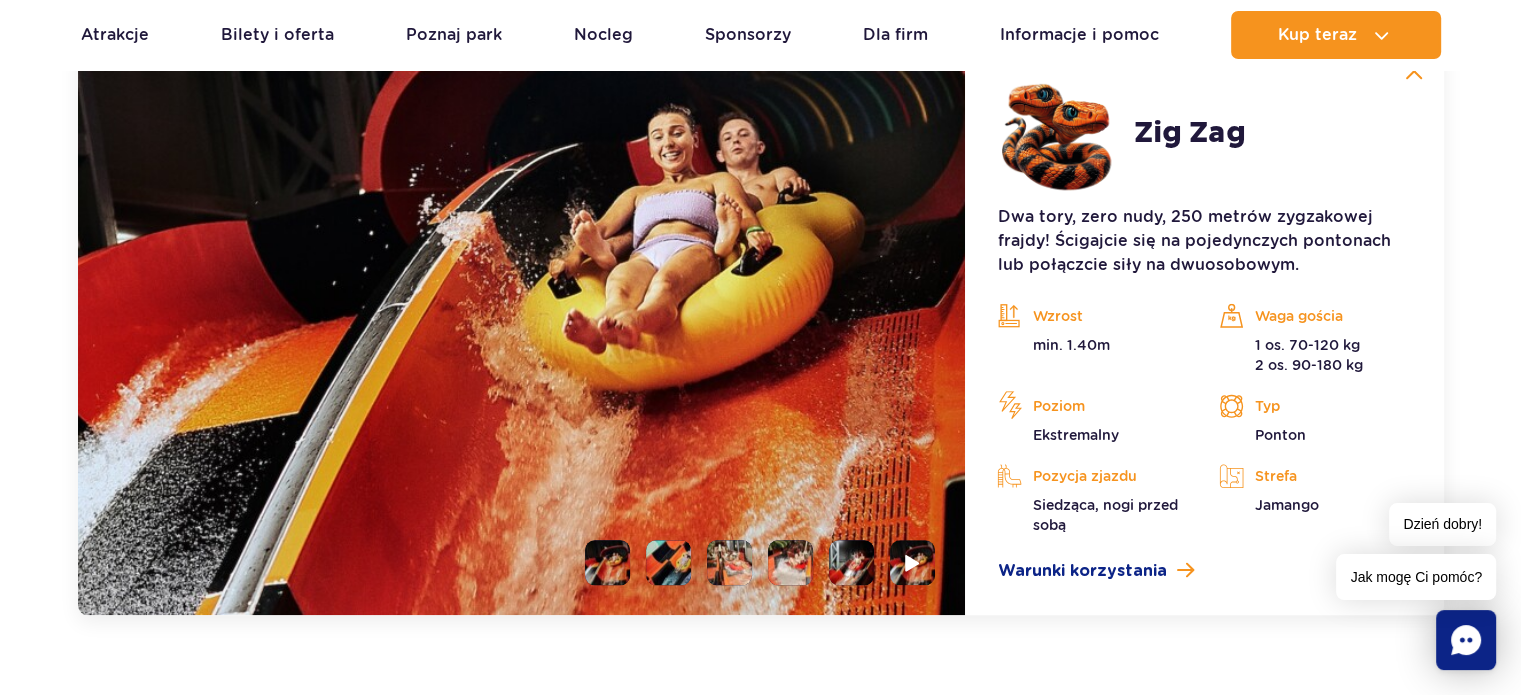 click at bounding box center (668, 562) 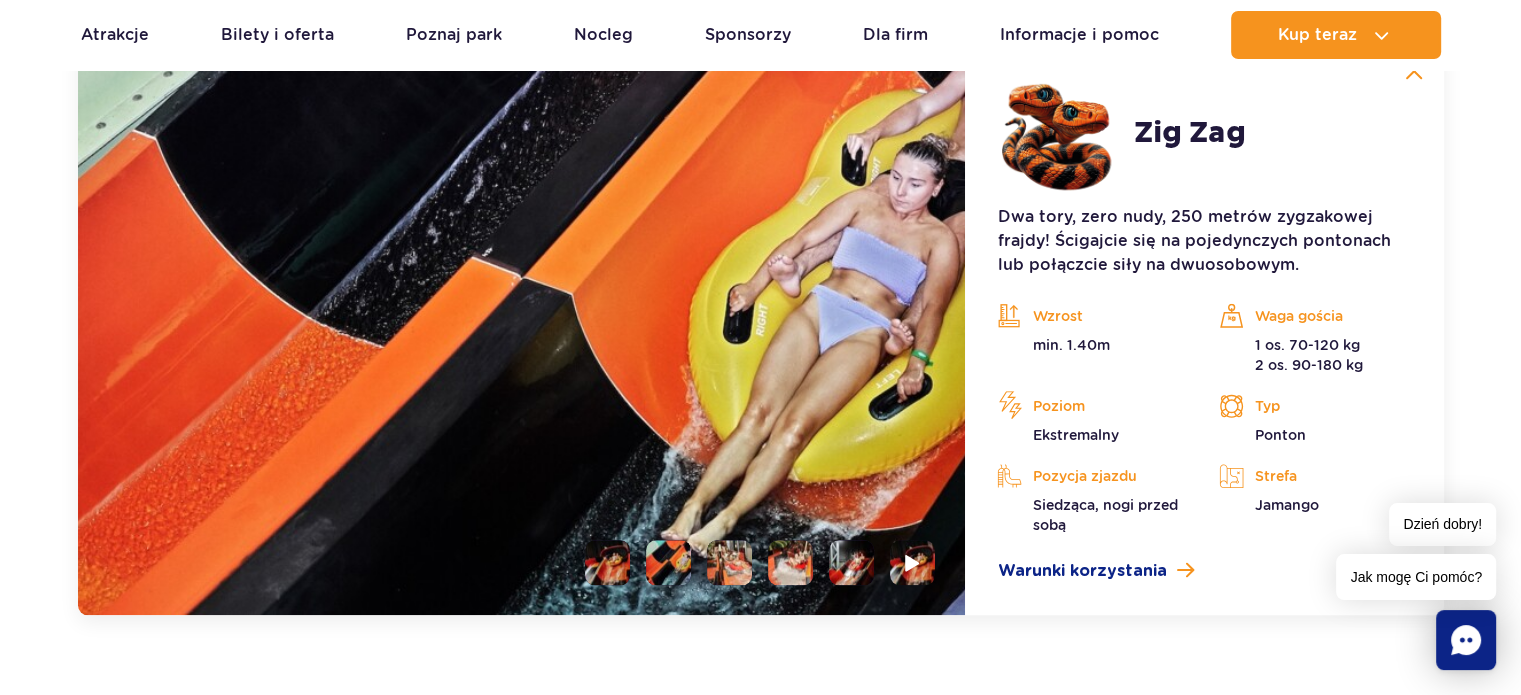 click at bounding box center [729, 562] 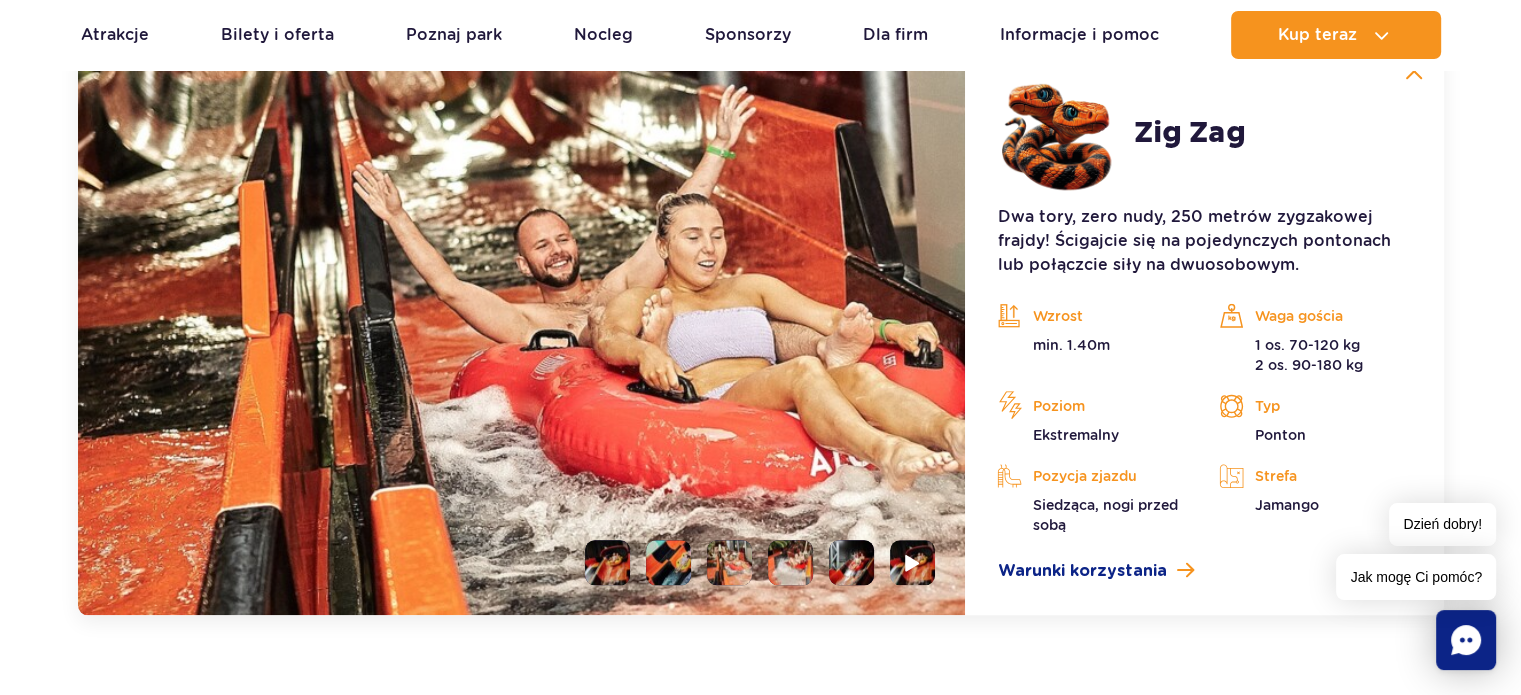 click at bounding box center (790, 562) 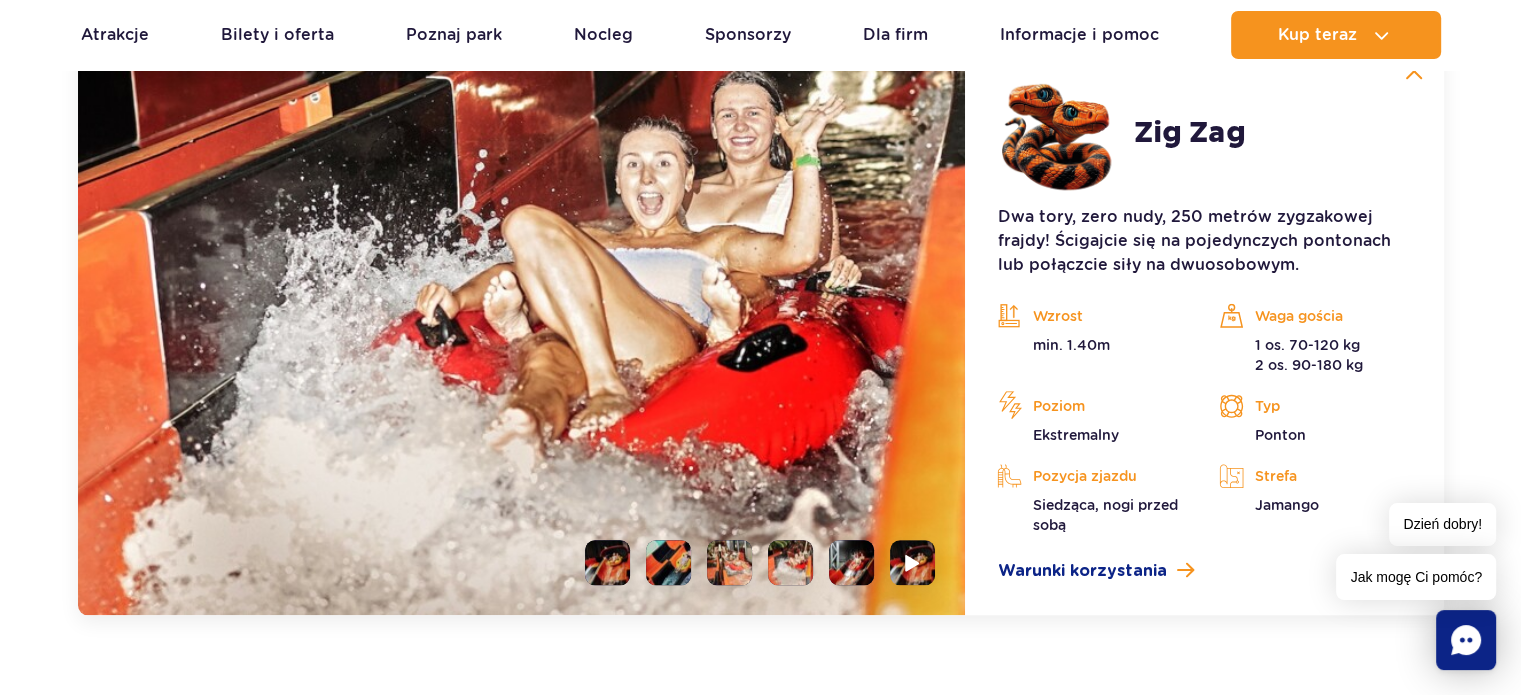 click at bounding box center (851, 562) 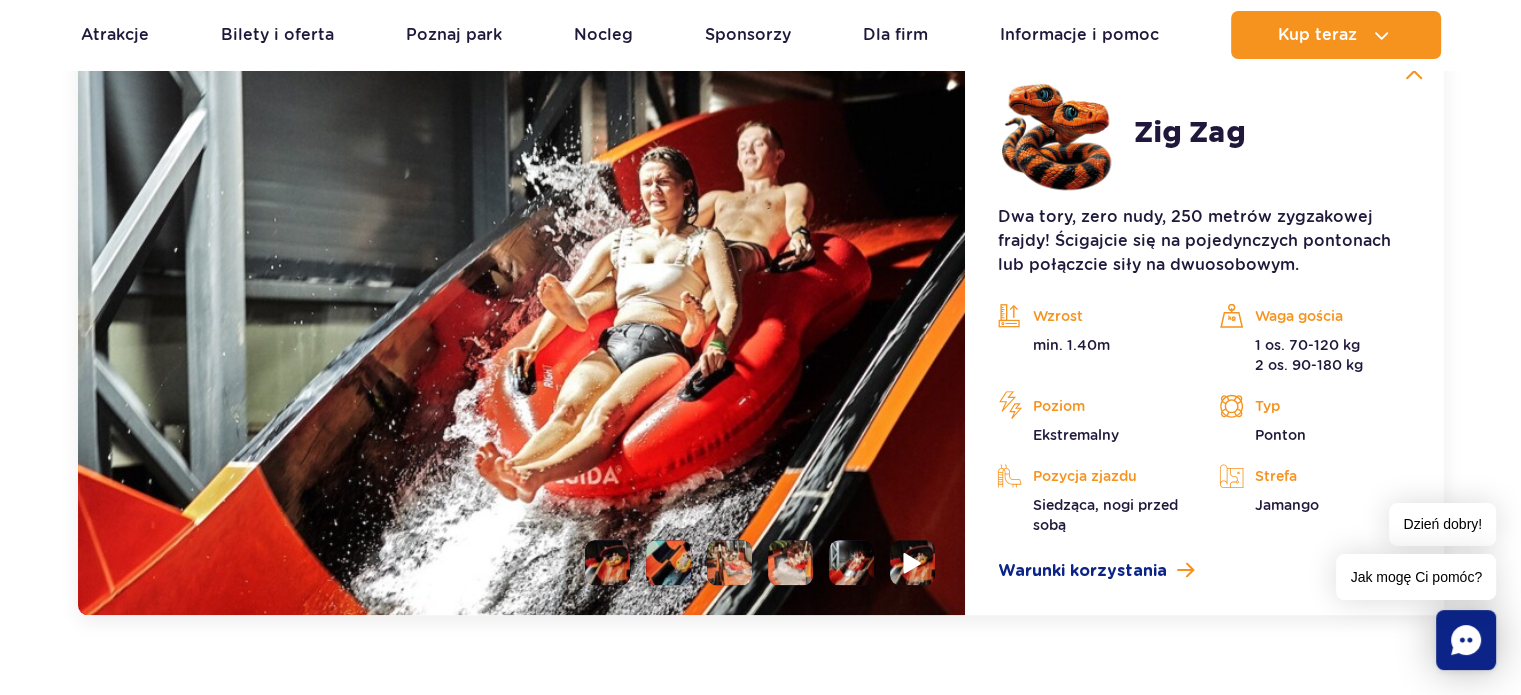 click at bounding box center (913, 562) 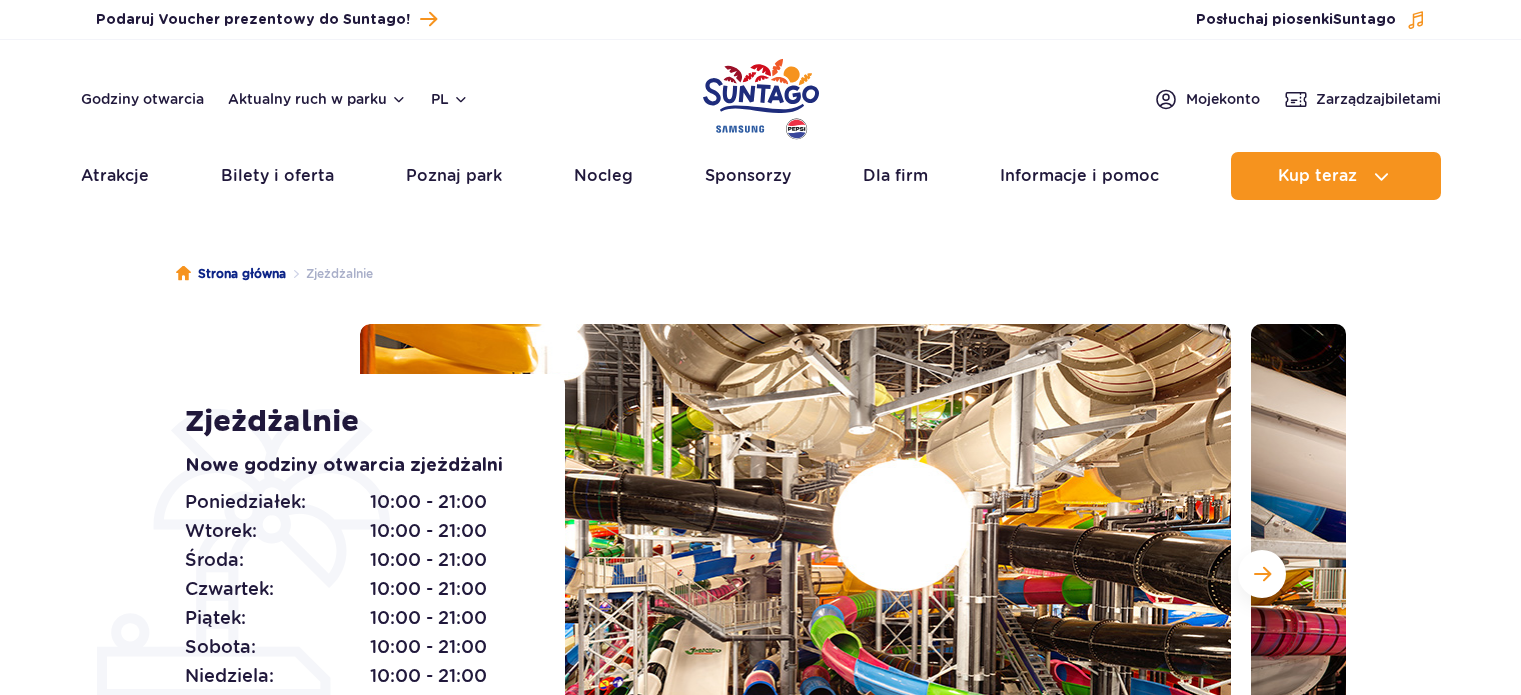 scroll, scrollTop: 0, scrollLeft: 0, axis: both 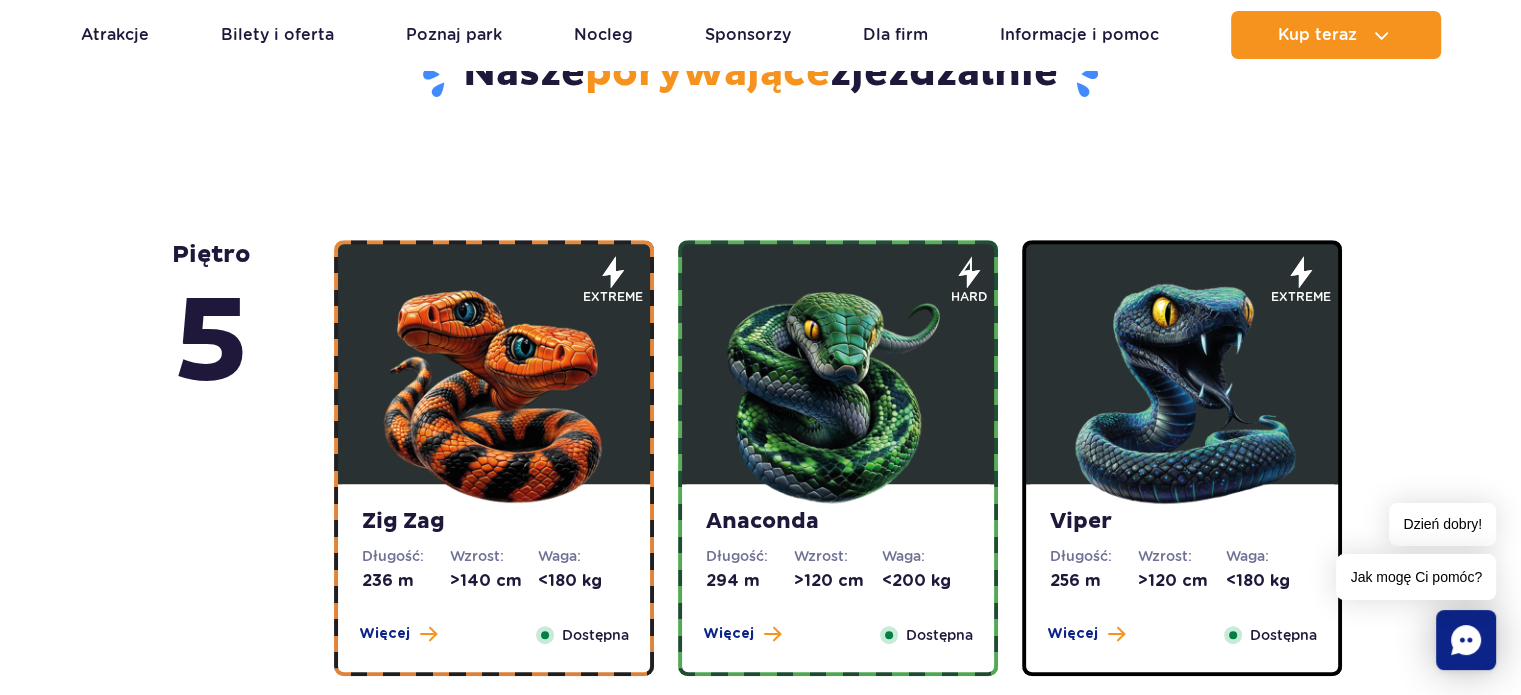 click at bounding box center (838, 389) 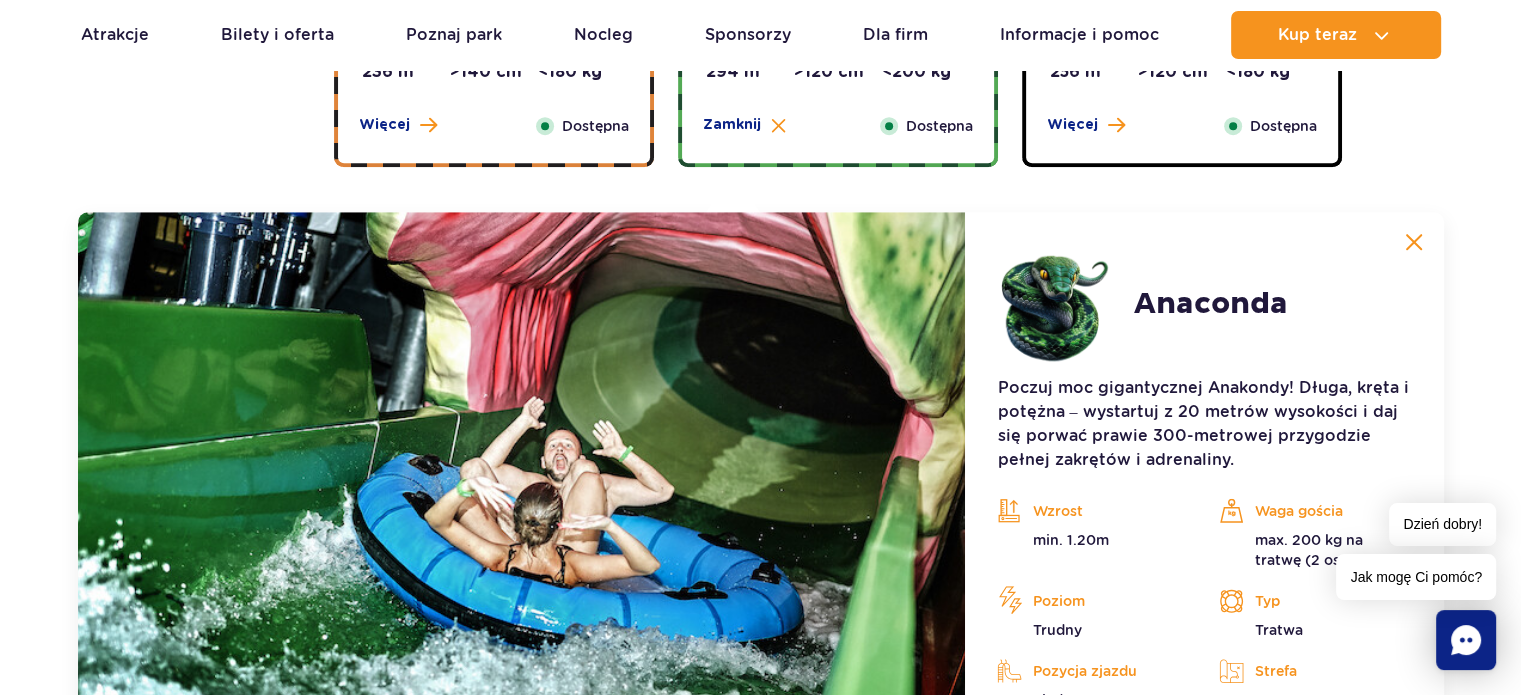 scroll, scrollTop: 1680, scrollLeft: 0, axis: vertical 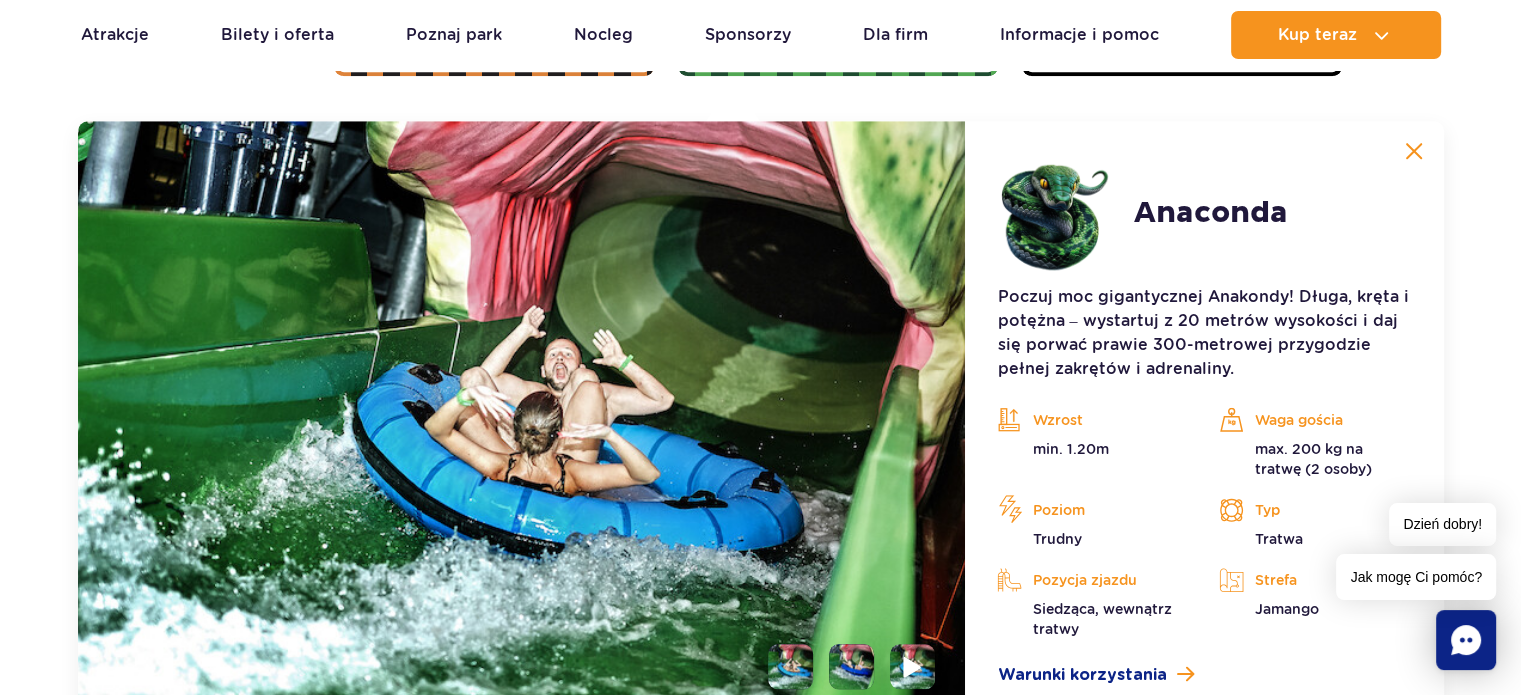 click at bounding box center (913, 666) 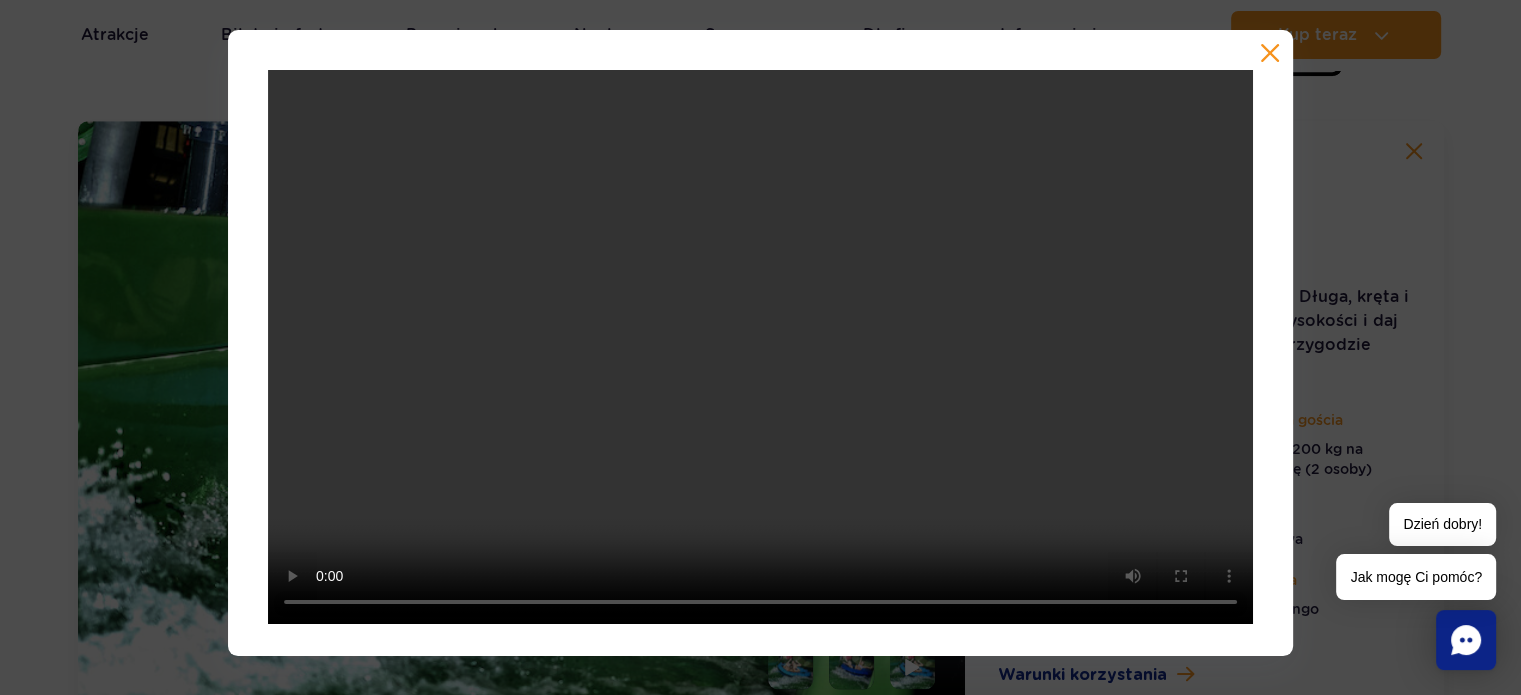 click at bounding box center (1270, 53) 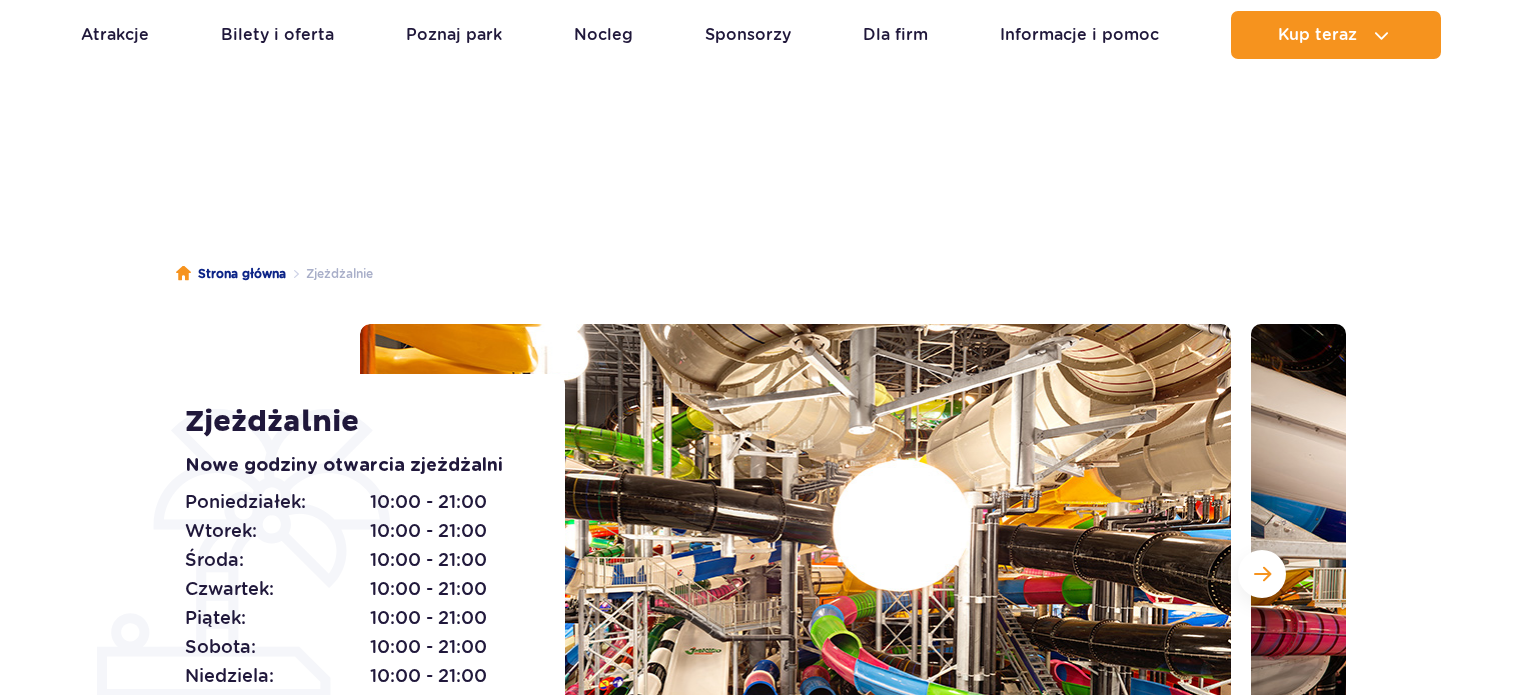 scroll, scrollTop: 40, scrollLeft: 0, axis: vertical 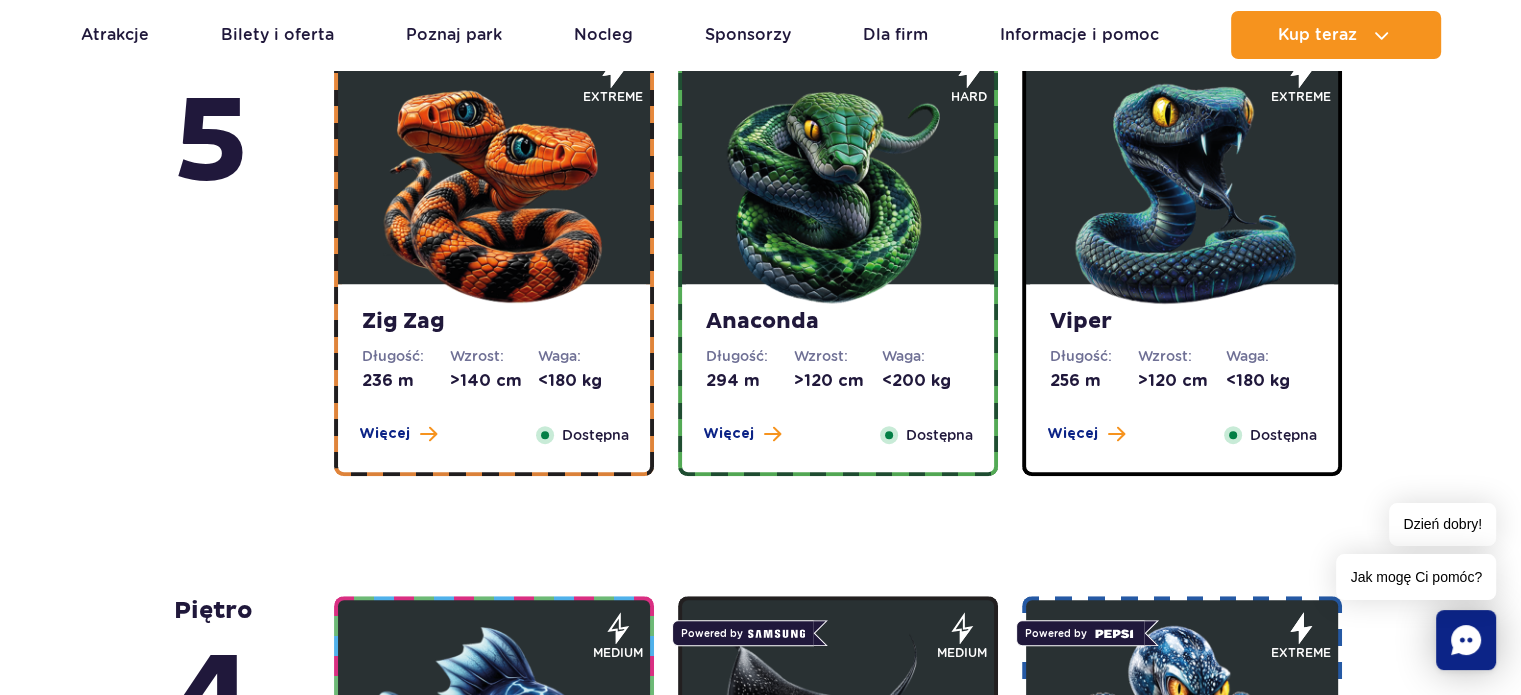 click at bounding box center [1182, 189] 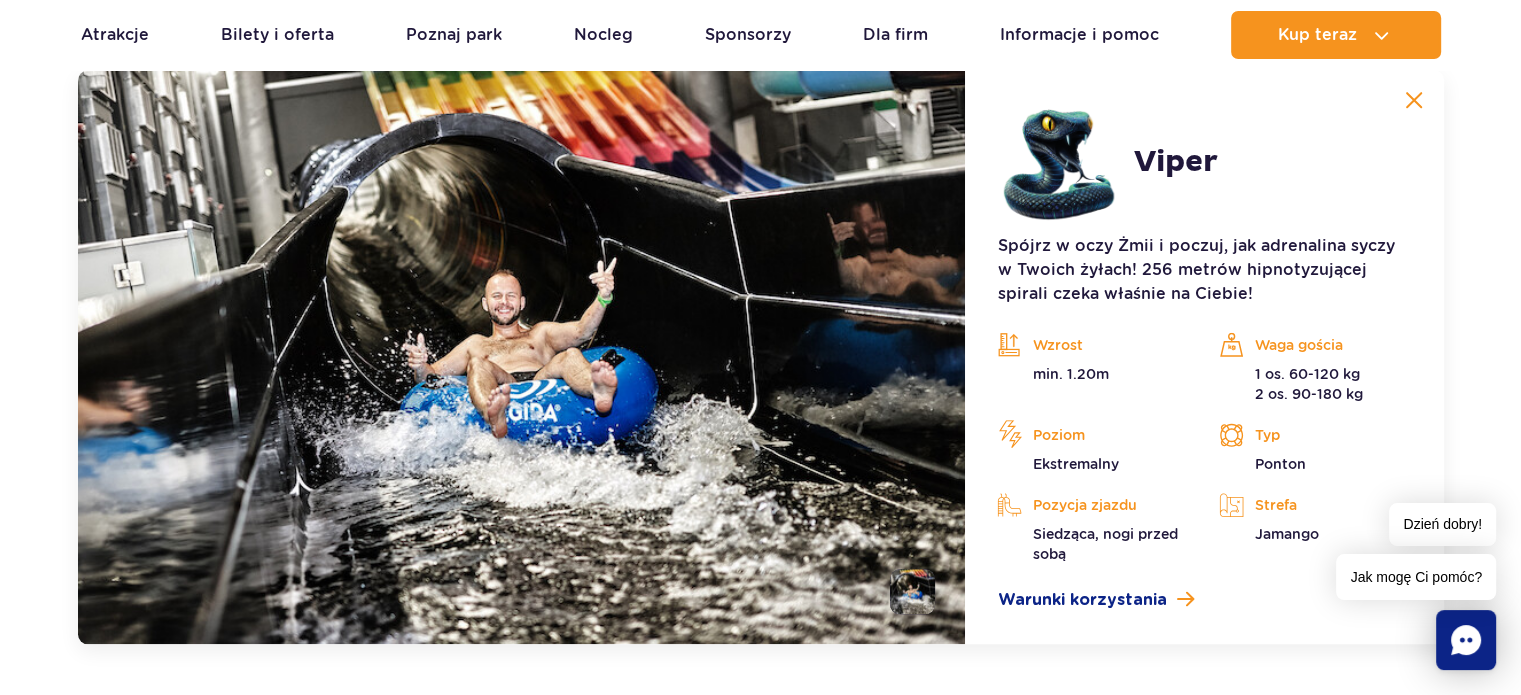 scroll, scrollTop: 1760, scrollLeft: 0, axis: vertical 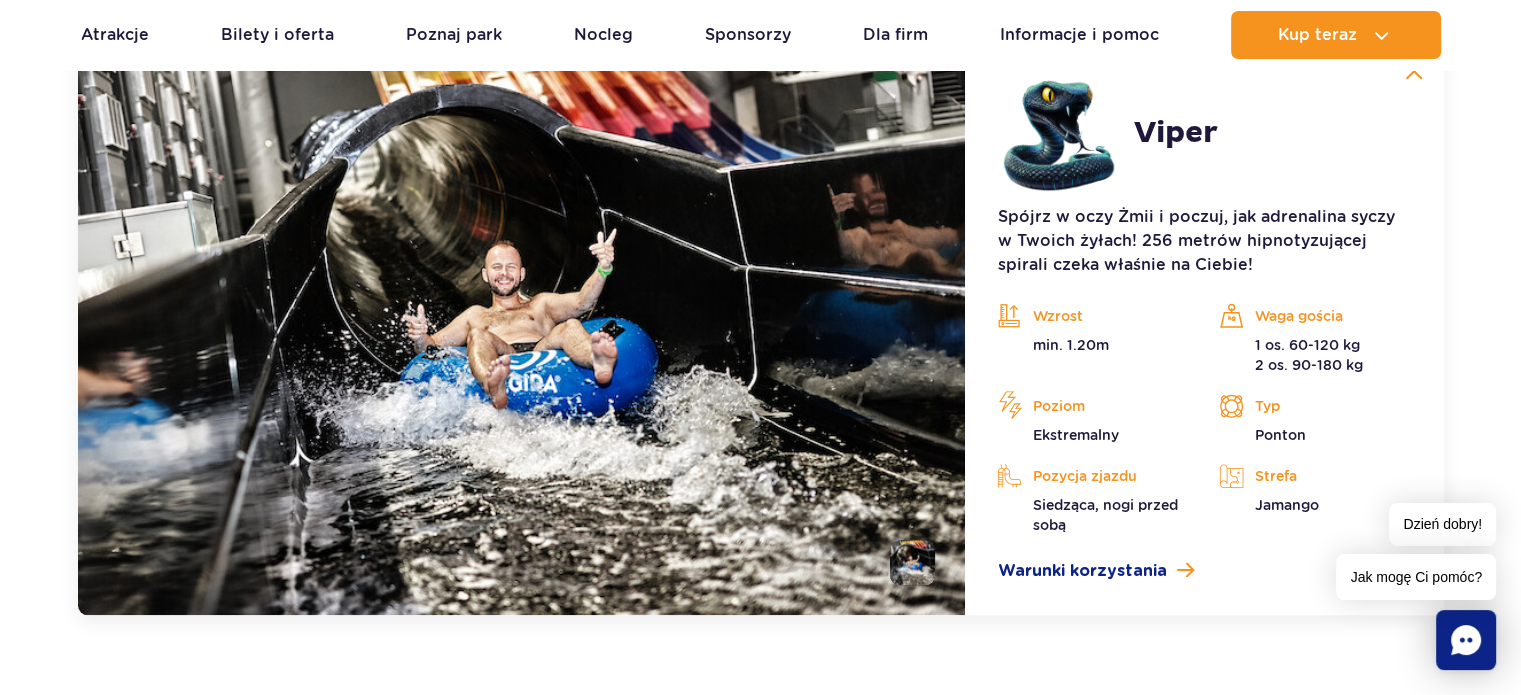 click at bounding box center [912, 562] 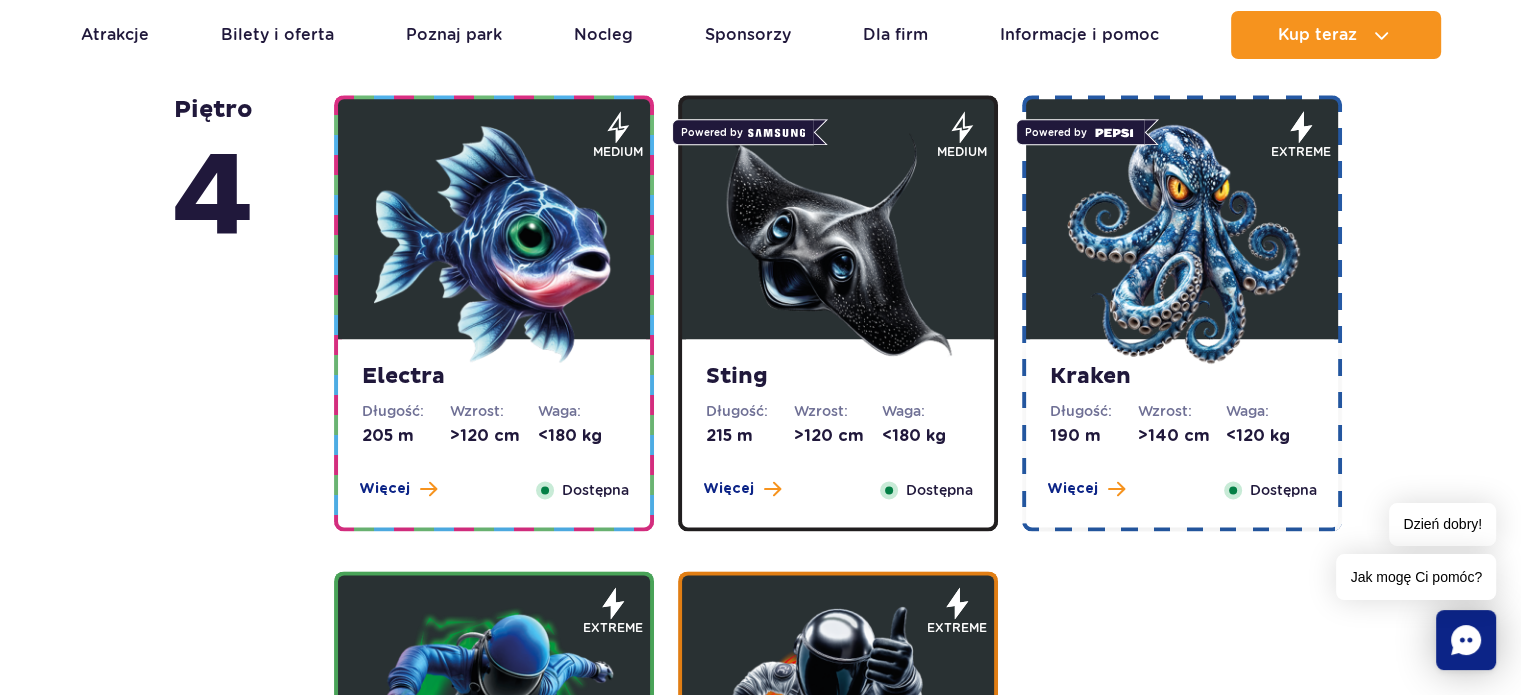 scroll, scrollTop: 2360, scrollLeft: 0, axis: vertical 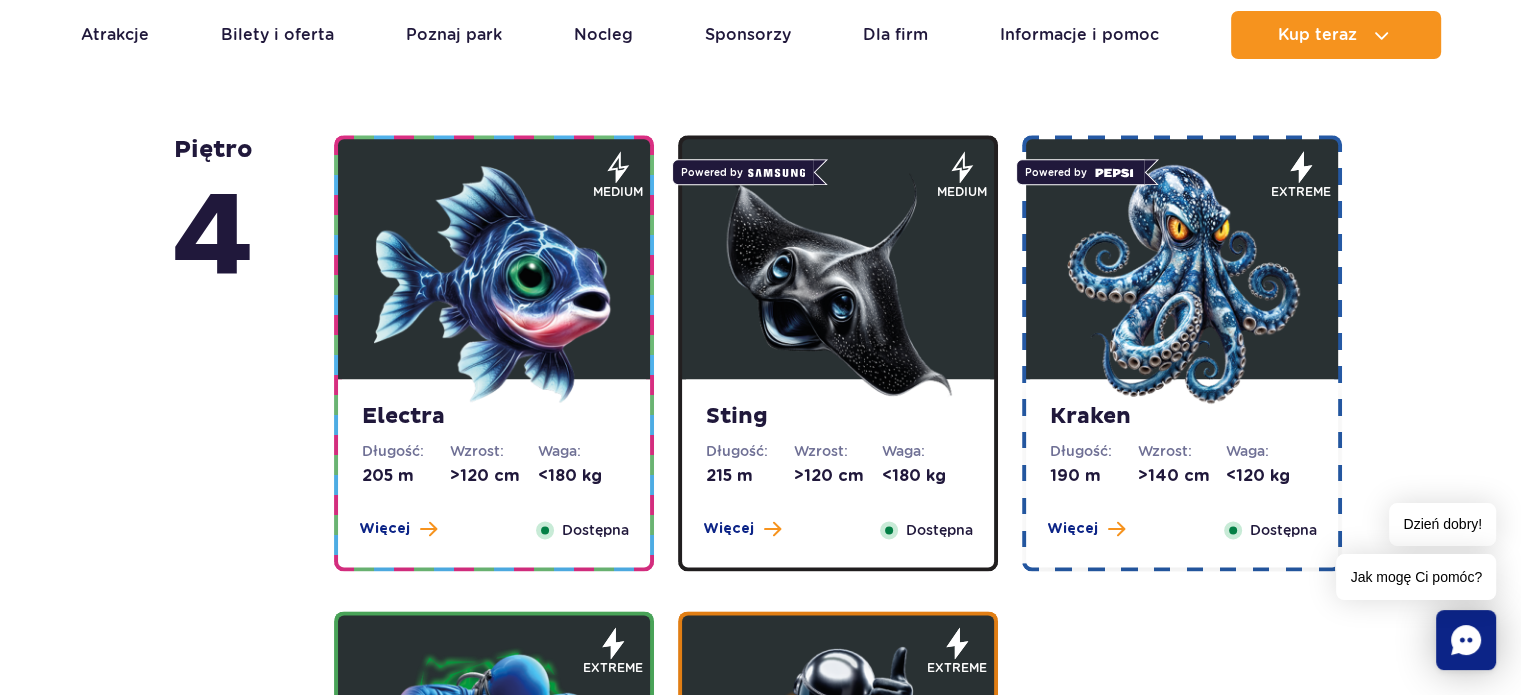 click at bounding box center [494, 284] 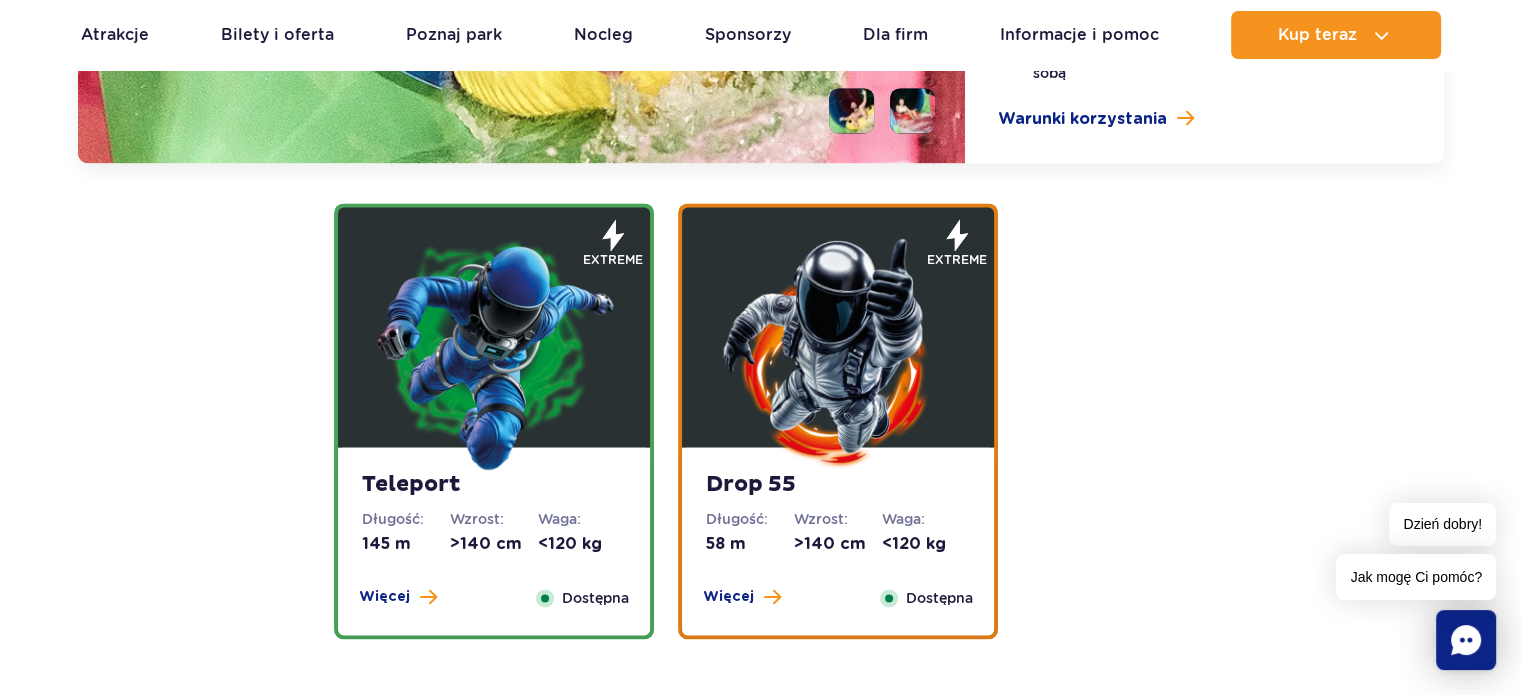 scroll, scrollTop: 2836, scrollLeft: 0, axis: vertical 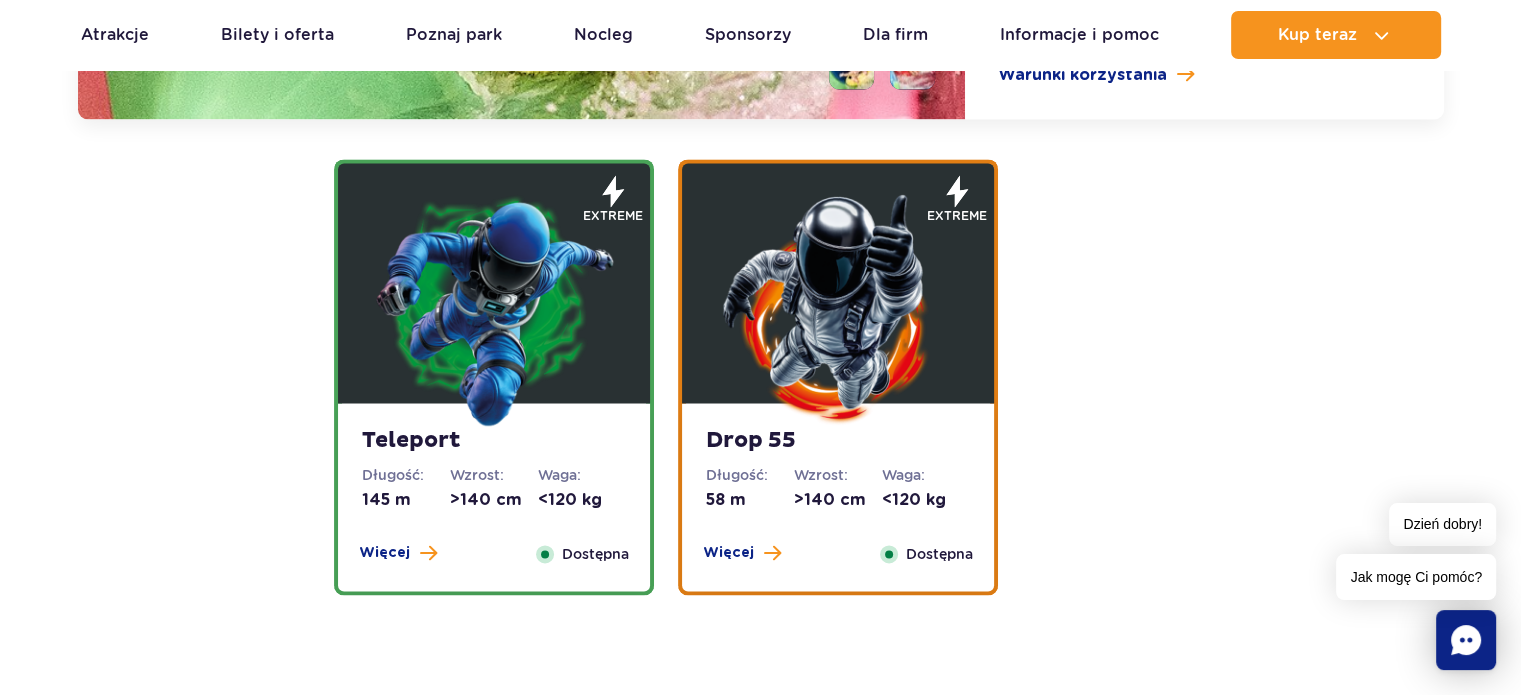 click at bounding box center (494, 308) 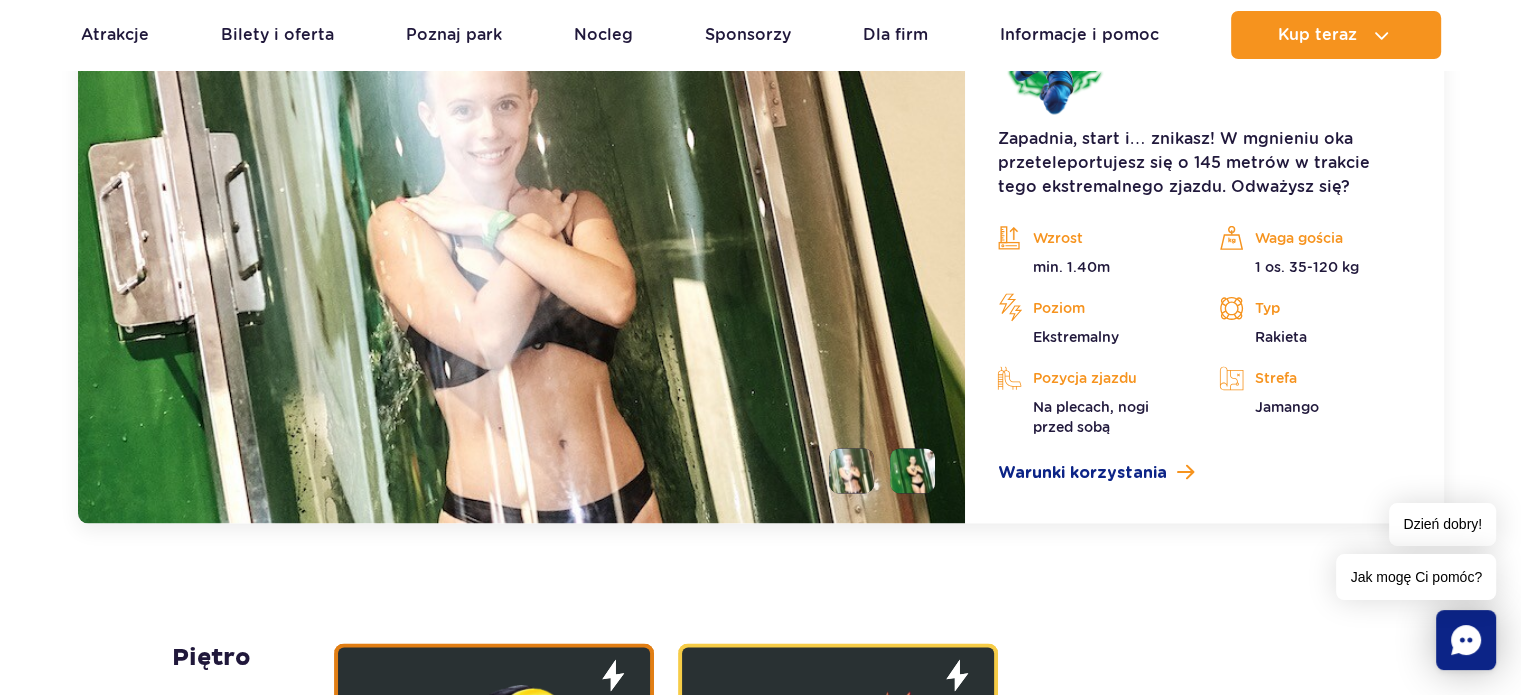 scroll, scrollTop: 2872, scrollLeft: 0, axis: vertical 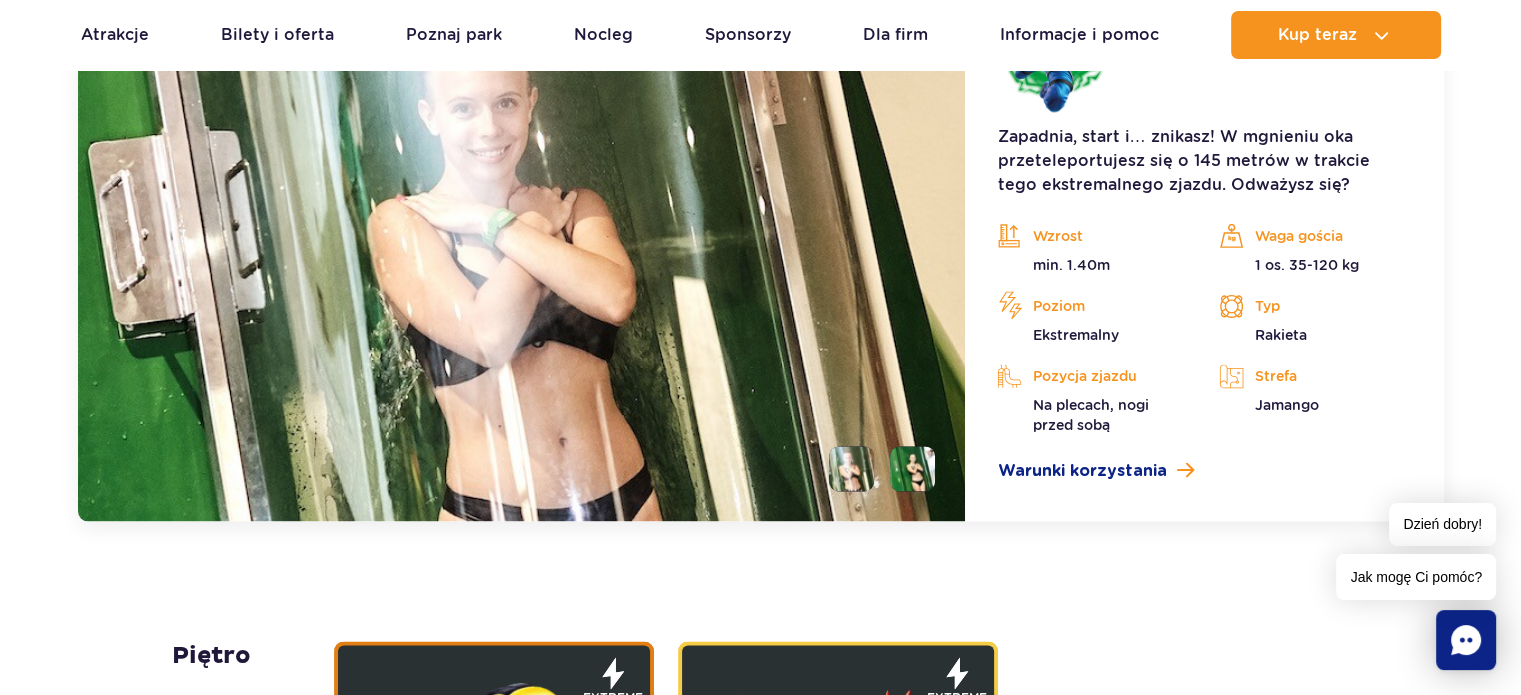 click at bounding box center [912, 468] 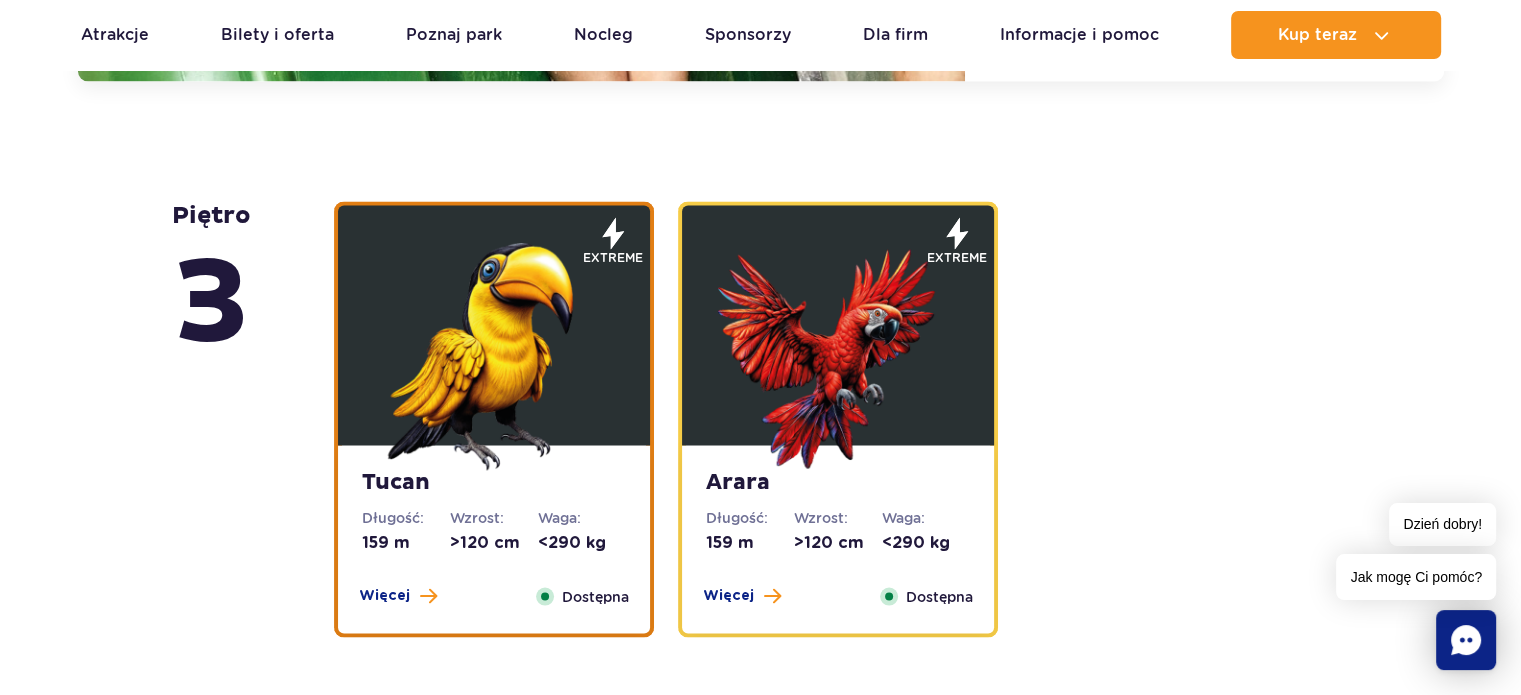 click at bounding box center [838, 350] 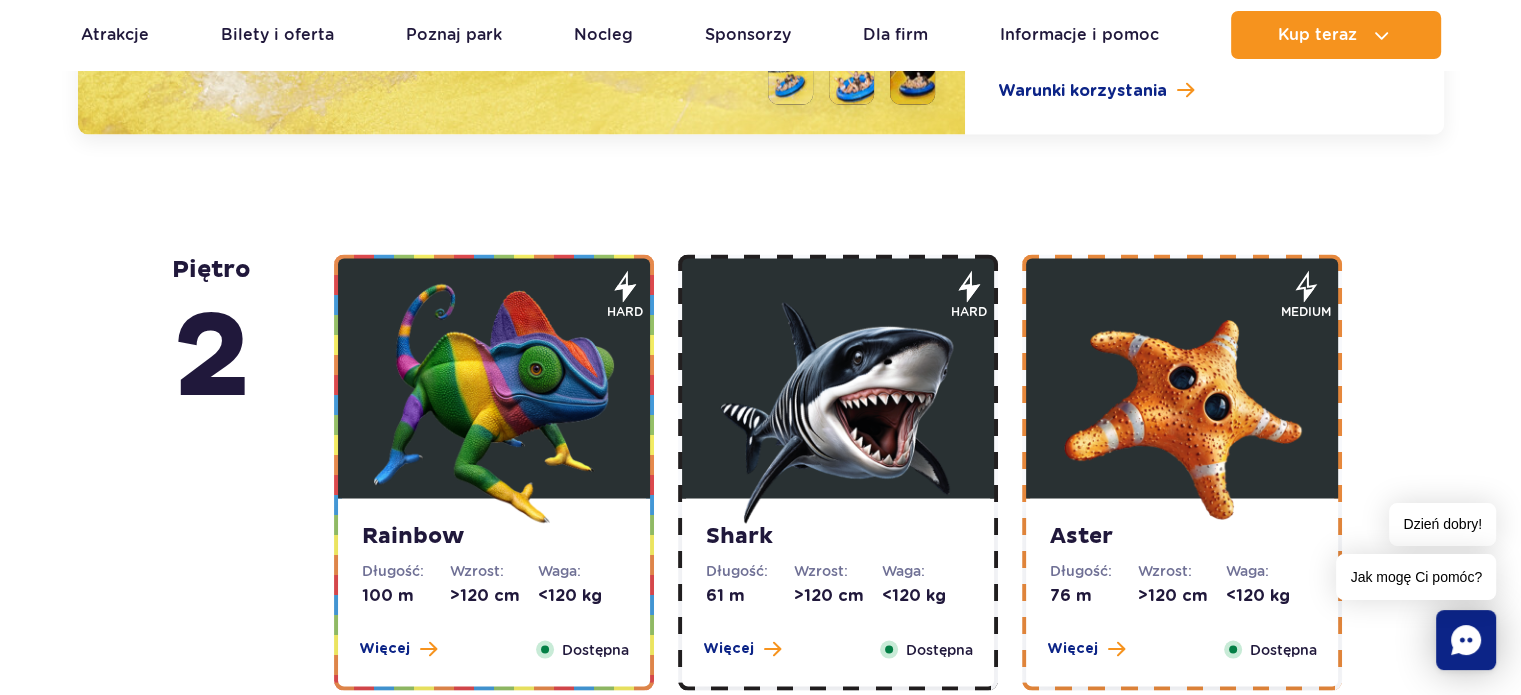 scroll, scrollTop: 3868, scrollLeft: 0, axis: vertical 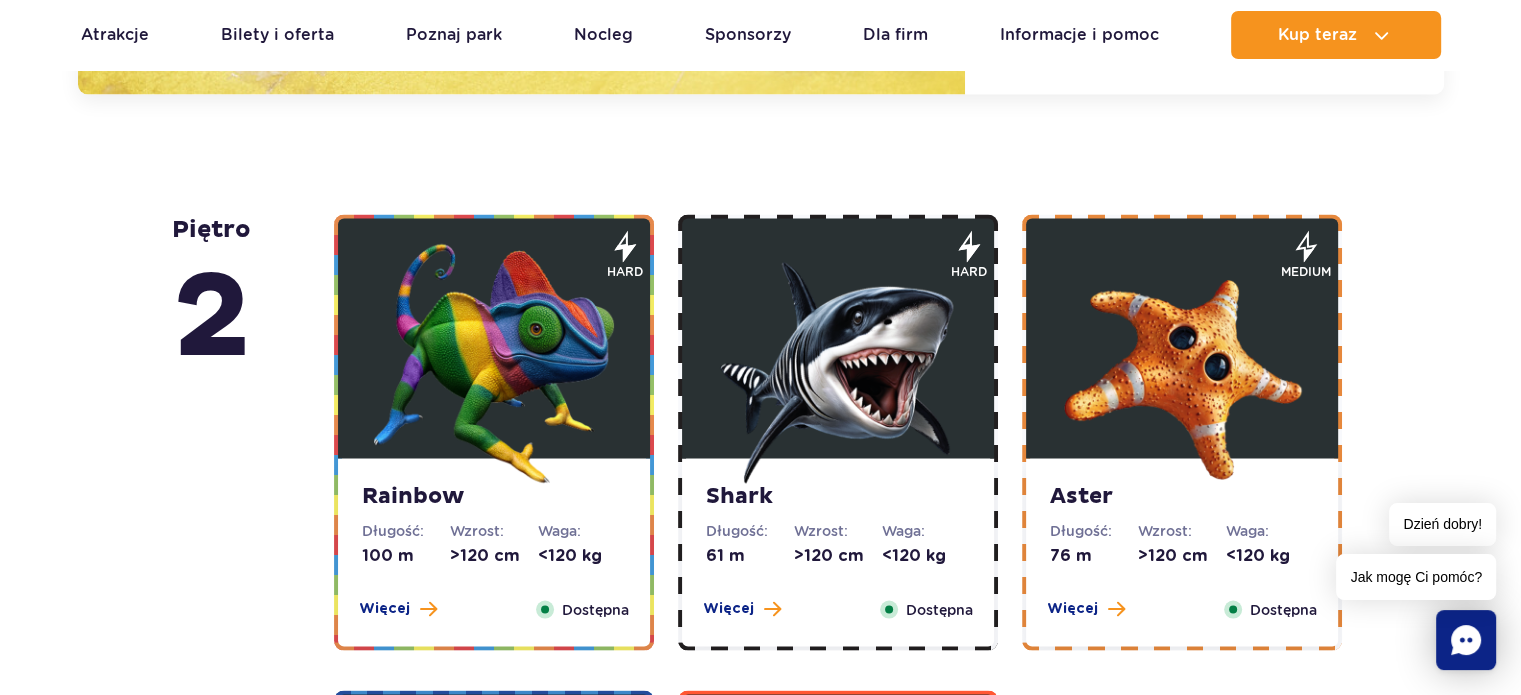 click at bounding box center (838, 364) 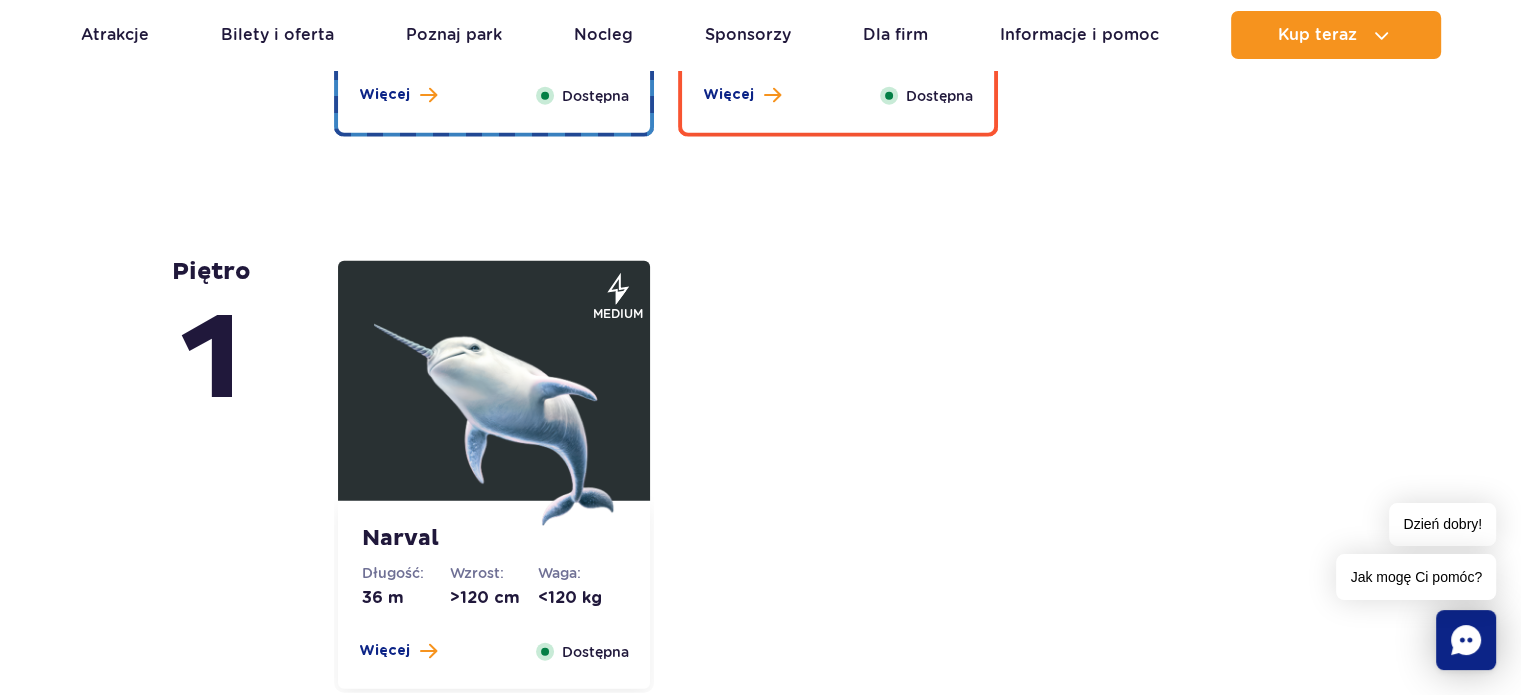 scroll, scrollTop: 4864, scrollLeft: 0, axis: vertical 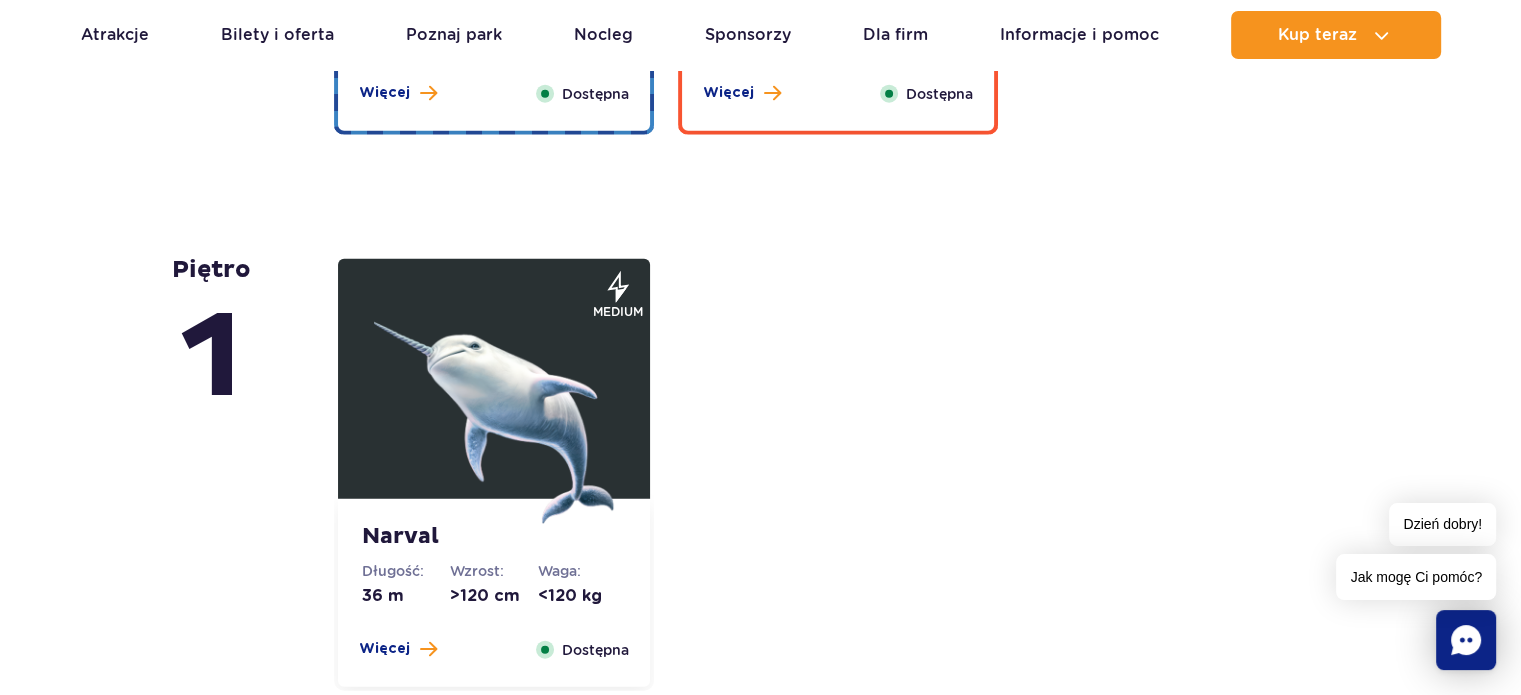 click at bounding box center (494, 404) 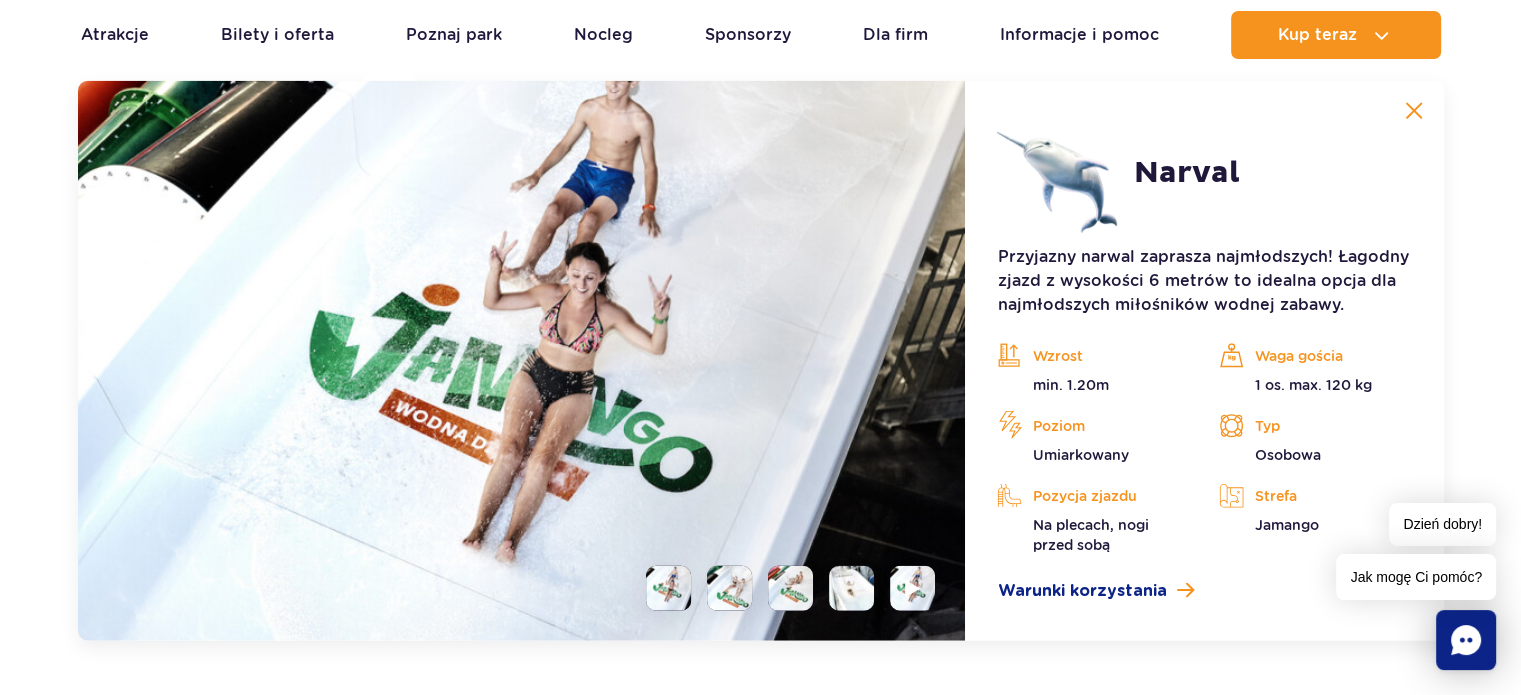 scroll, scrollTop: 4936, scrollLeft: 0, axis: vertical 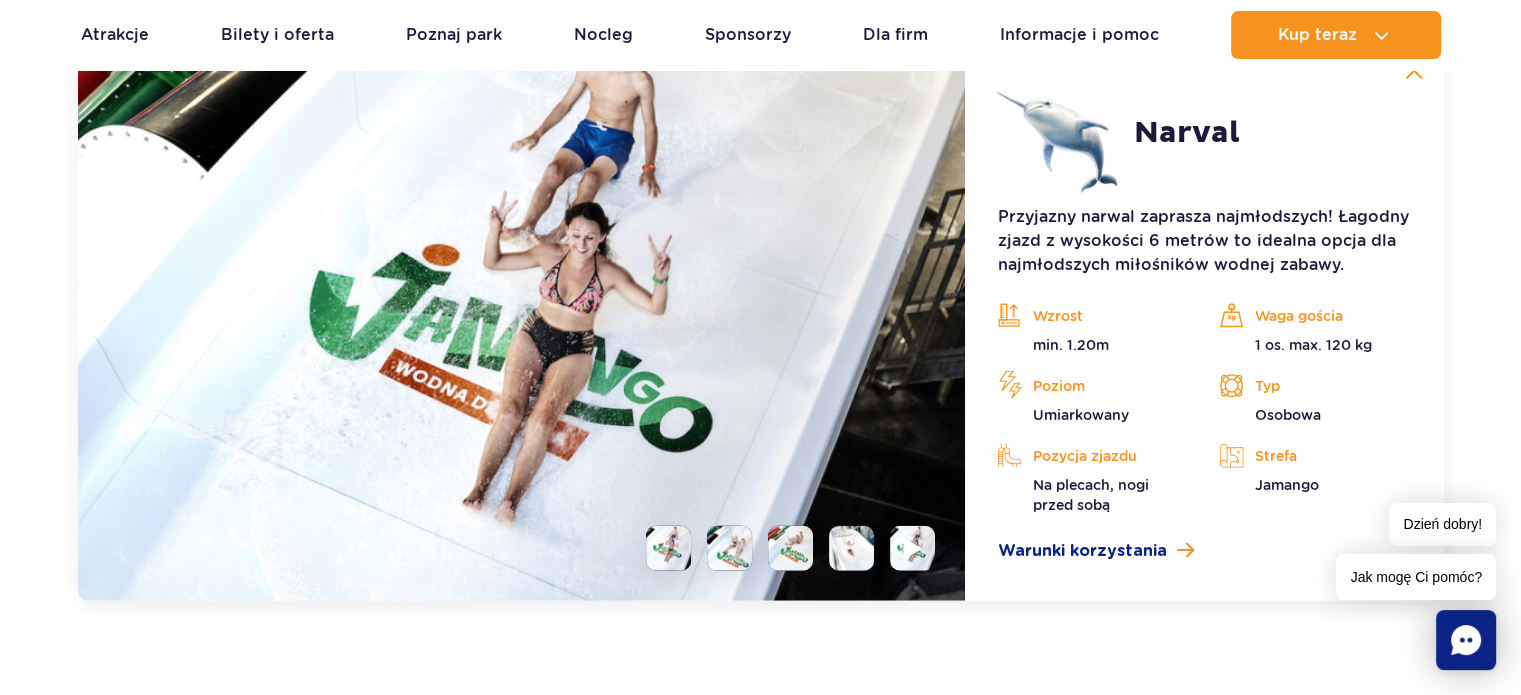 click at bounding box center (913, 548) 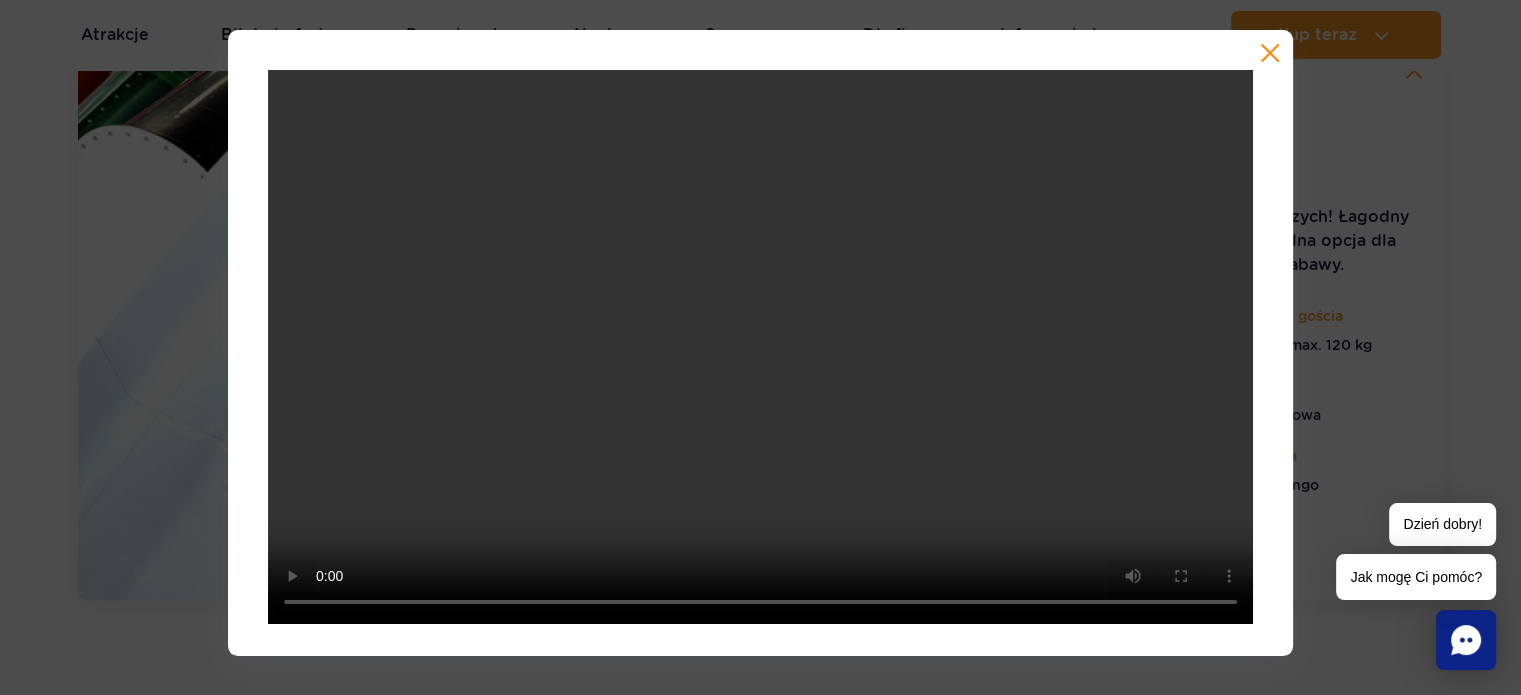 click at bounding box center (1270, 53) 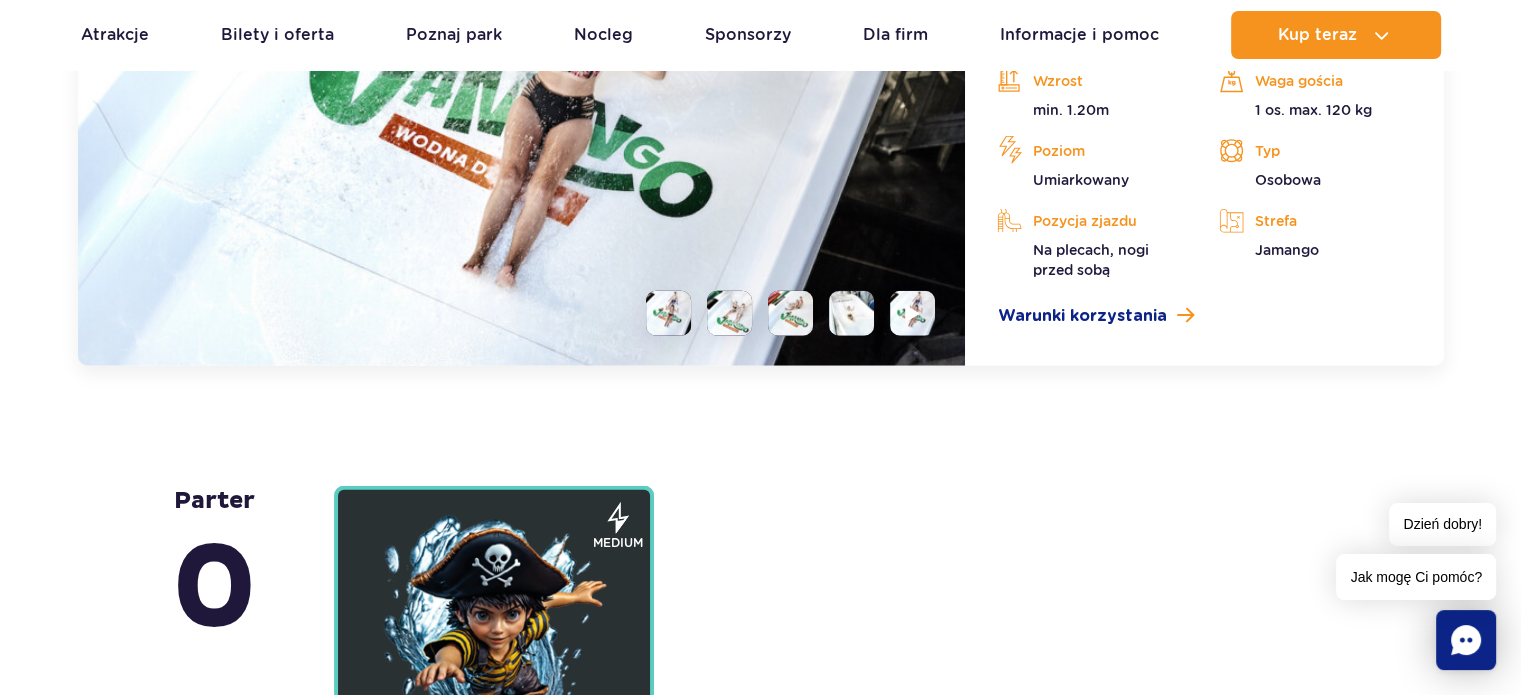 scroll, scrollTop: 5456, scrollLeft: 0, axis: vertical 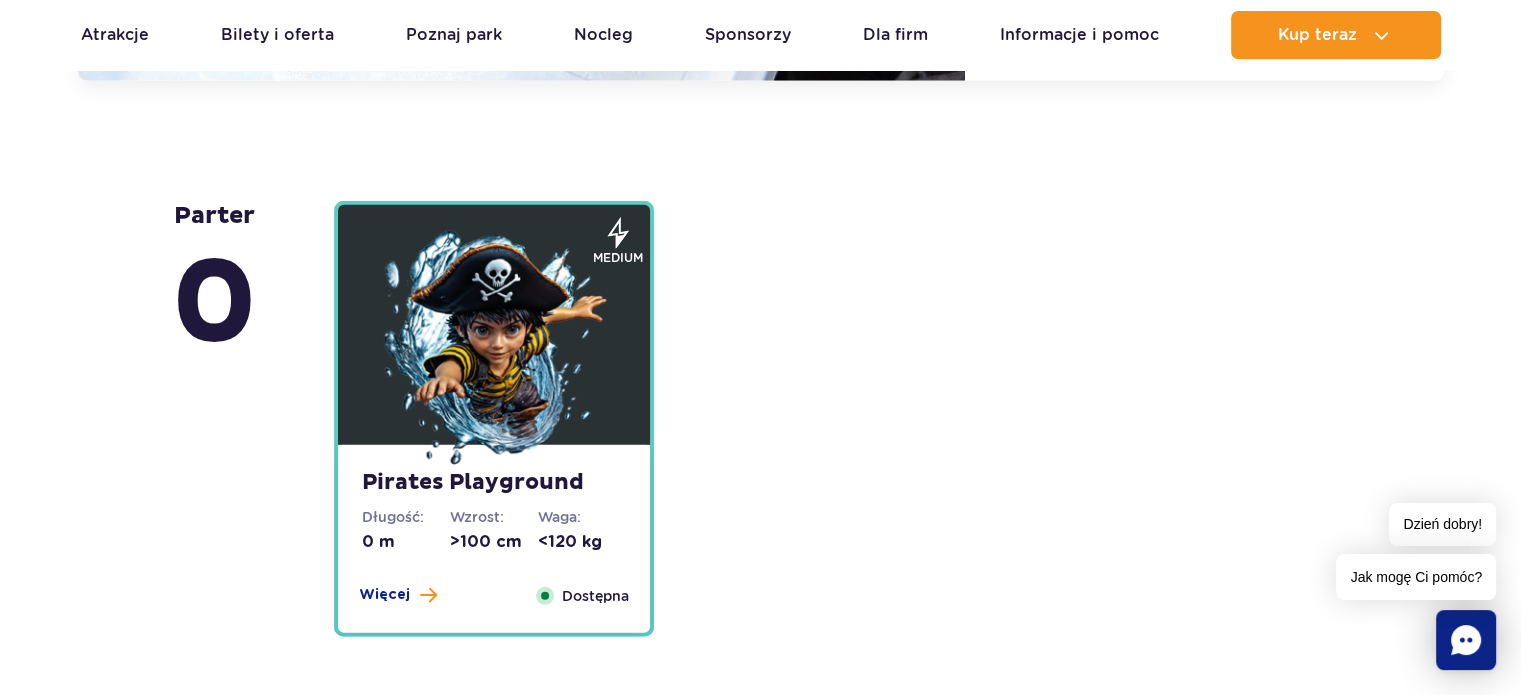 click at bounding box center (494, 350) 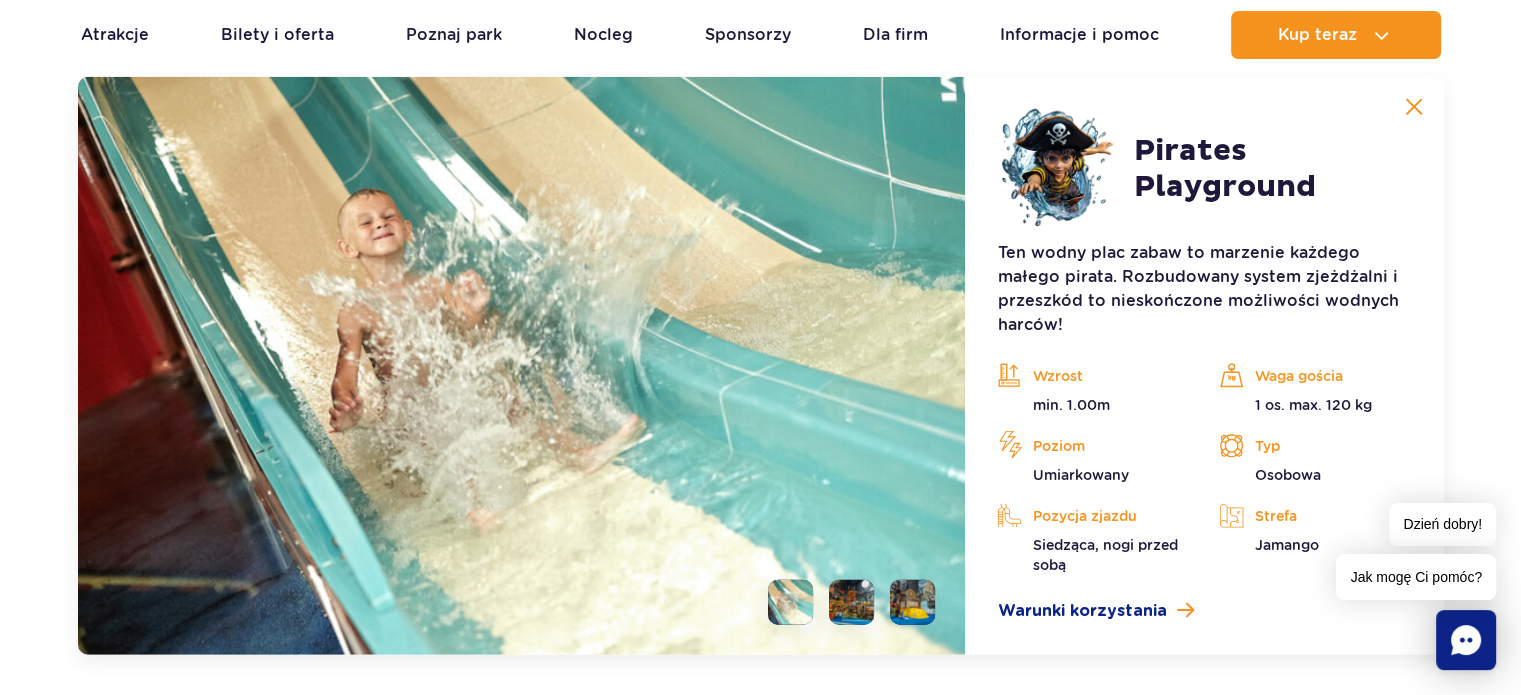 scroll, scrollTop: 5412, scrollLeft: 0, axis: vertical 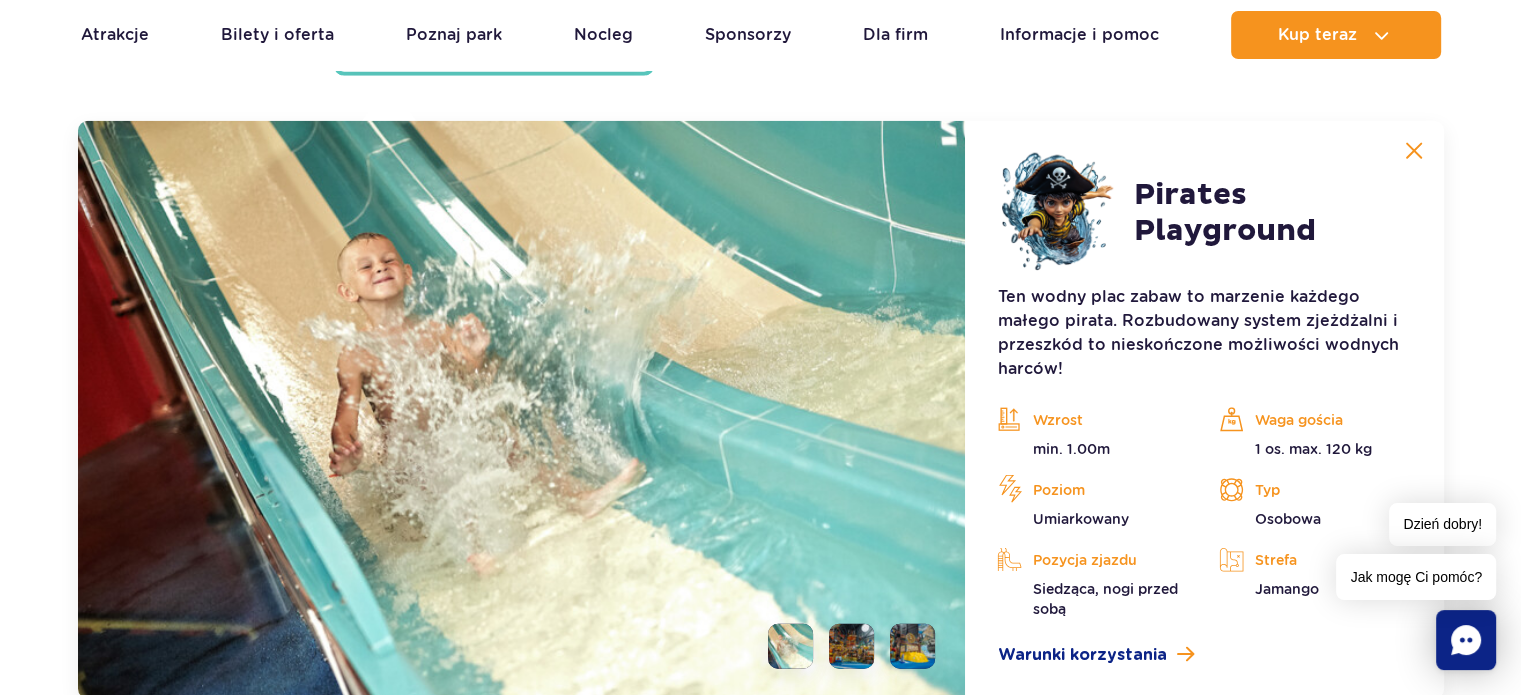 click at bounding box center [851, 646] 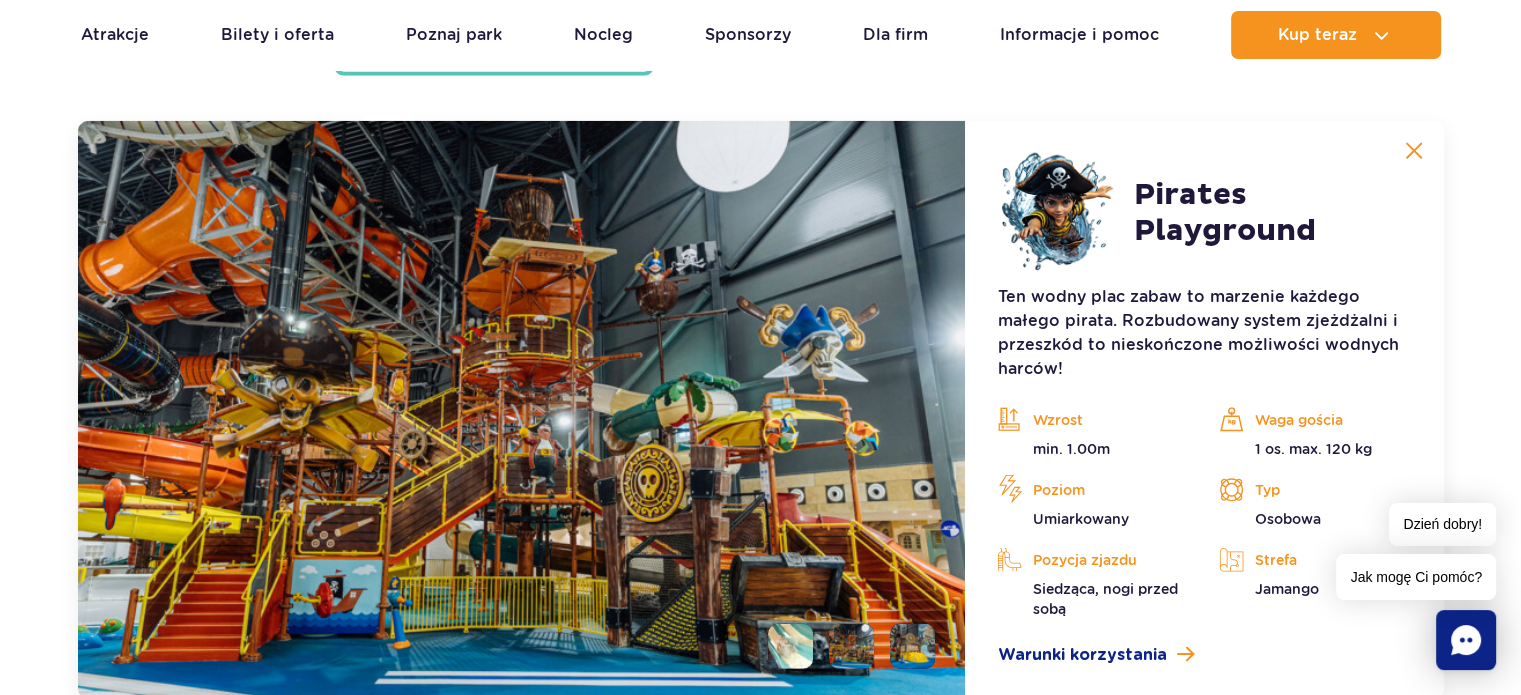 click at bounding box center [912, 646] 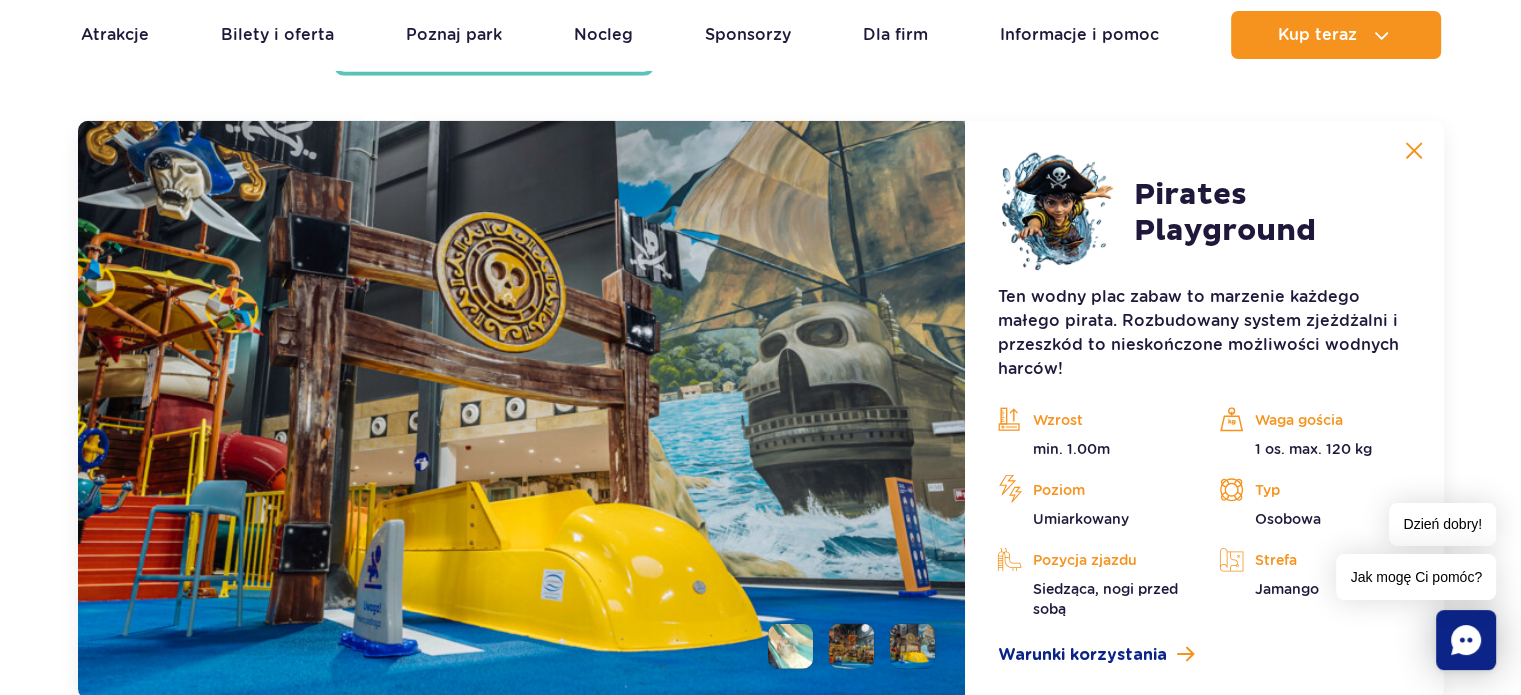 click at bounding box center [851, 646] 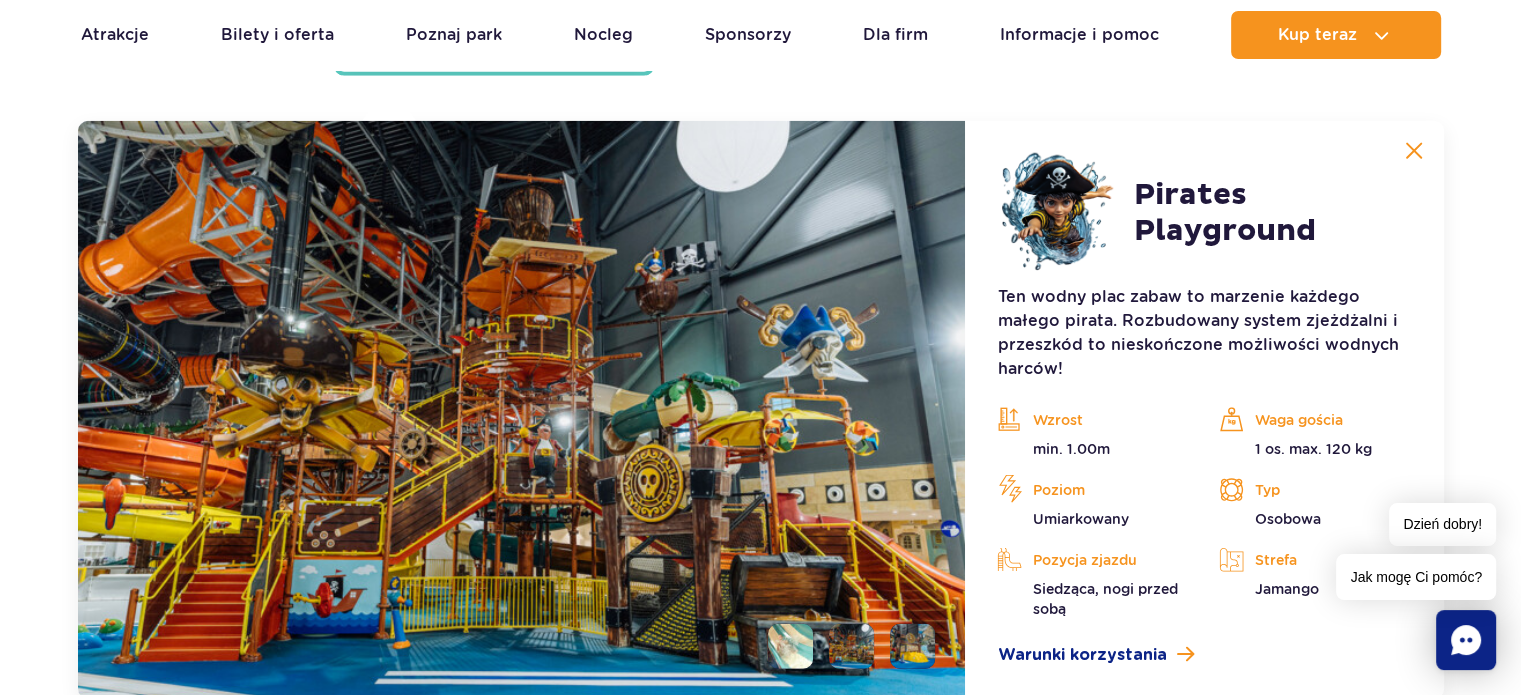 click at bounding box center (912, 646) 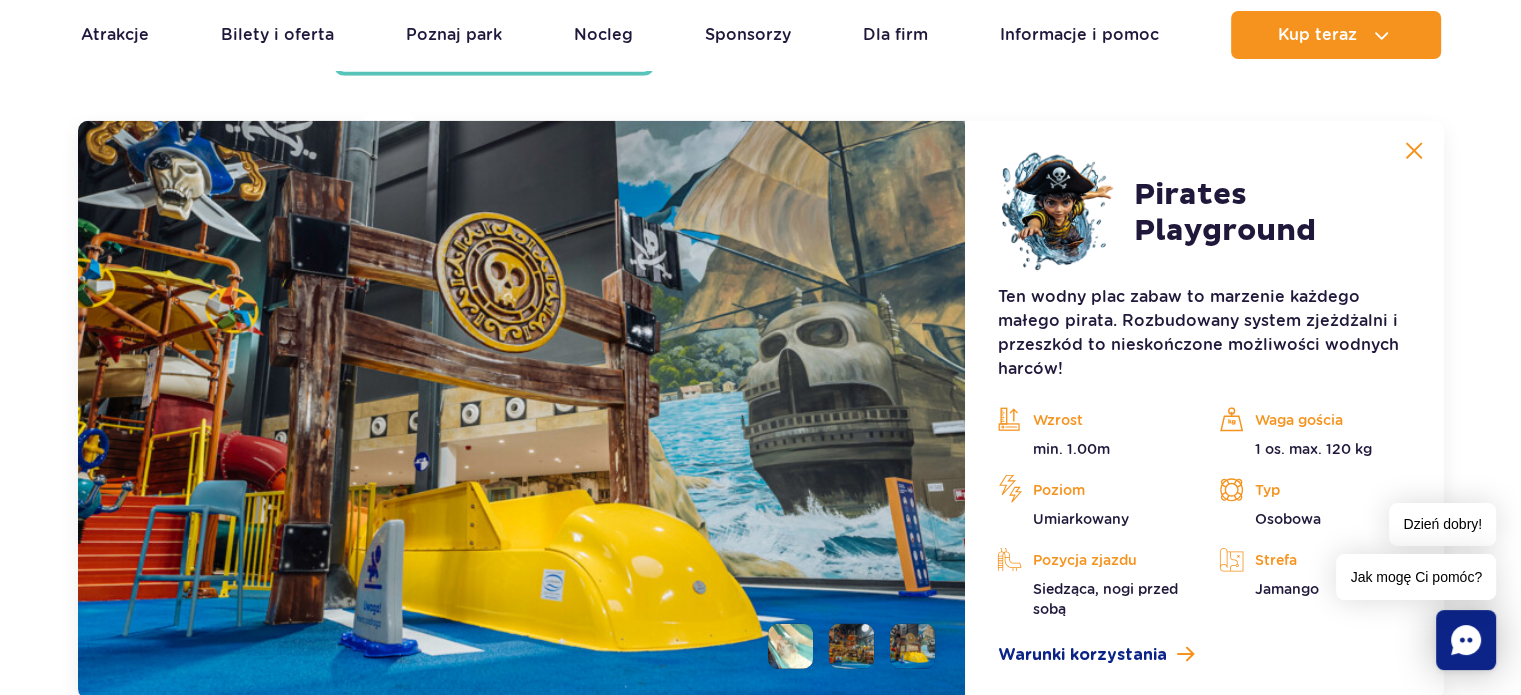 click at bounding box center (851, 646) 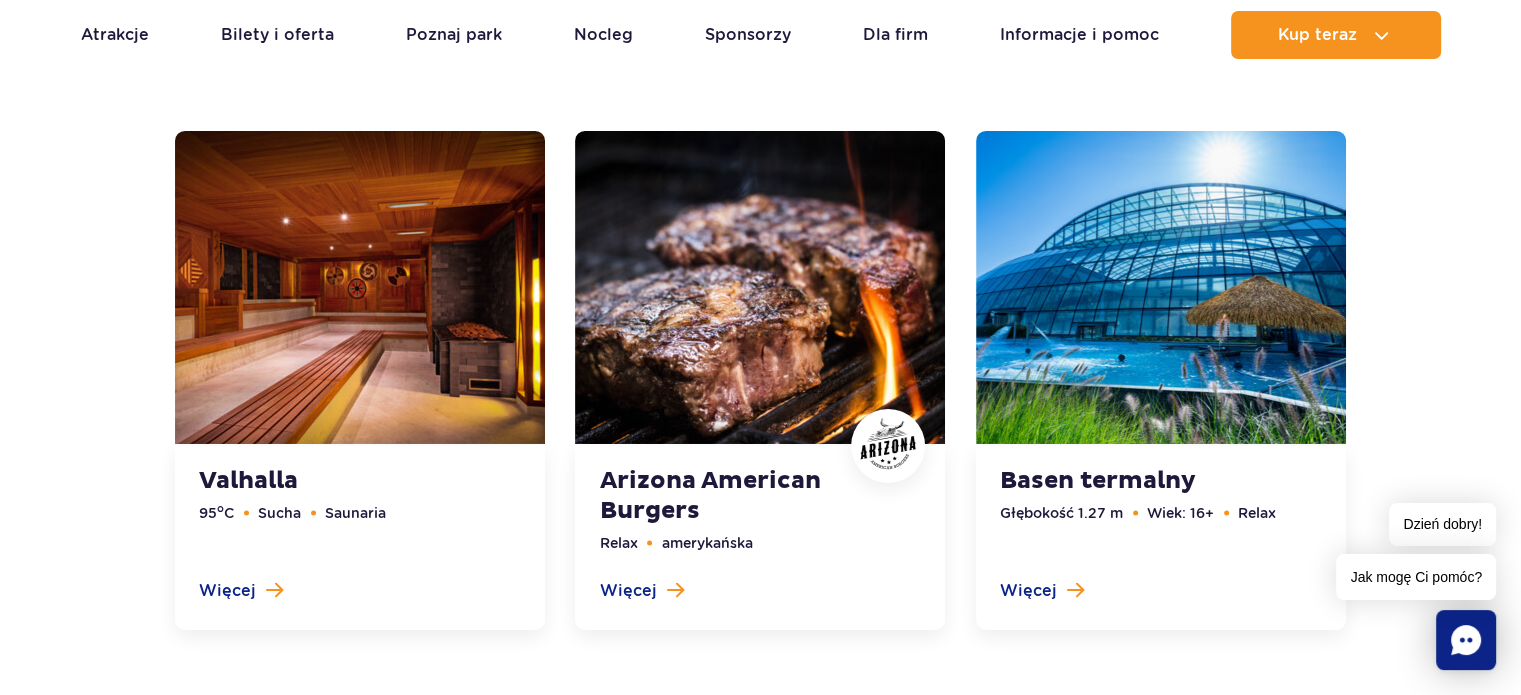 scroll, scrollTop: 6852, scrollLeft: 0, axis: vertical 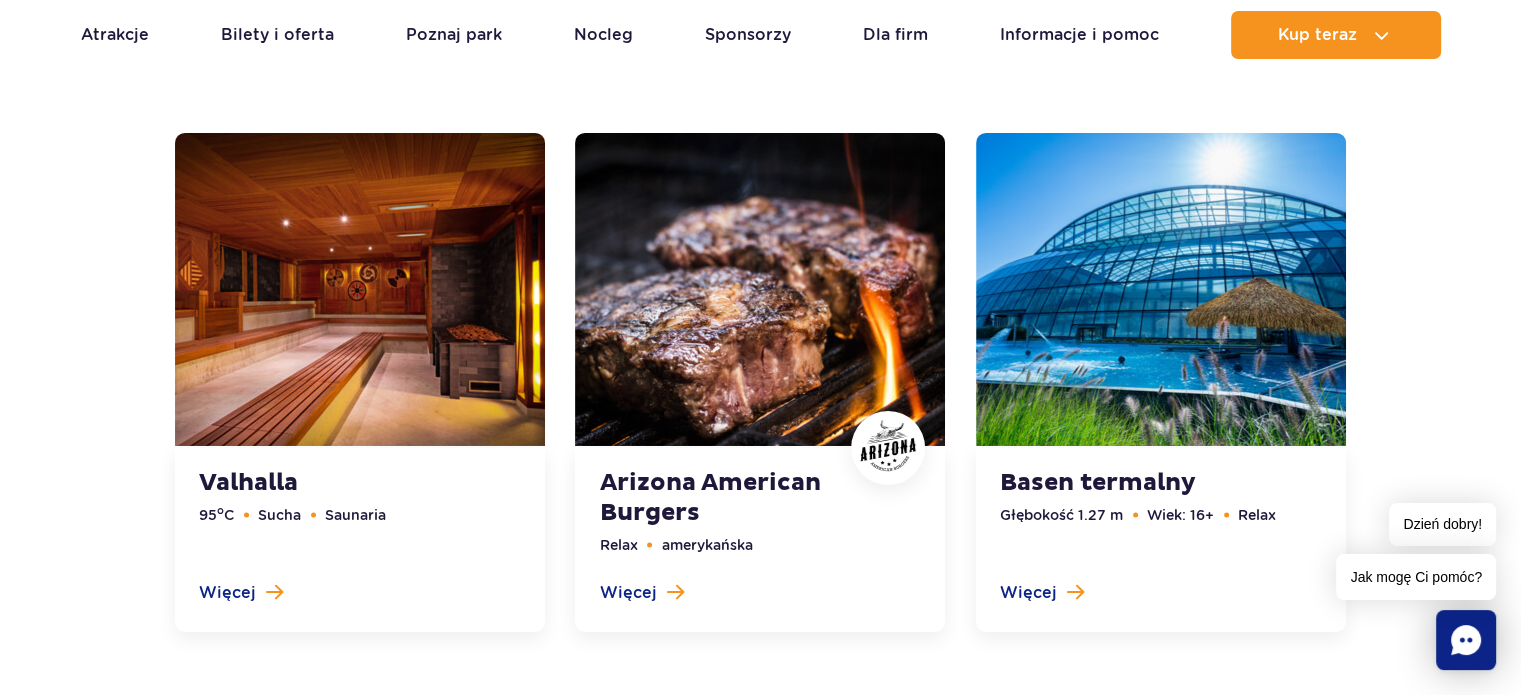 click at bounding box center [760, 382] 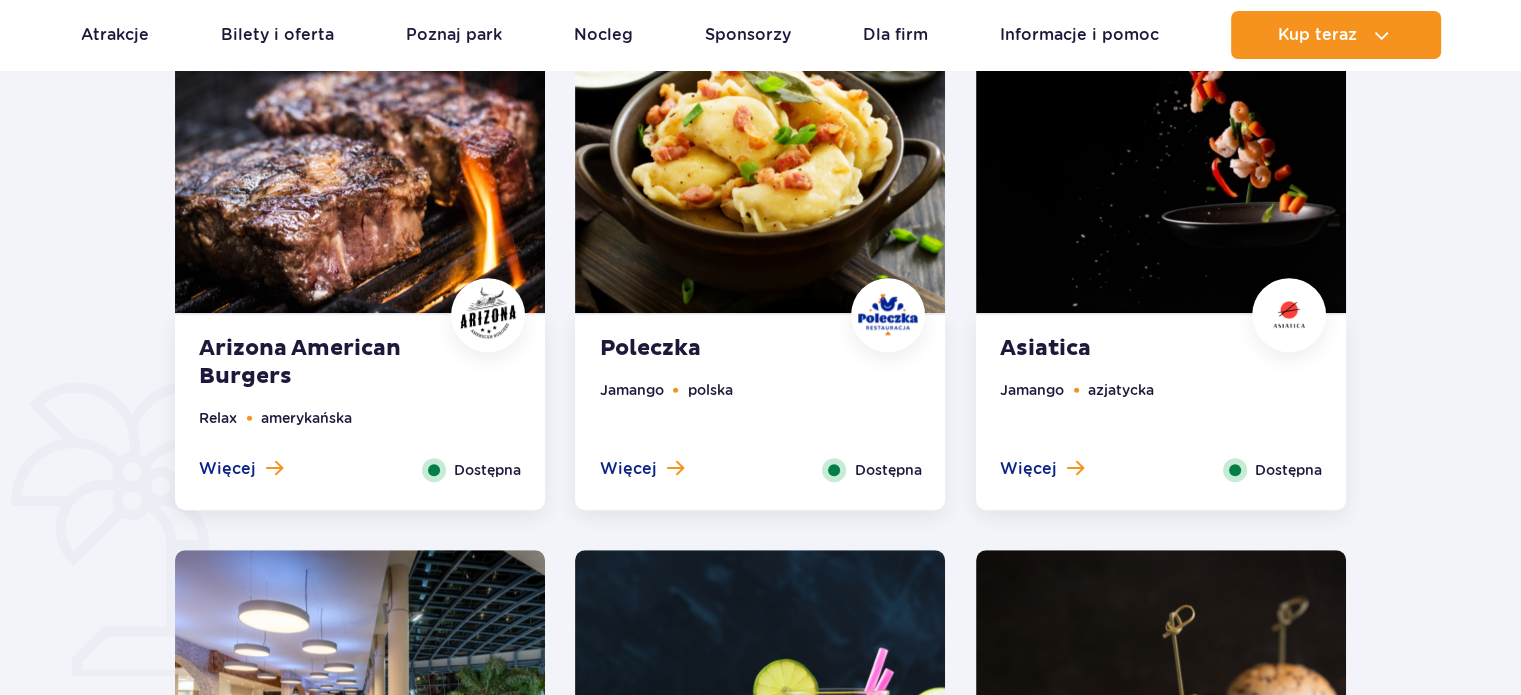 scroll, scrollTop: 0, scrollLeft: 0, axis: both 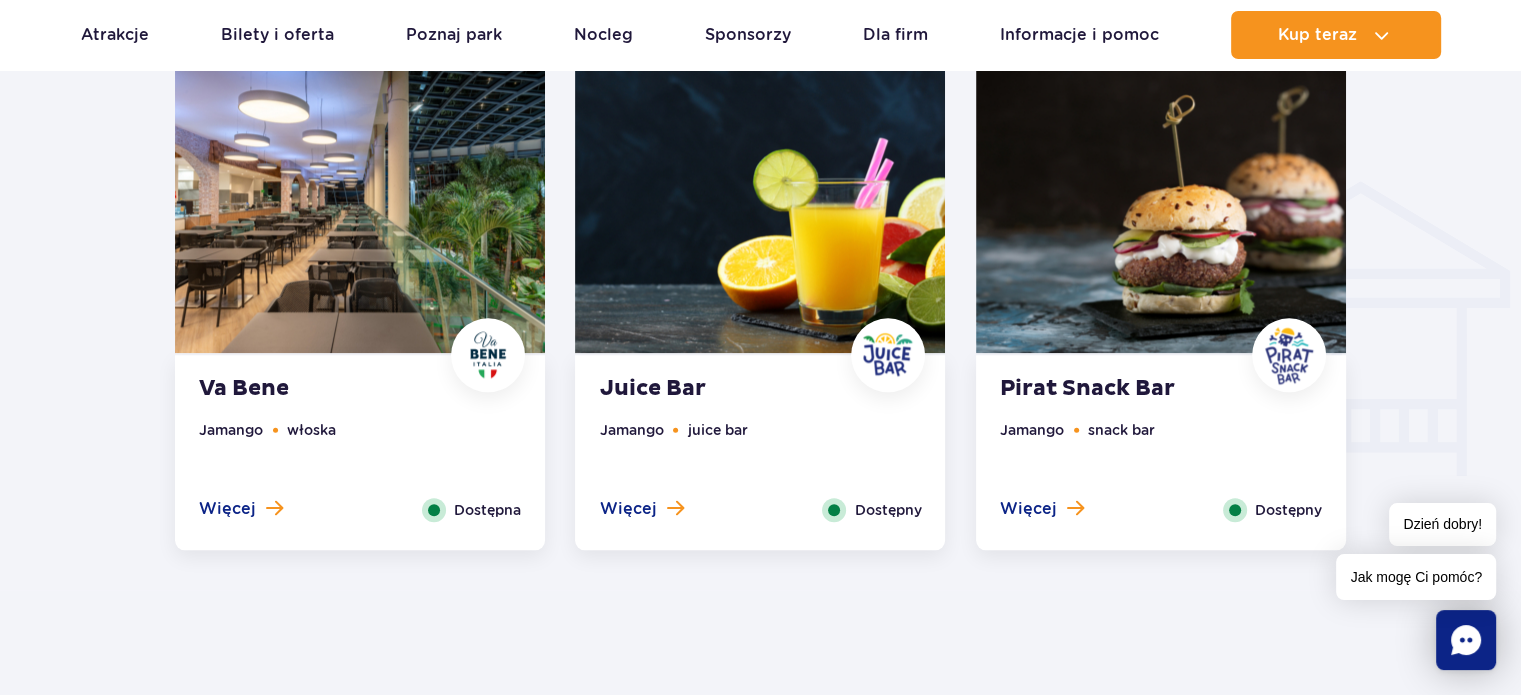 click at bounding box center (1161, 196) 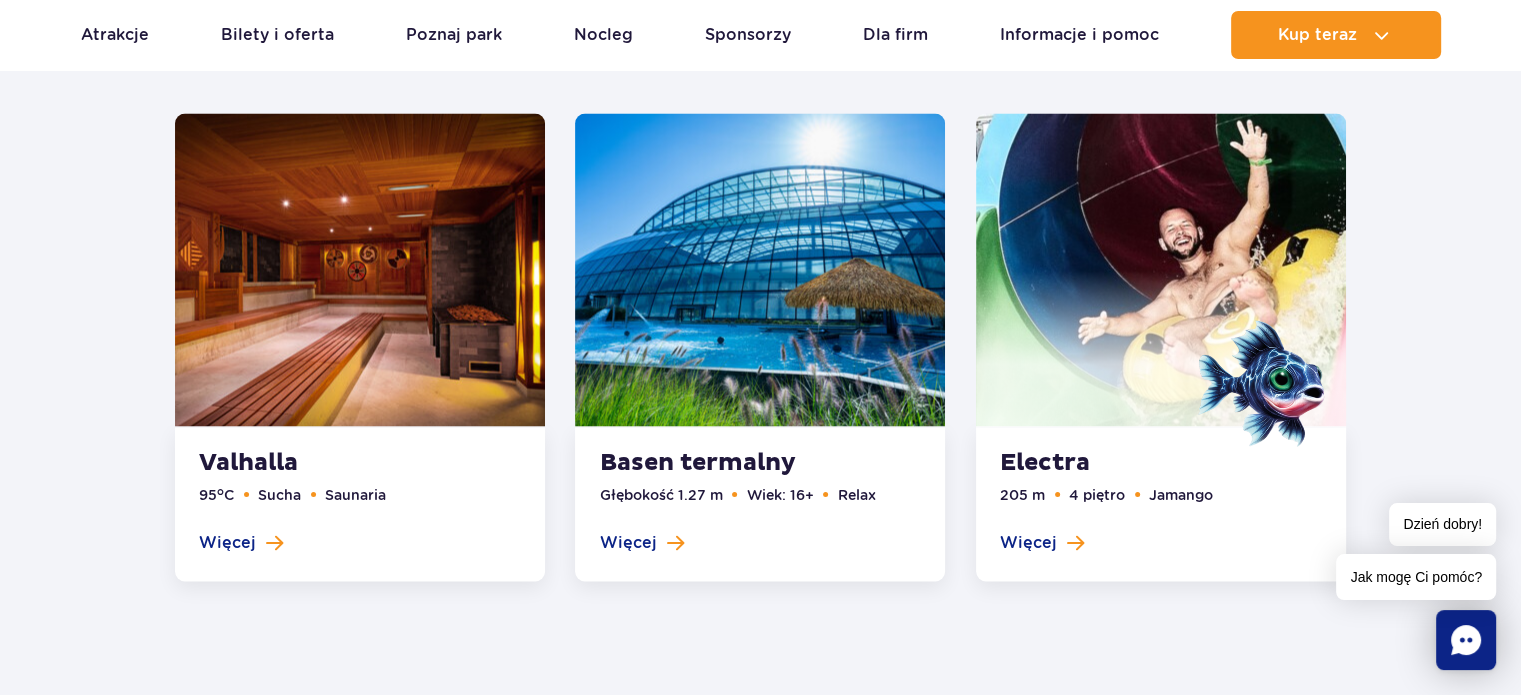 scroll, scrollTop: 3544, scrollLeft: 0, axis: vertical 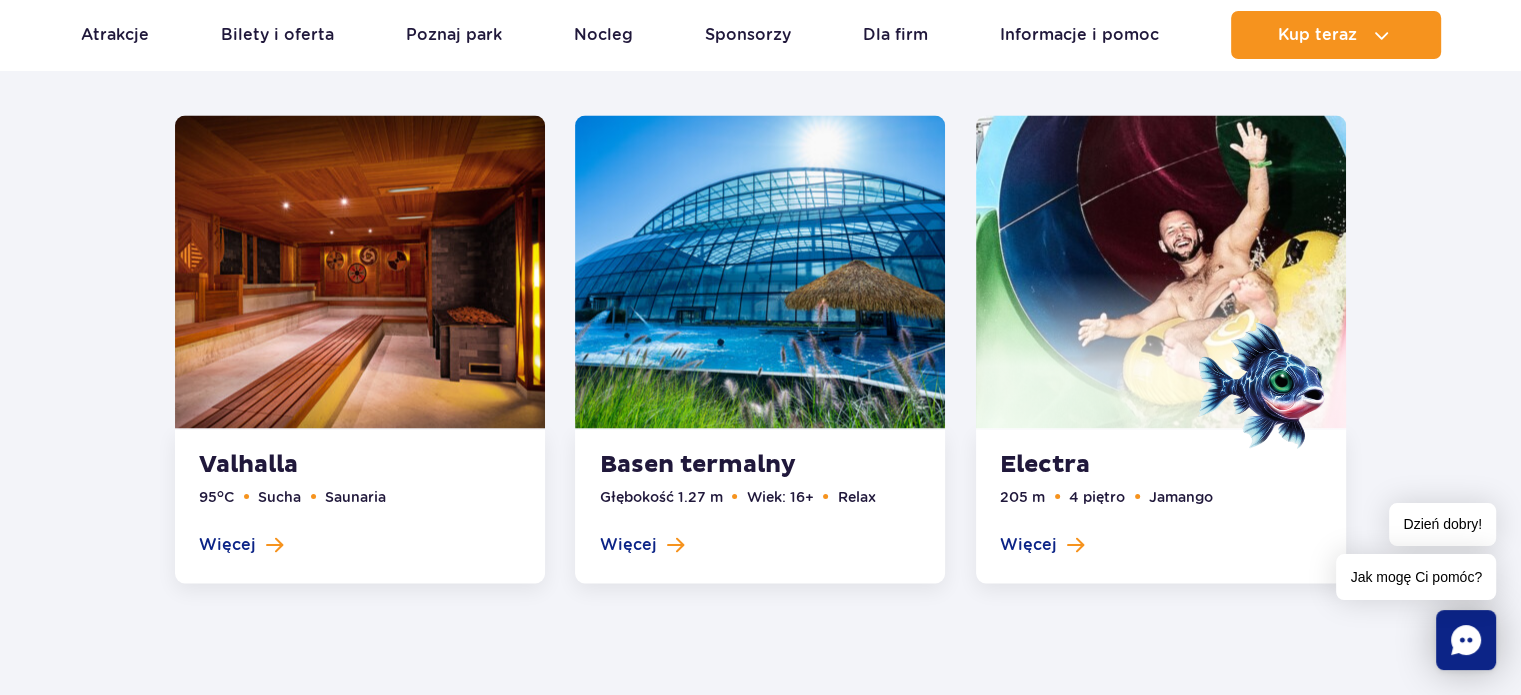 click at bounding box center [1161, 350] 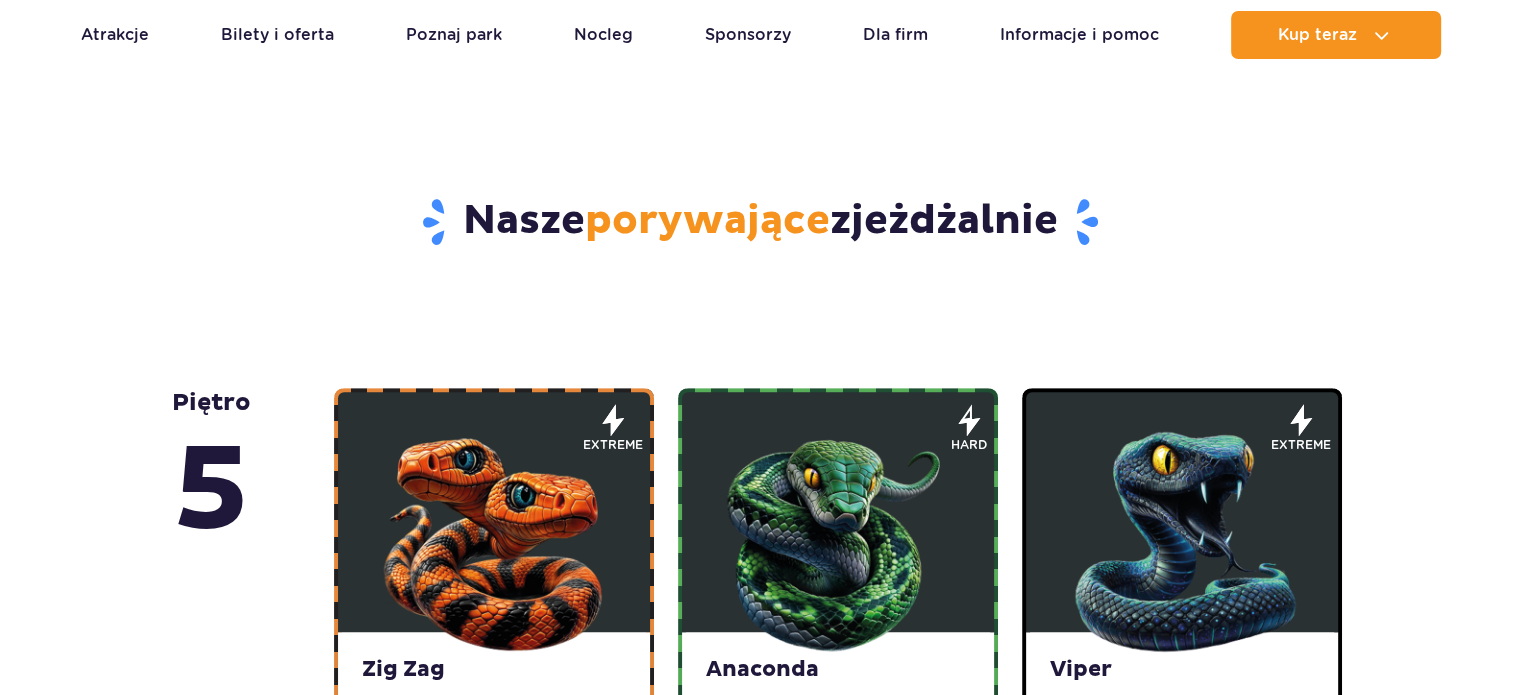 scroll, scrollTop: 0, scrollLeft: 0, axis: both 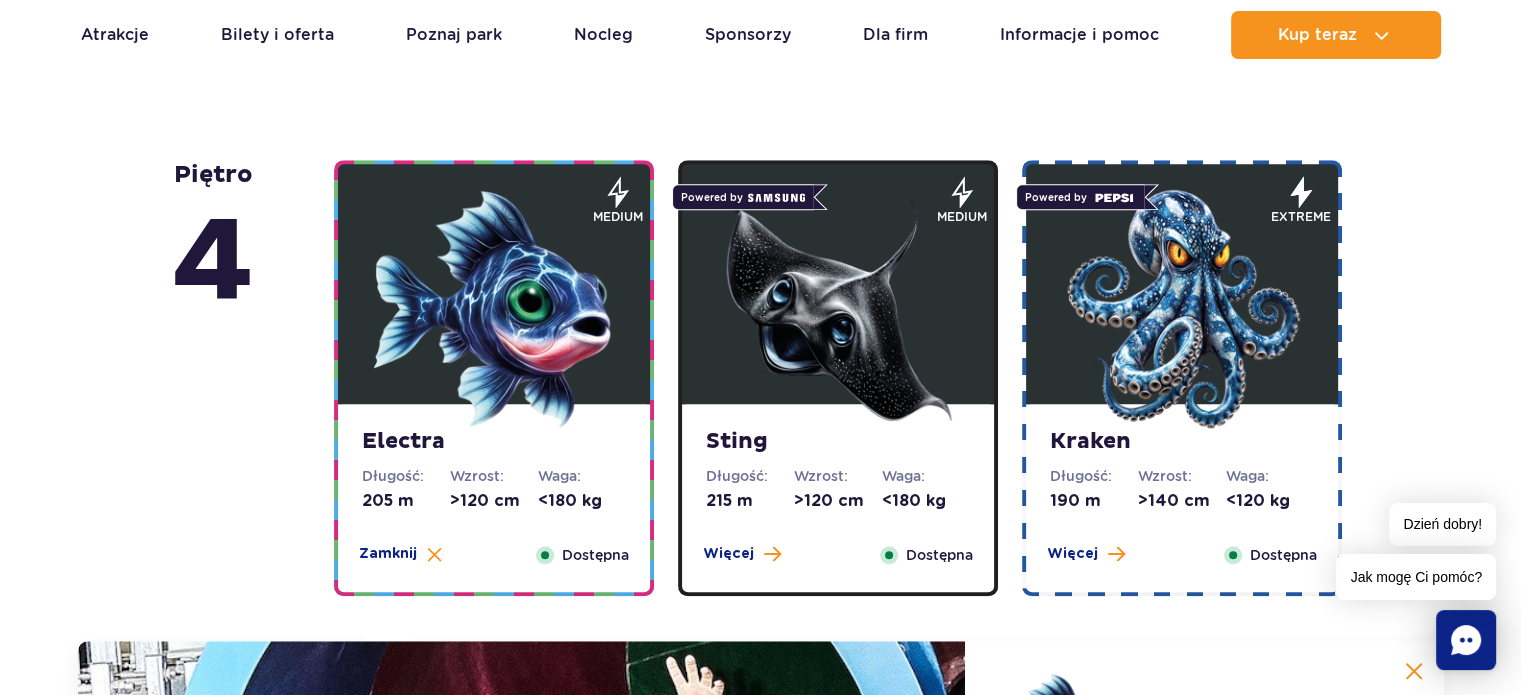 click at bounding box center [838, 309] 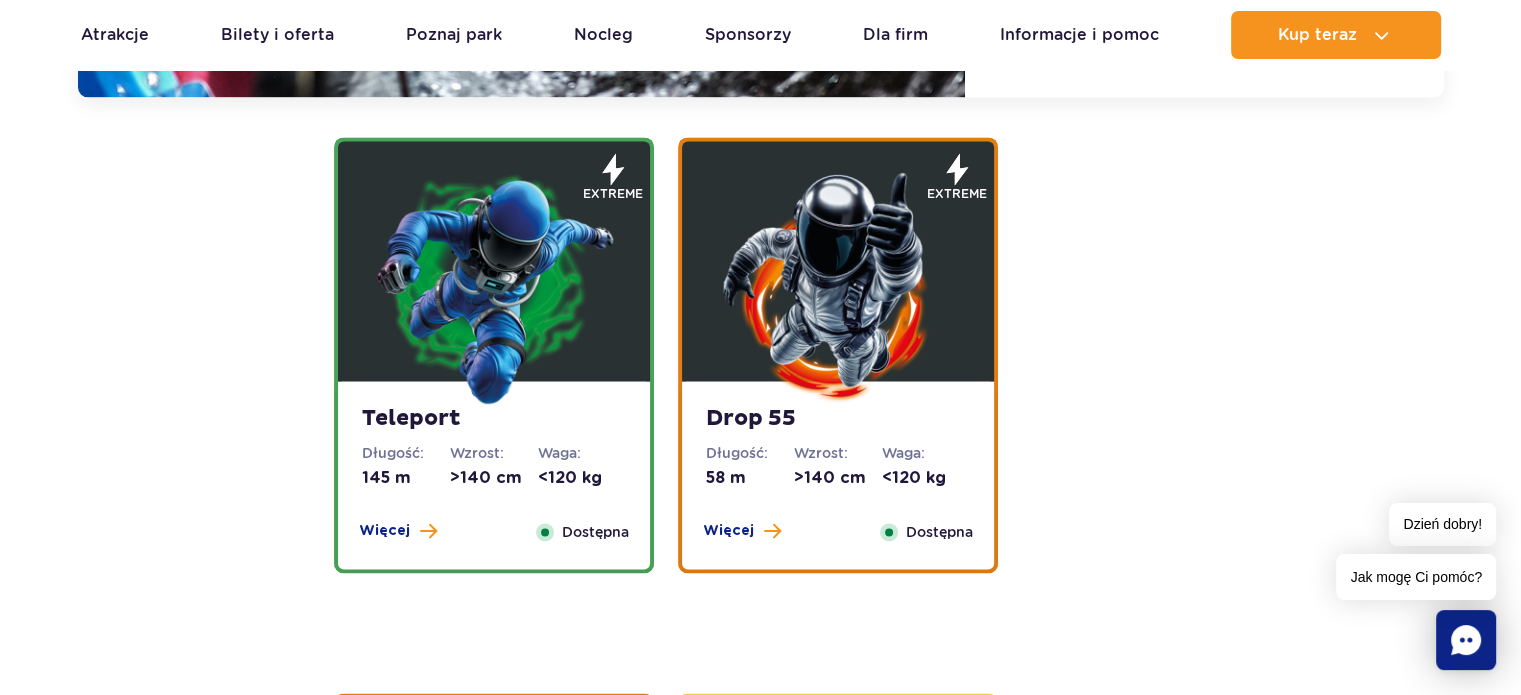 scroll, scrollTop: 2836, scrollLeft: 0, axis: vertical 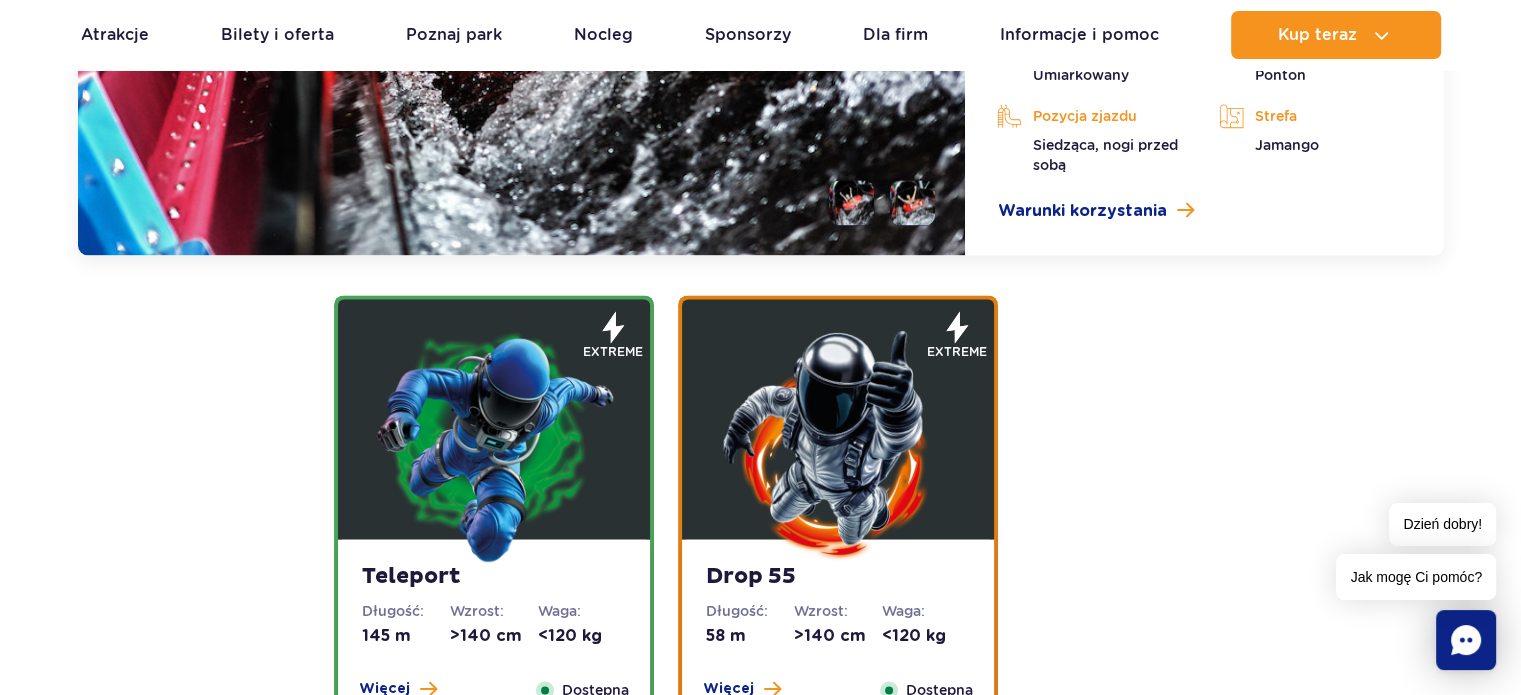 click at bounding box center [494, 444] 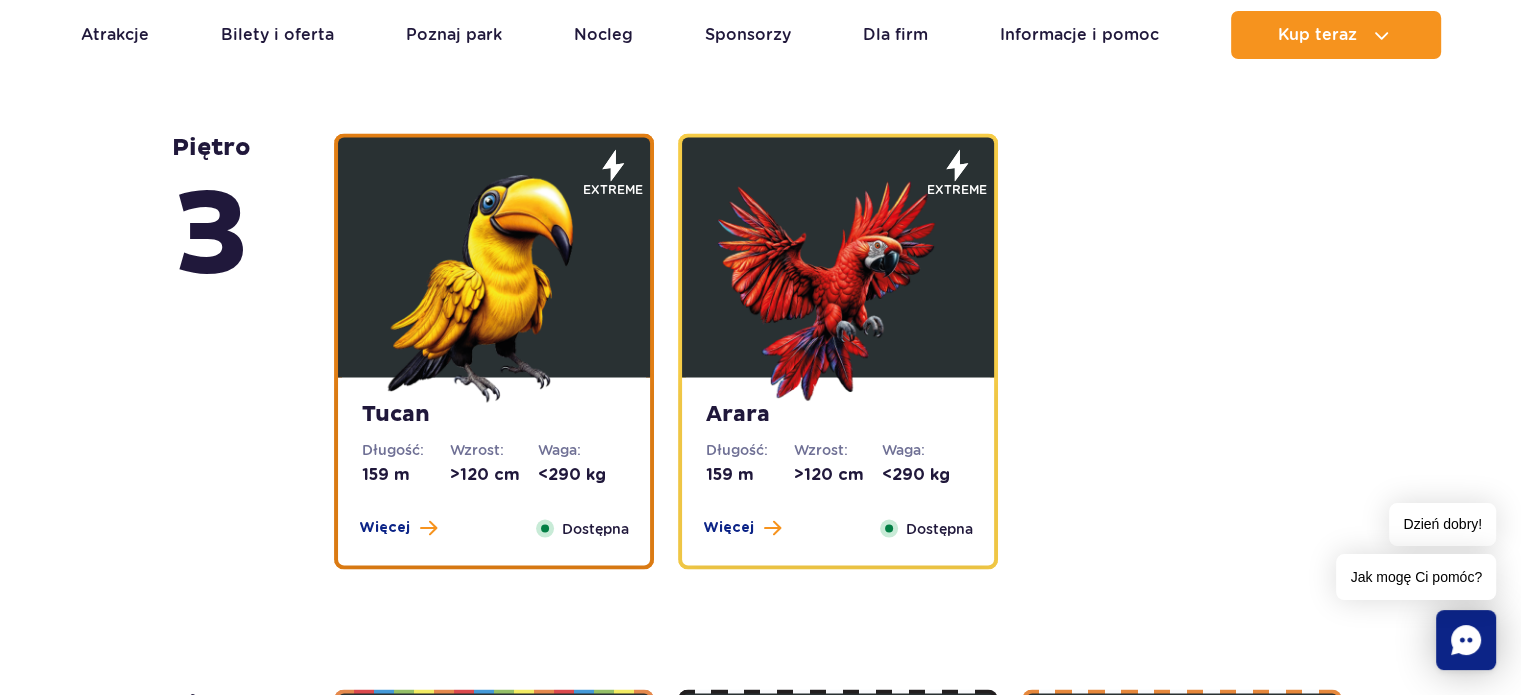 scroll, scrollTop: 3432, scrollLeft: 0, axis: vertical 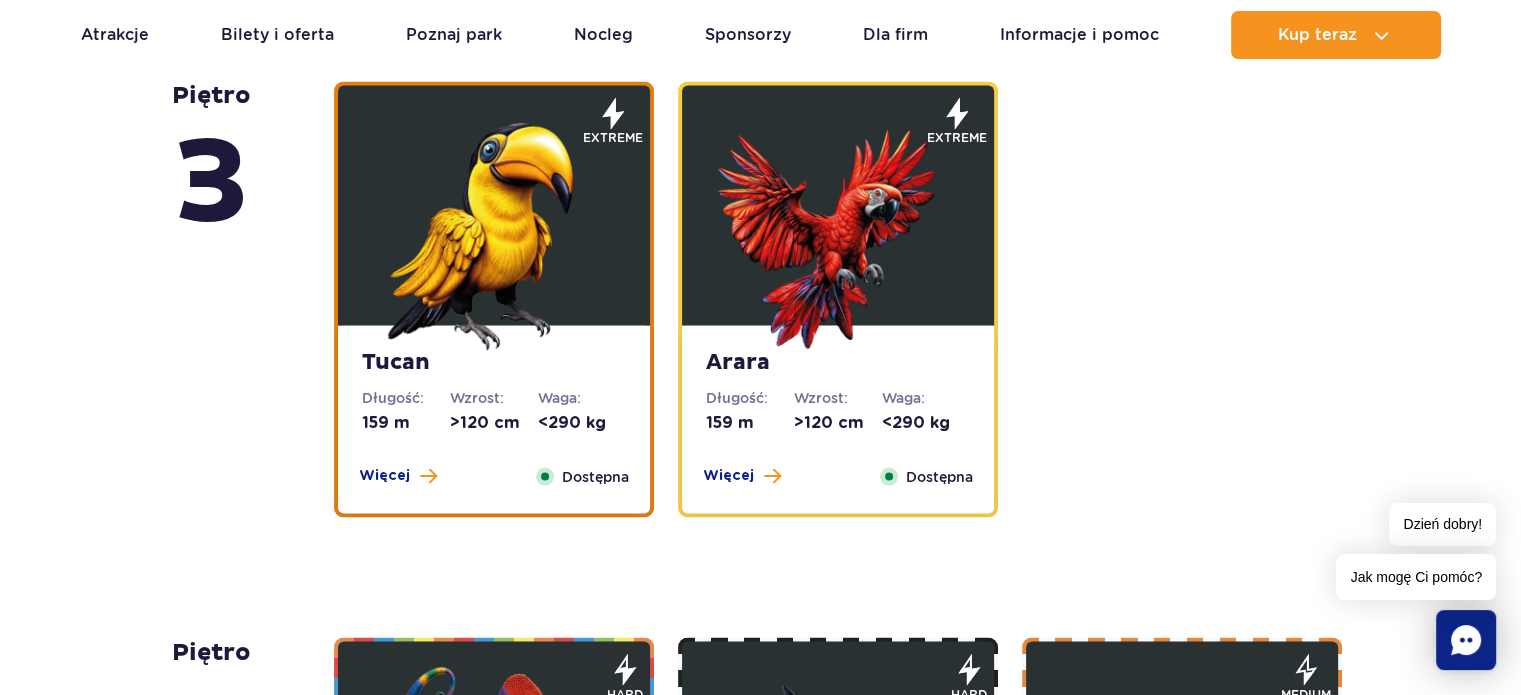 click at bounding box center (838, 230) 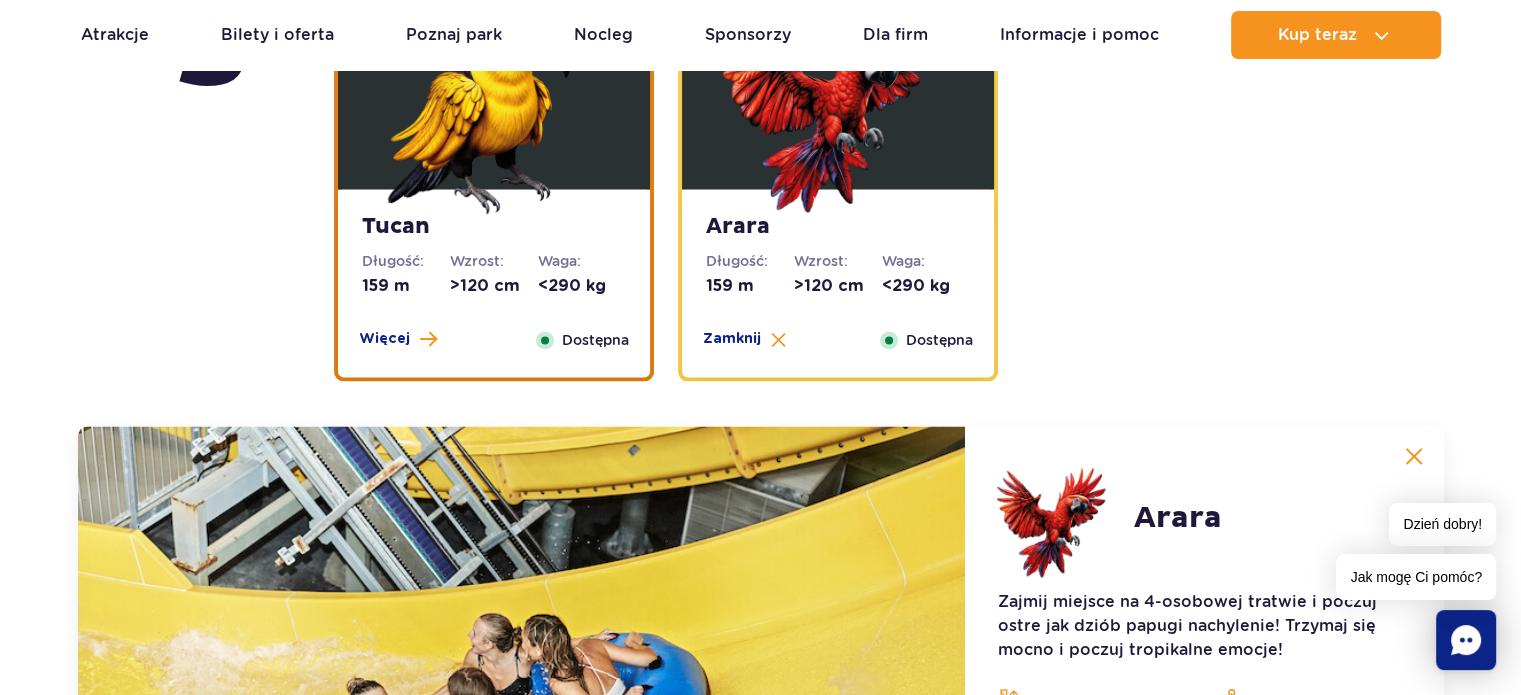 scroll, scrollTop: 3268, scrollLeft: 0, axis: vertical 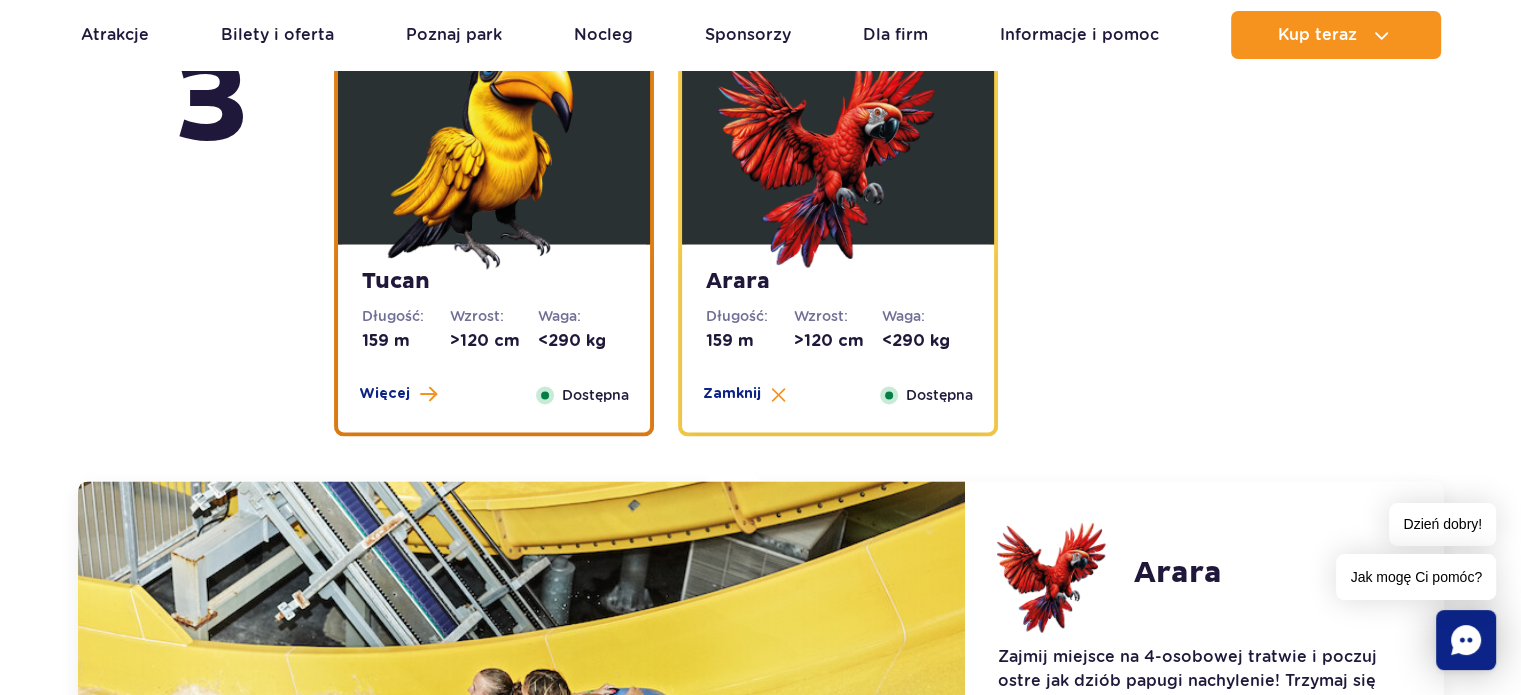 click at bounding box center [494, 149] 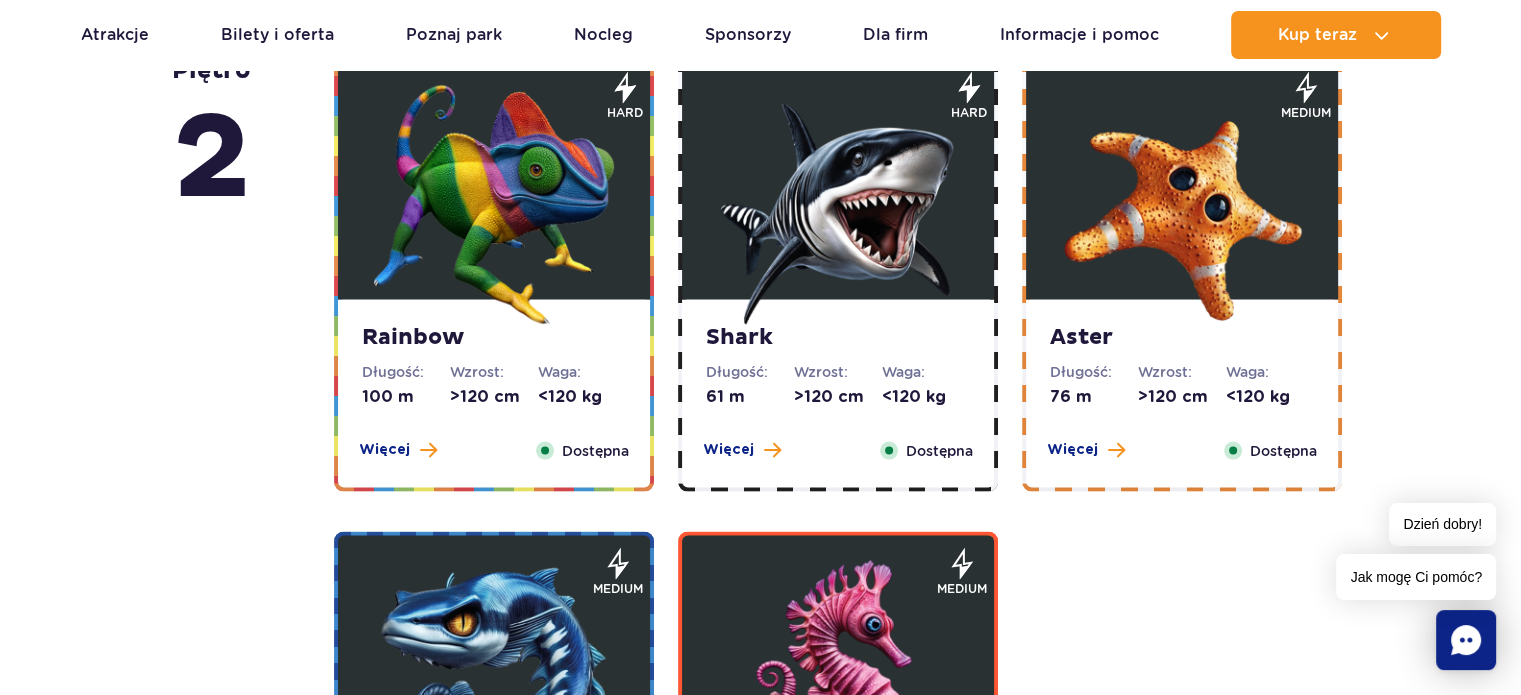 scroll, scrollTop: 4028, scrollLeft: 0, axis: vertical 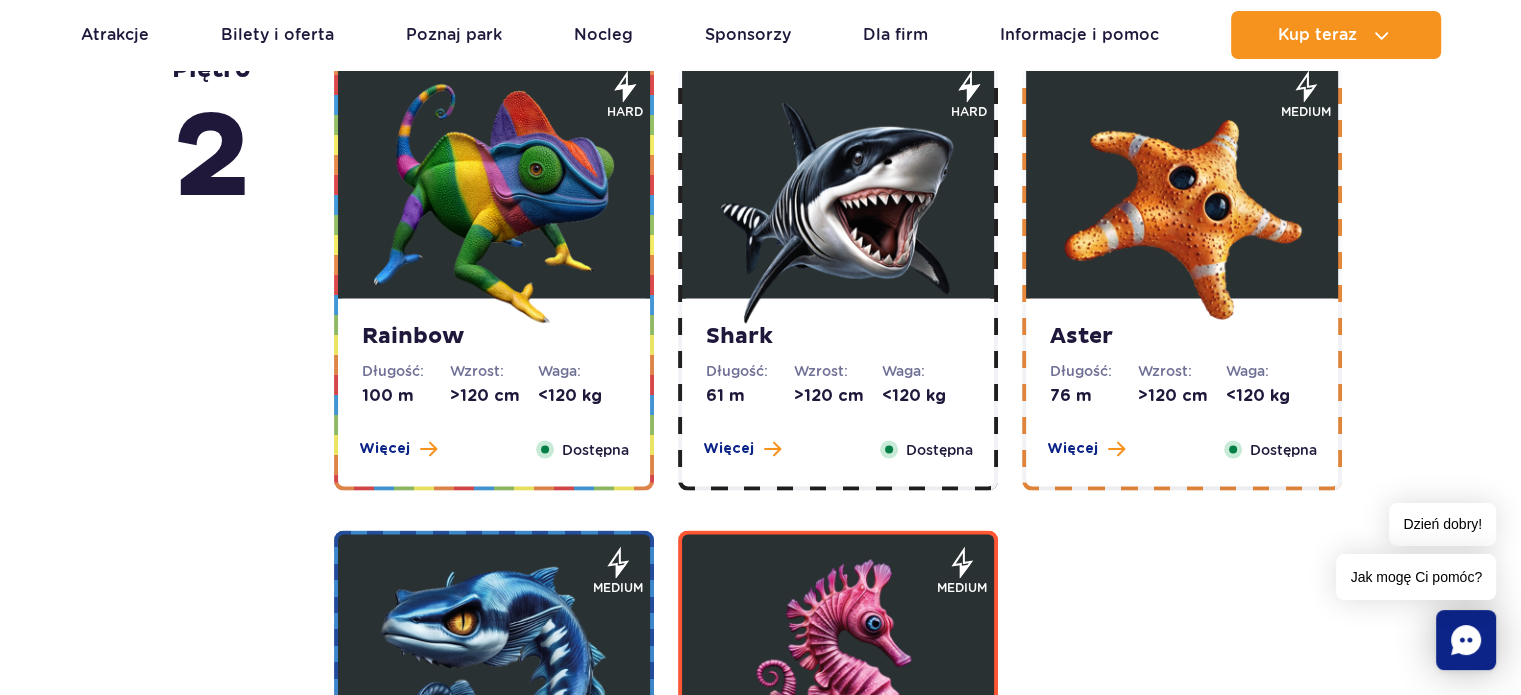 click at bounding box center [838, 204] 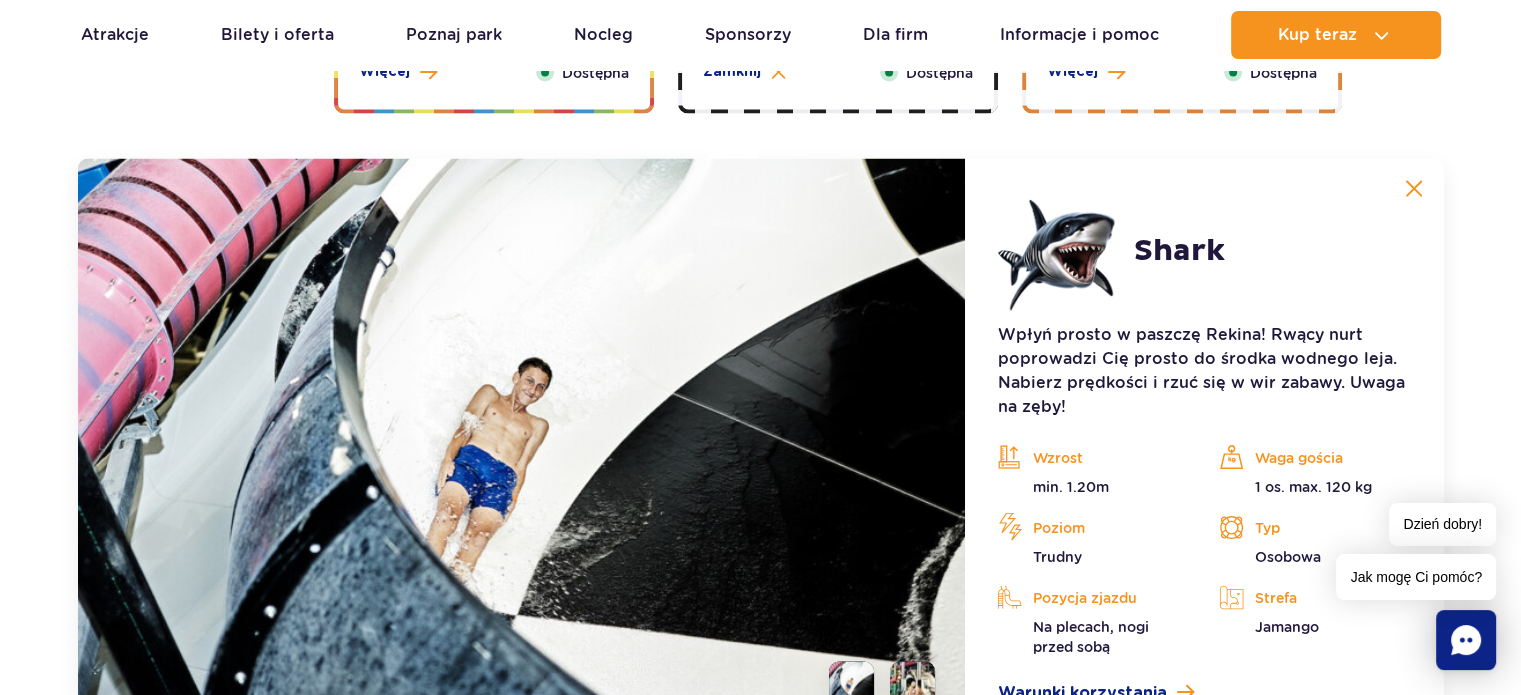 scroll, scrollTop: 3824, scrollLeft: 0, axis: vertical 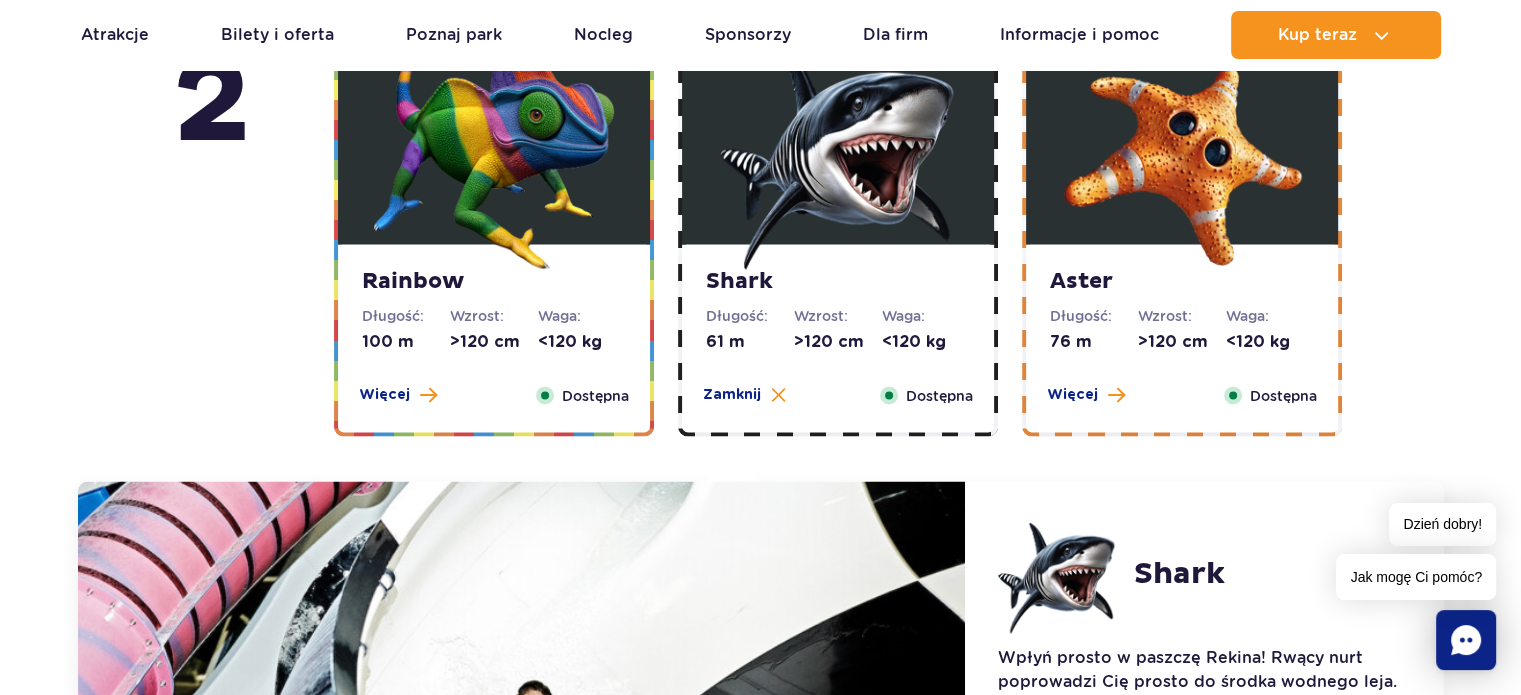 click at bounding box center (494, 149) 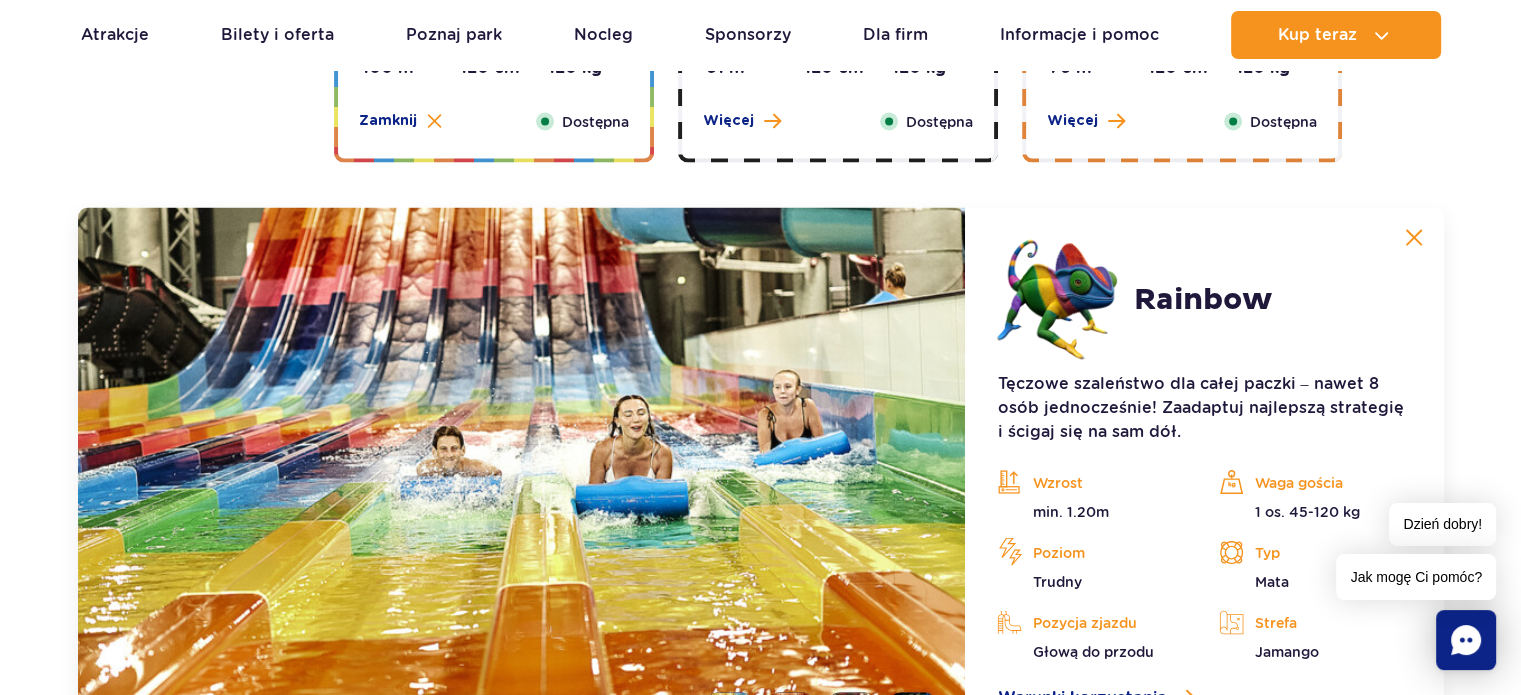 scroll, scrollTop: 3824, scrollLeft: 0, axis: vertical 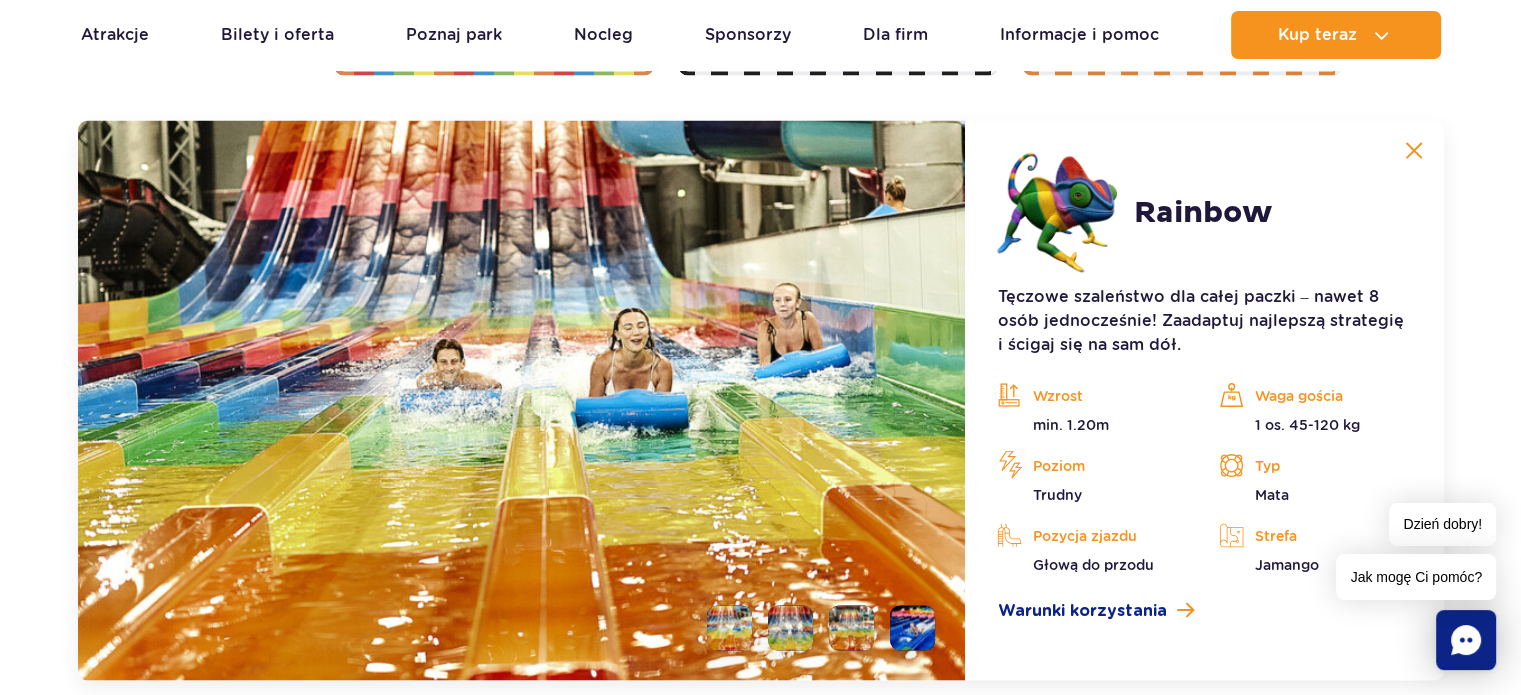 click at bounding box center (912, 628) 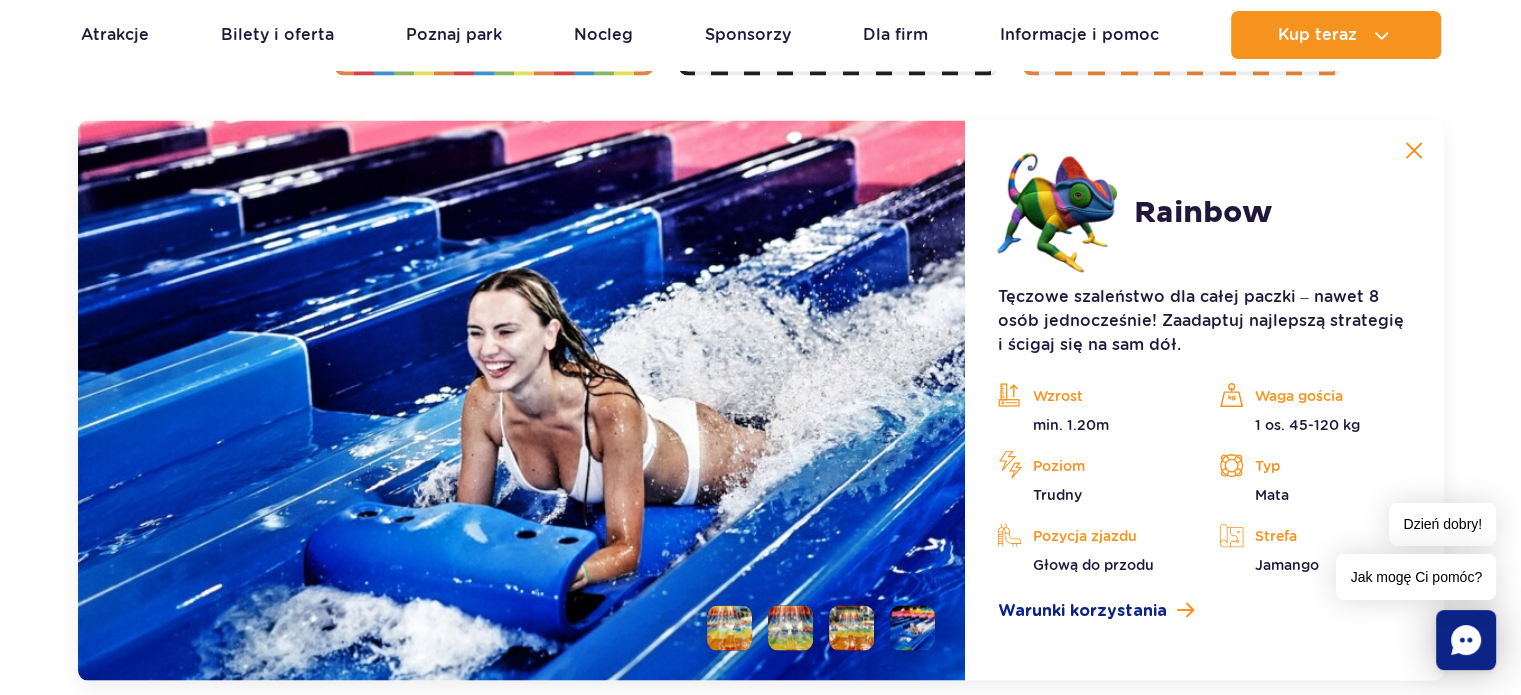 click at bounding box center [851, 628] 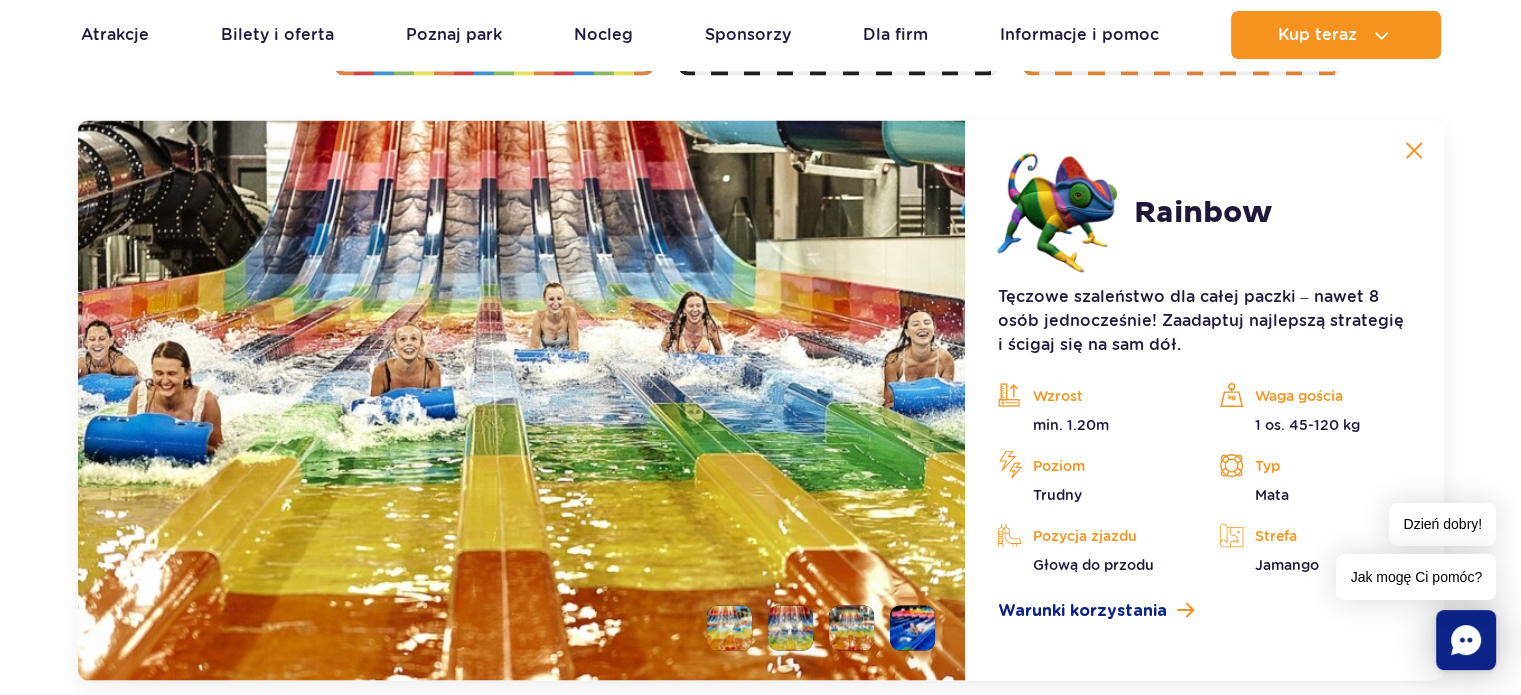 click at bounding box center [790, 628] 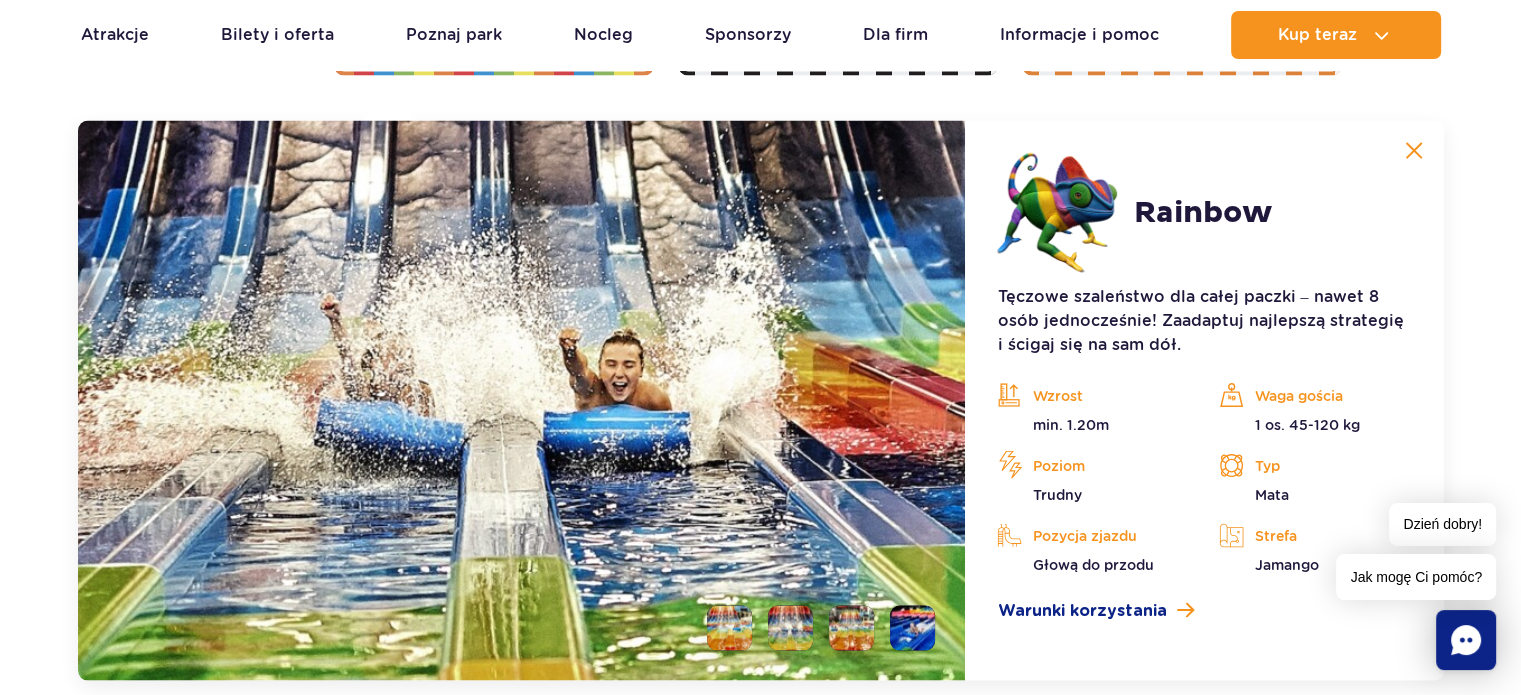 click at bounding box center (729, 628) 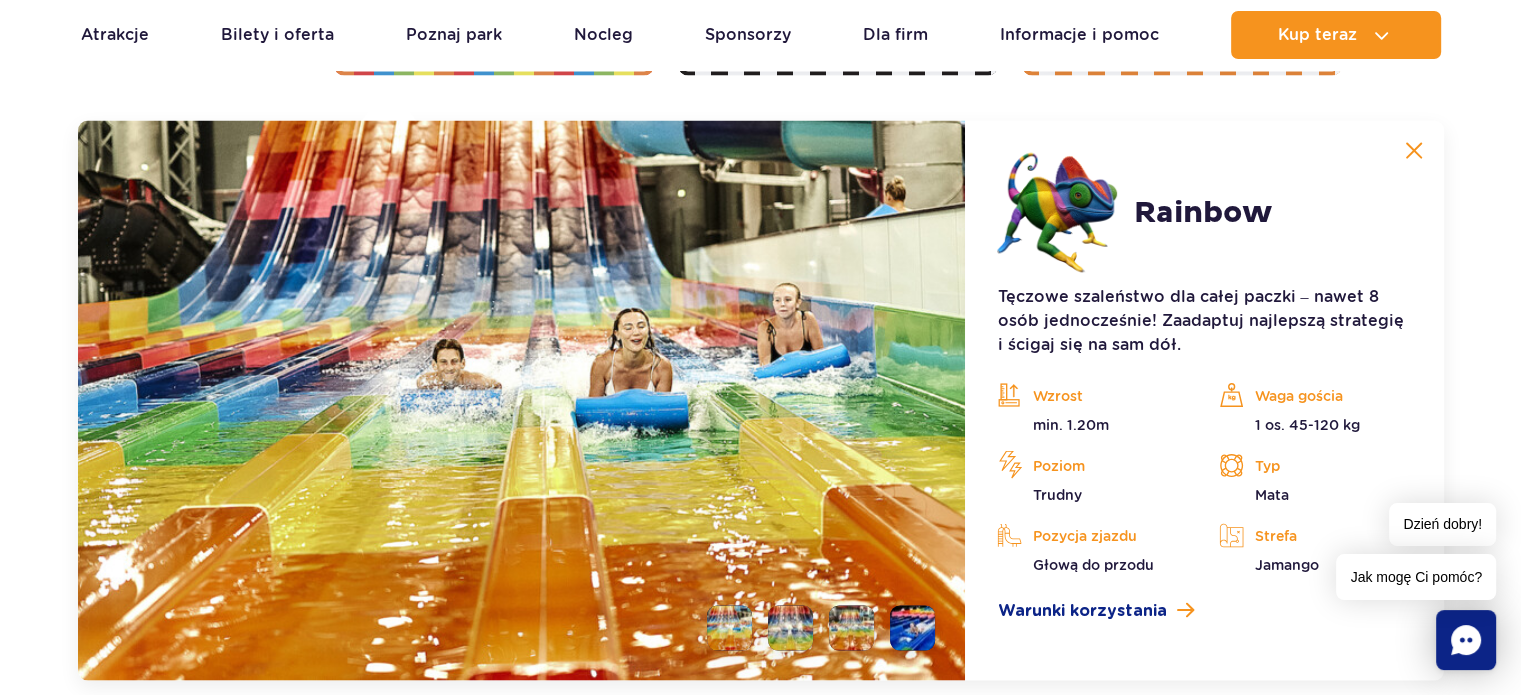 click at bounding box center (912, 628) 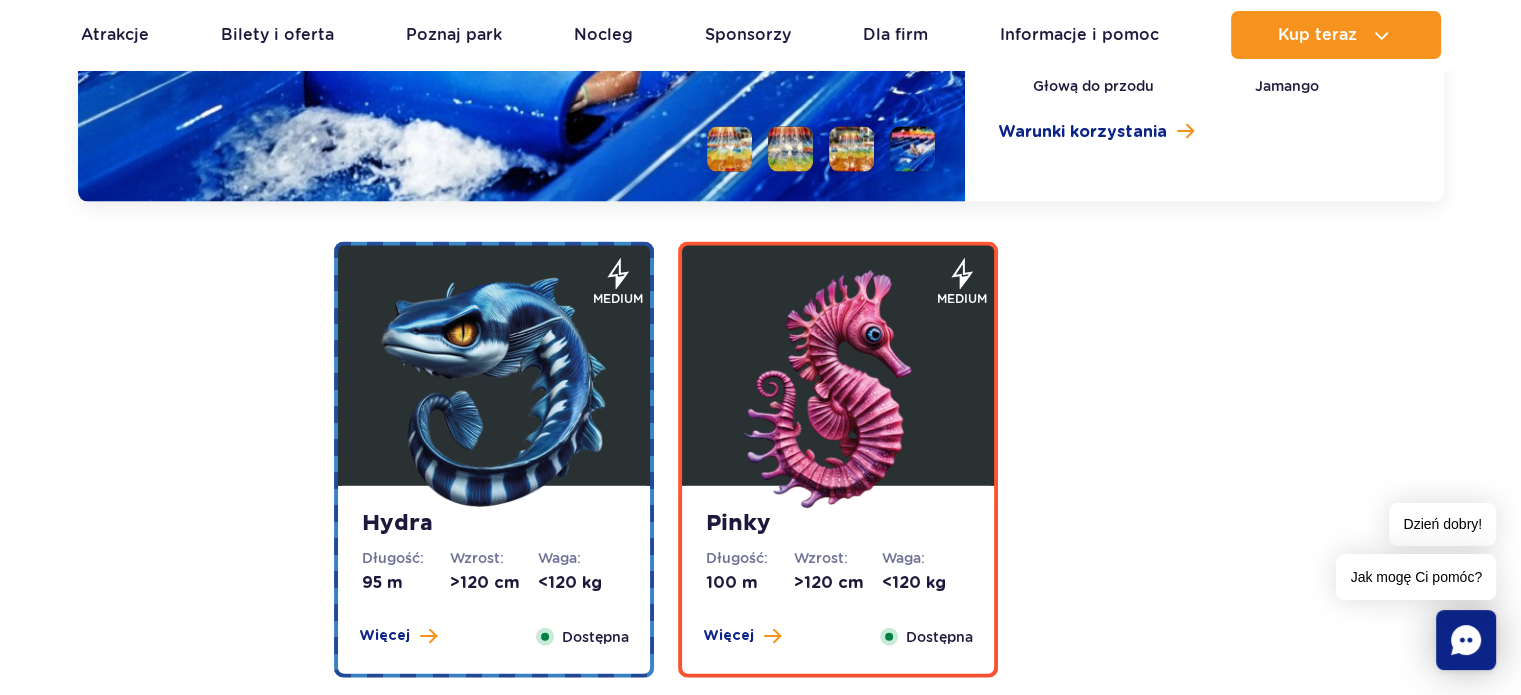 scroll, scrollTop: 4304, scrollLeft: 0, axis: vertical 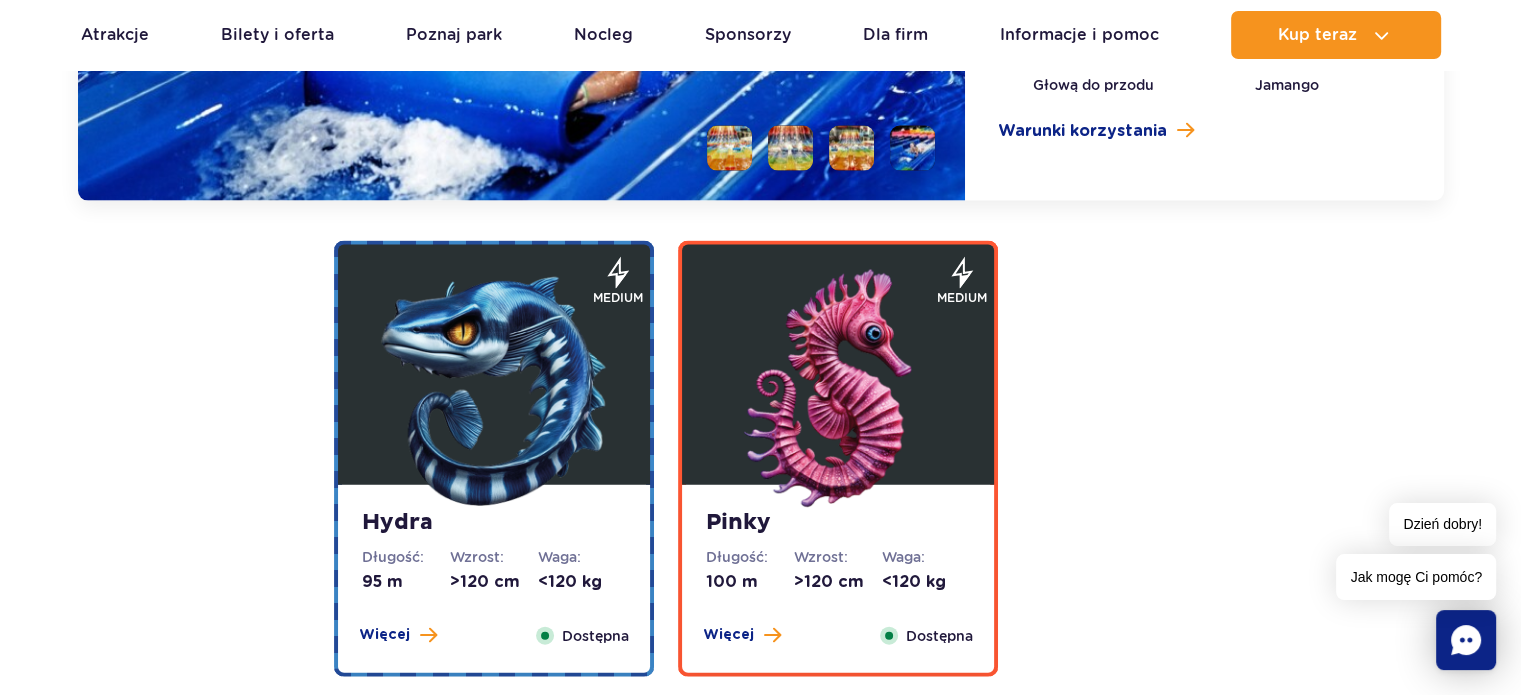 click at bounding box center (494, 390) 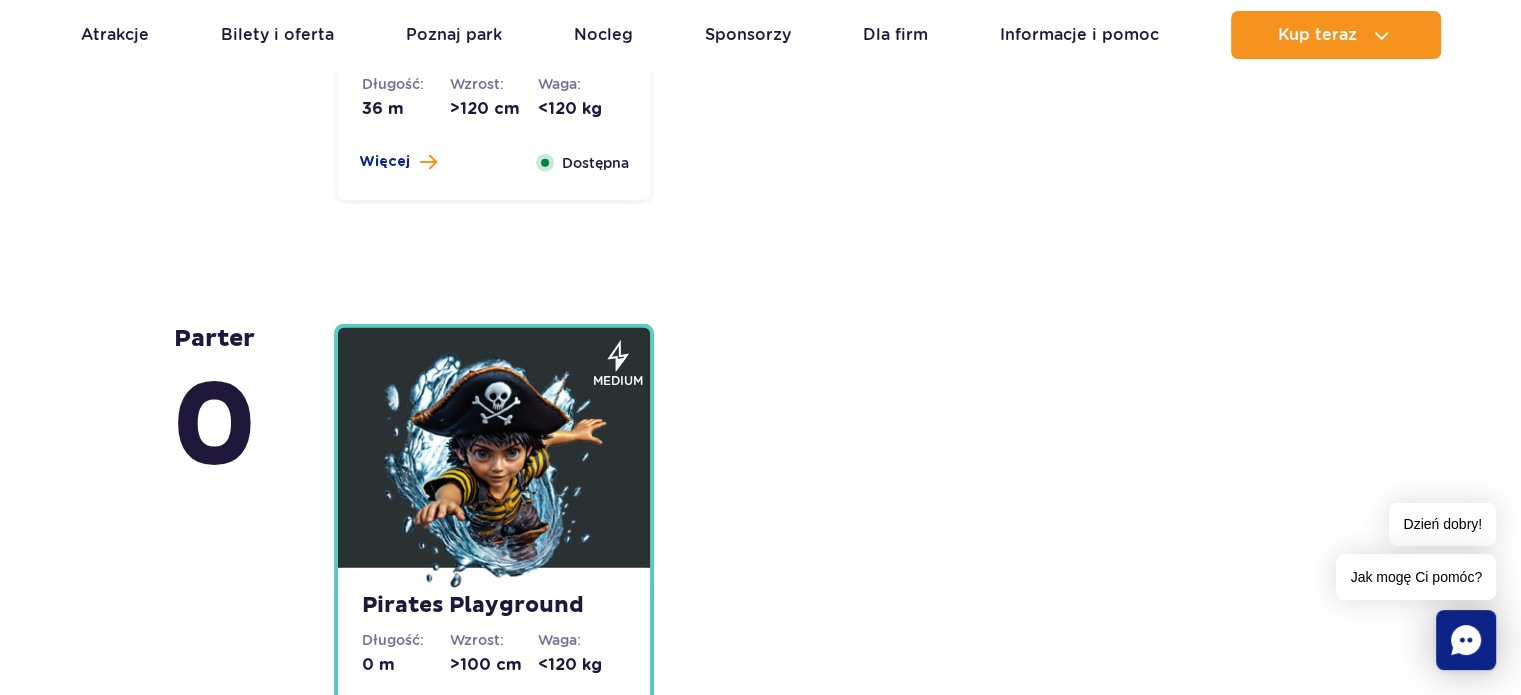 scroll, scrollTop: 5380, scrollLeft: 0, axis: vertical 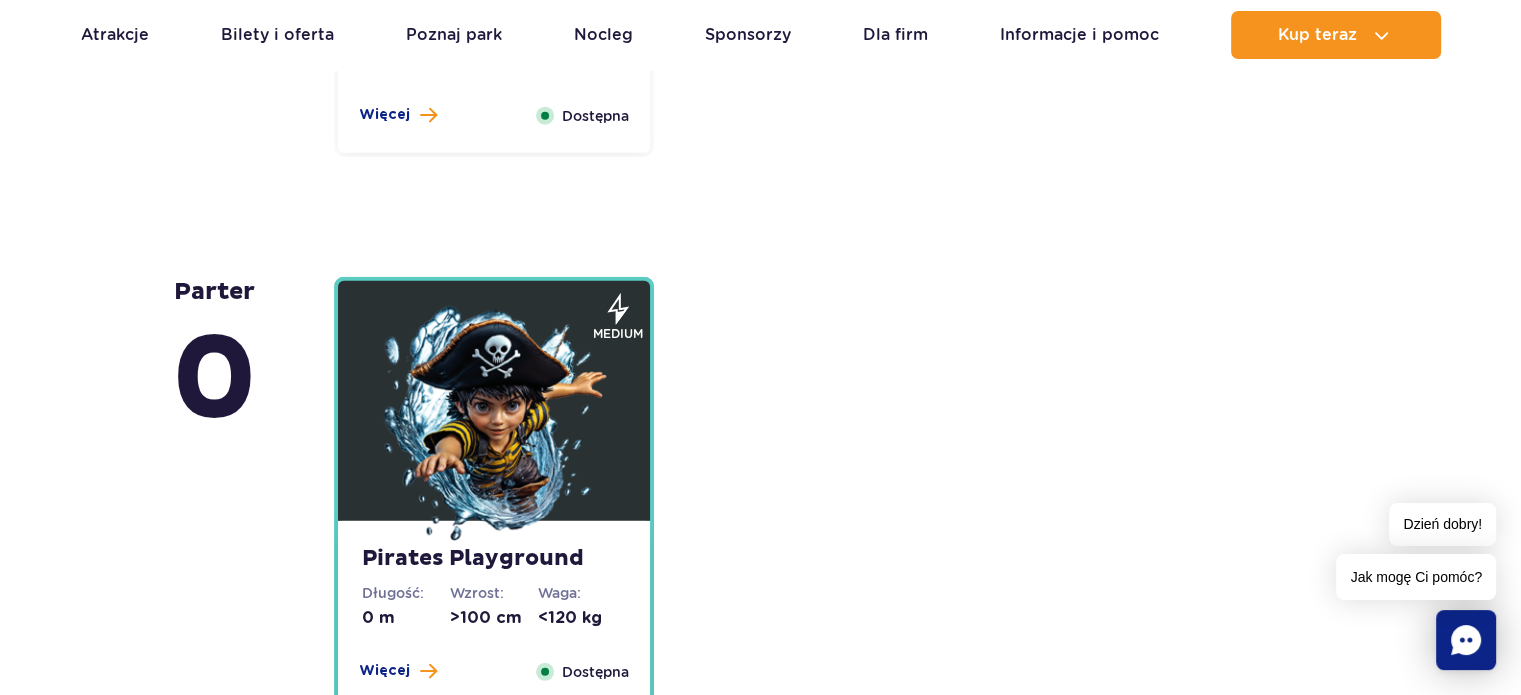 click on "Narval
Długość:
36 m
Wzrost:
>120 cm
Waga:
<120 kg
Więcej
Zamknij
Dostępna" at bounding box center (494, 59) 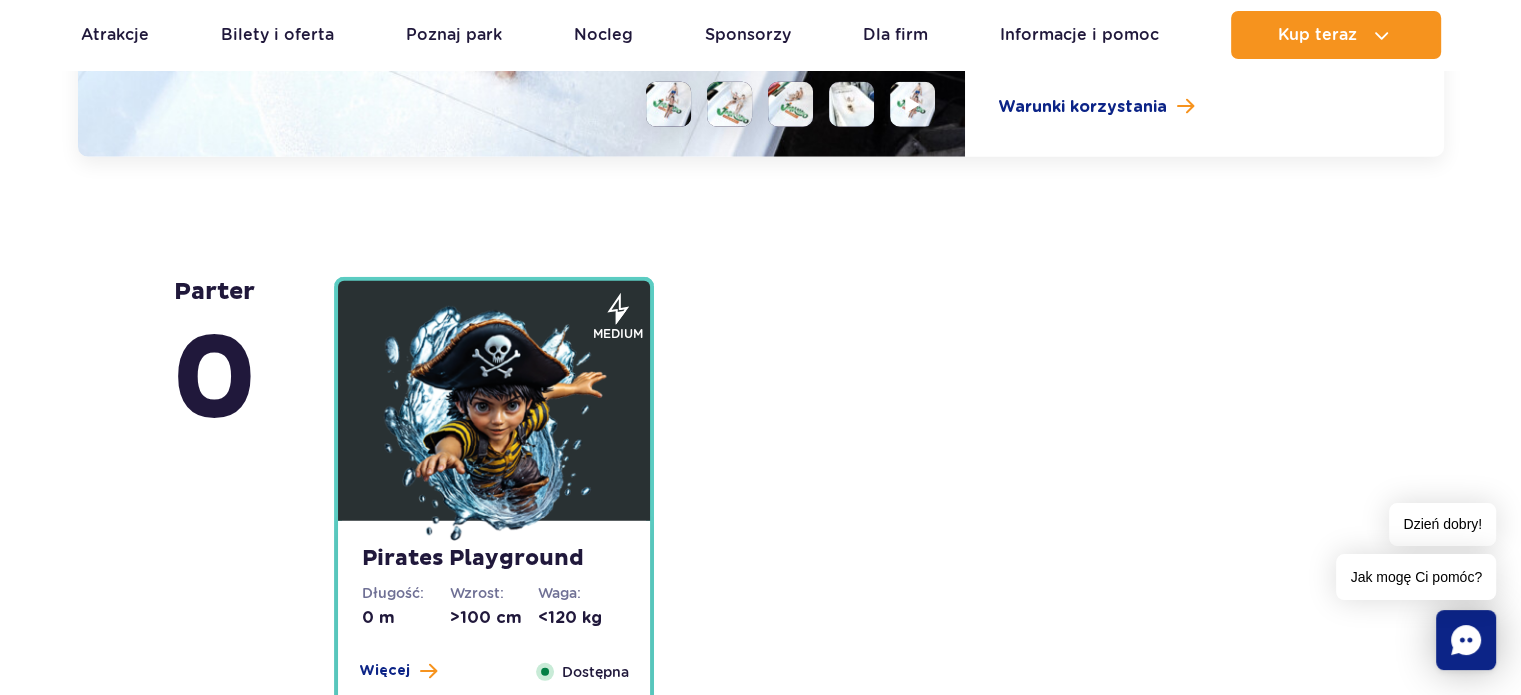 scroll, scrollTop: 4856, scrollLeft: 0, axis: vertical 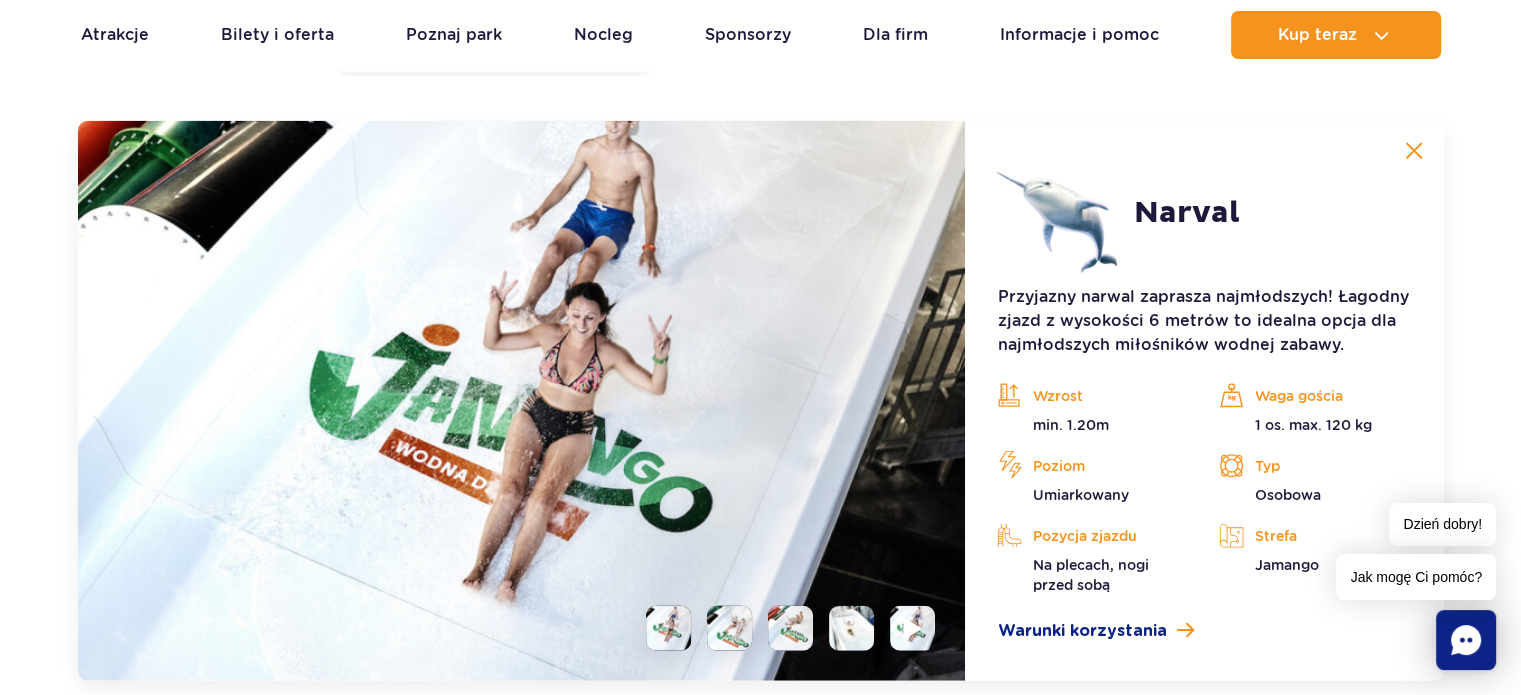 click at bounding box center [912, 628] 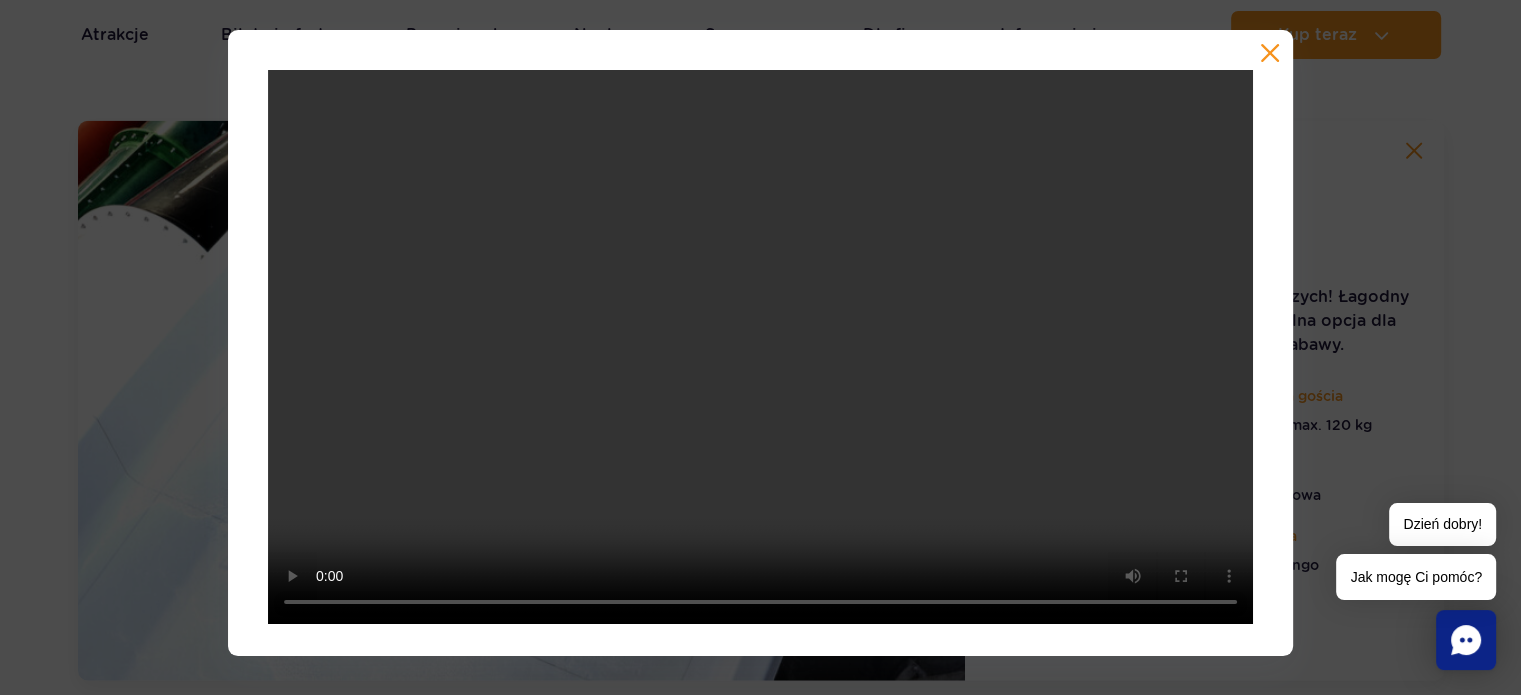 click at bounding box center (1270, 53) 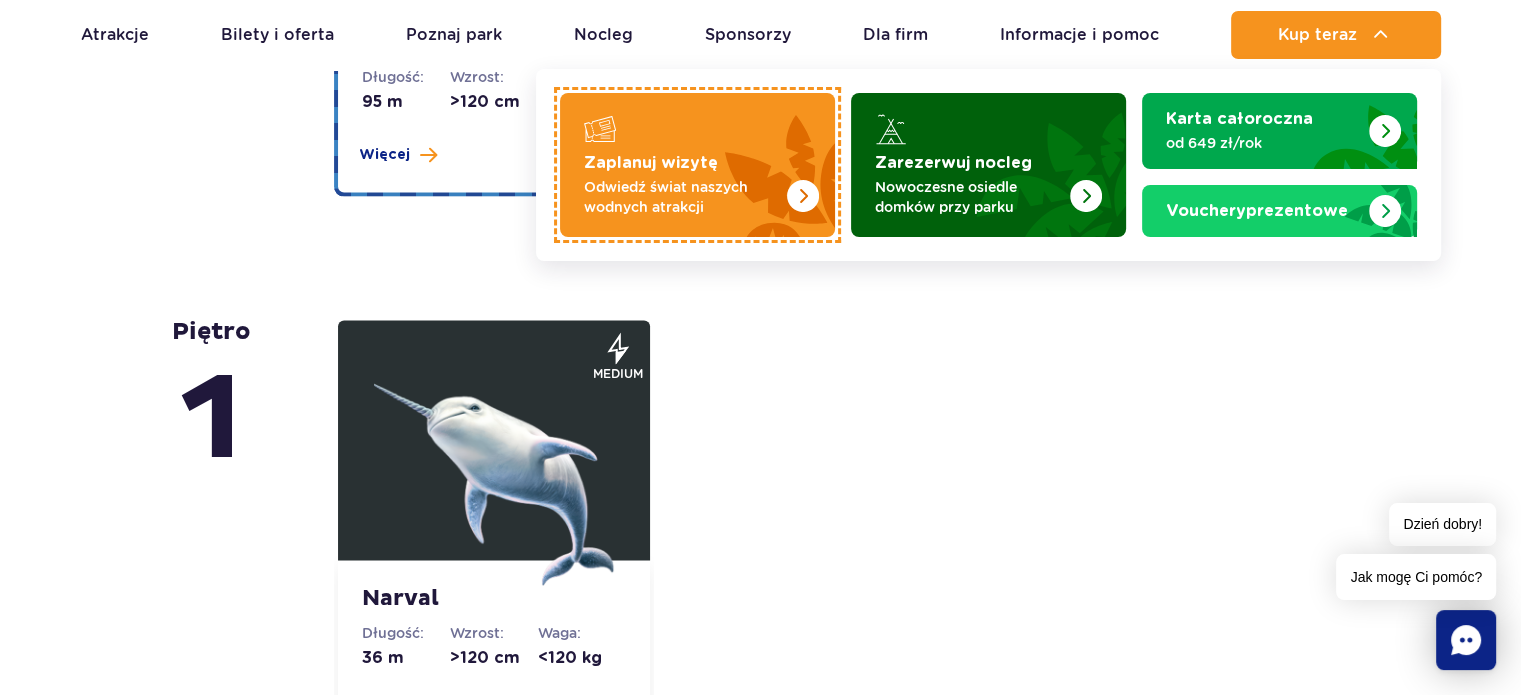 scroll, scrollTop: 4176, scrollLeft: 0, axis: vertical 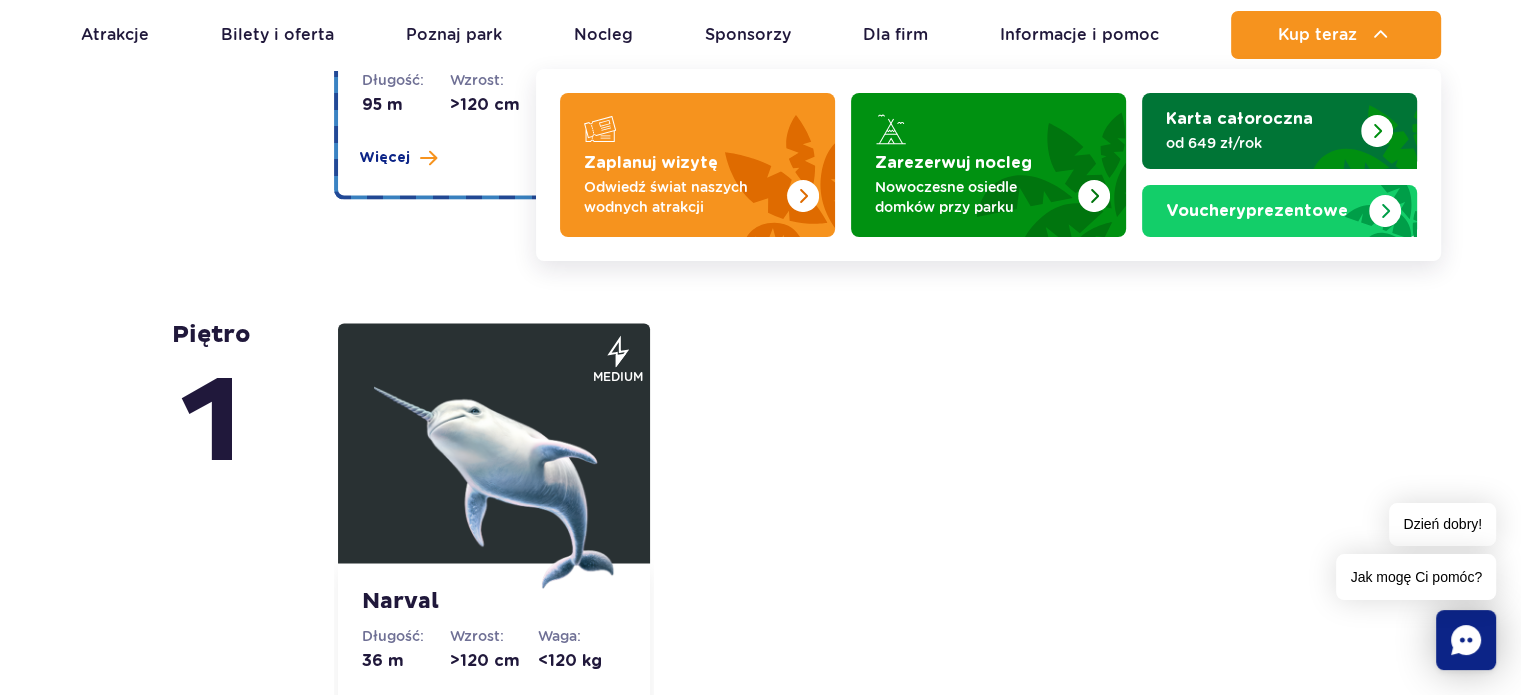 click on "Karta całoroczna
od 649 zł/rok" at bounding box center [1279, 131] 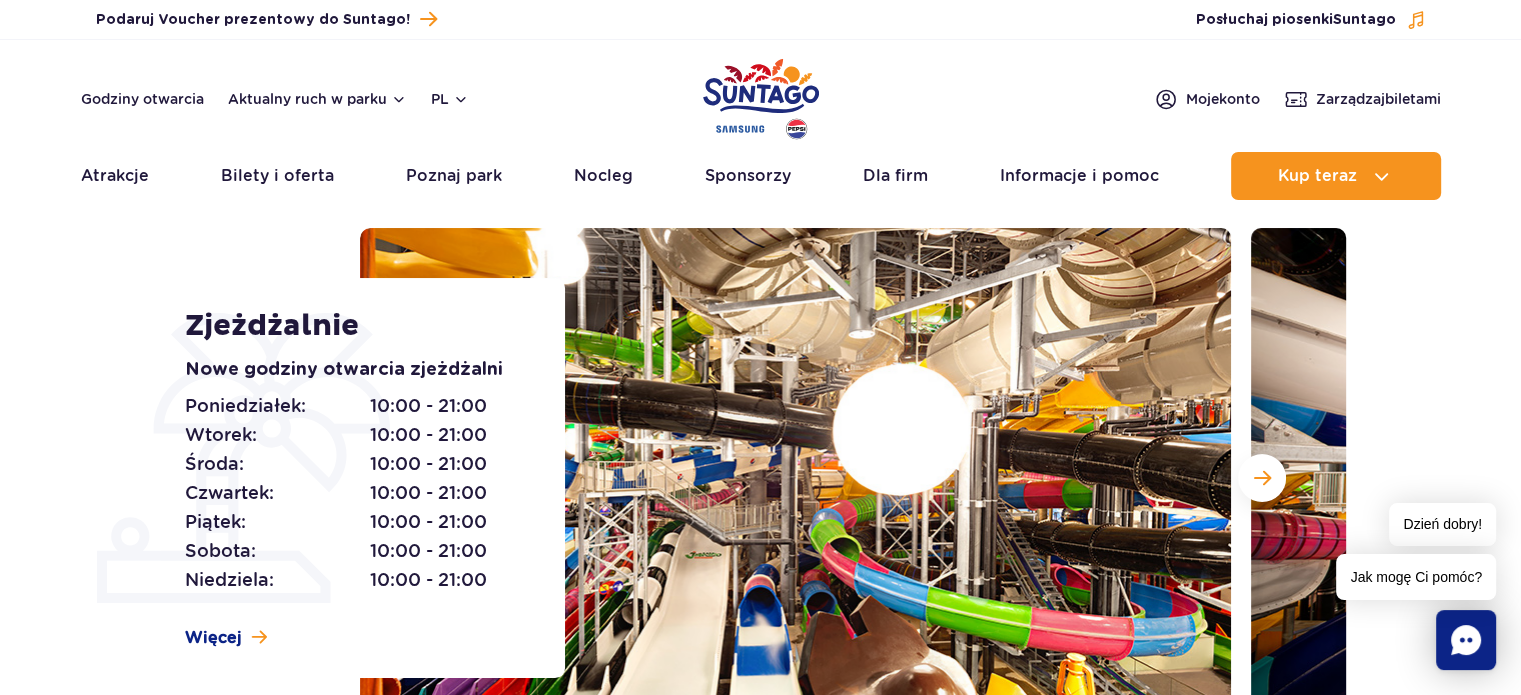scroll, scrollTop: 0, scrollLeft: 0, axis: both 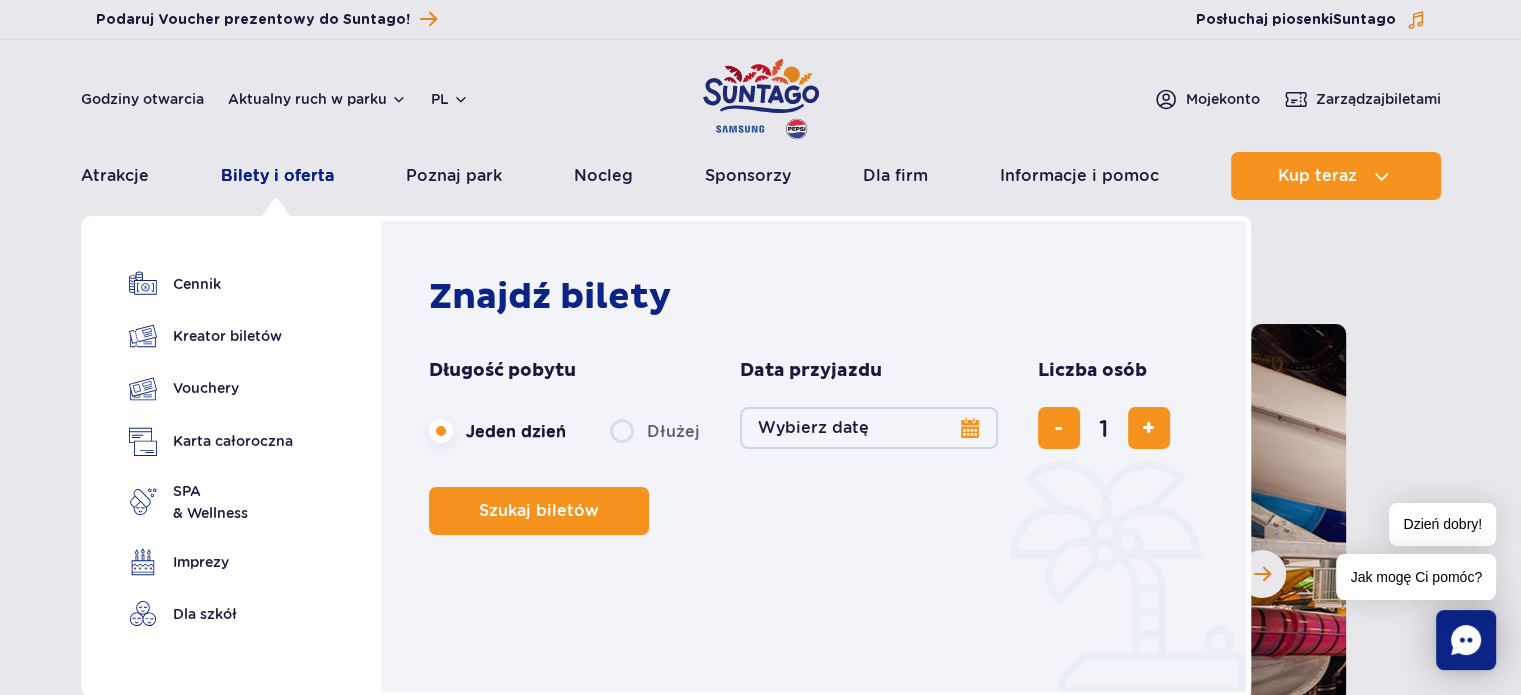 click on "Bilety i oferta" at bounding box center [277, 176] 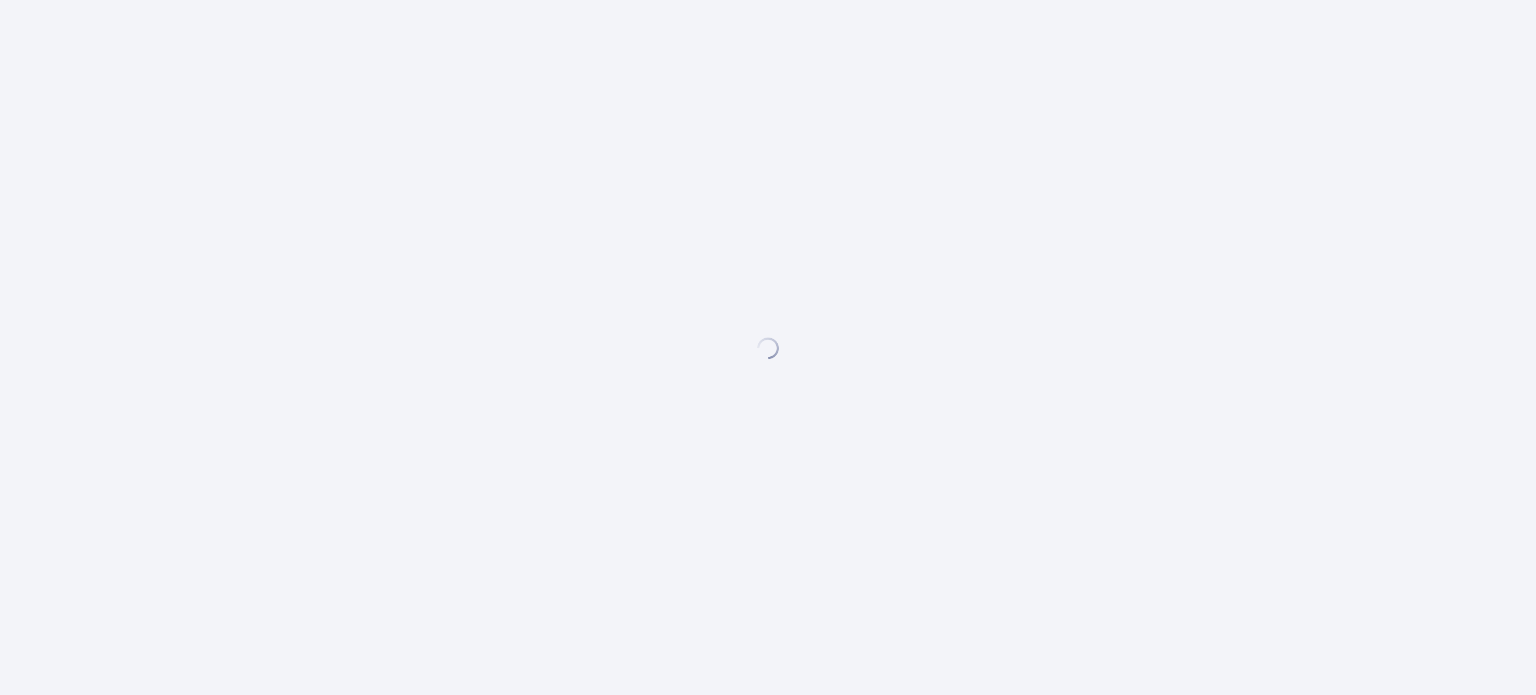 scroll, scrollTop: 0, scrollLeft: 0, axis: both 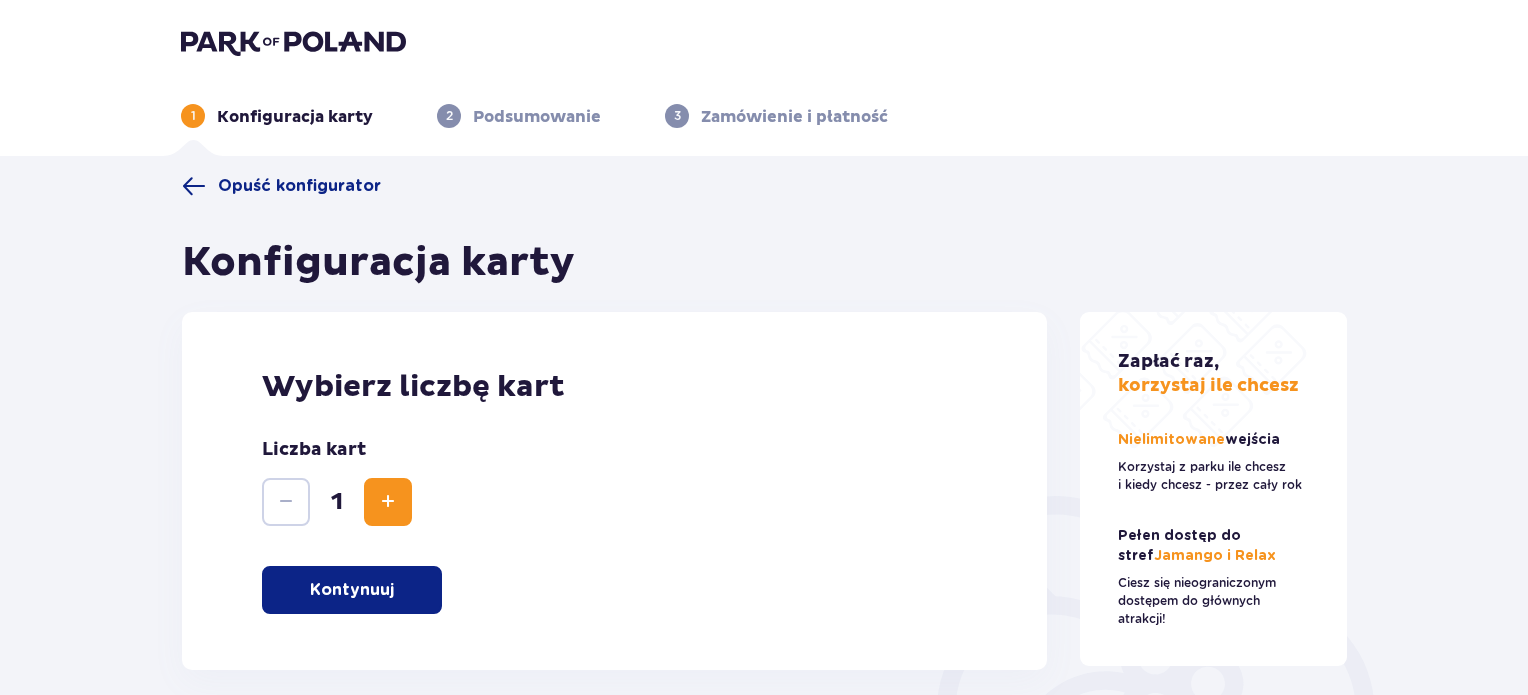 click at bounding box center (388, 502) 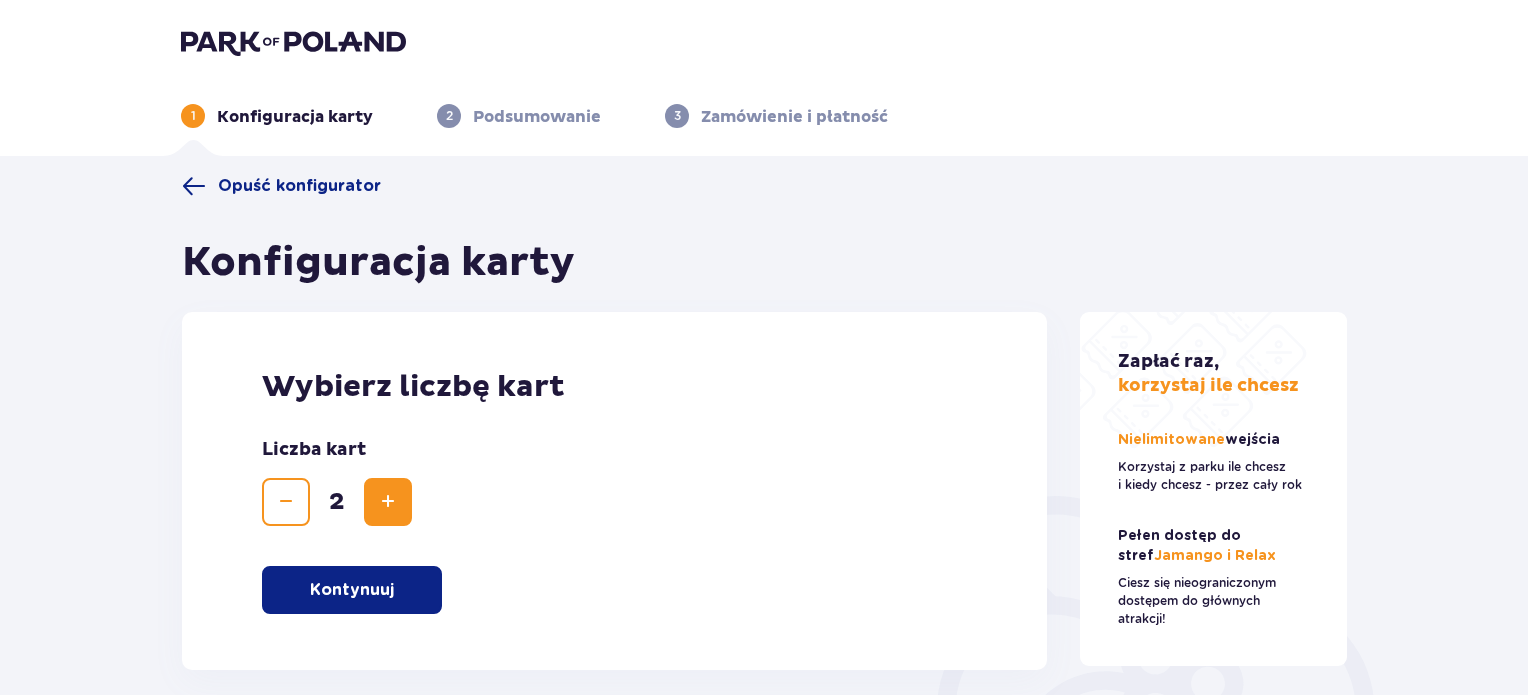 click at bounding box center [388, 502] 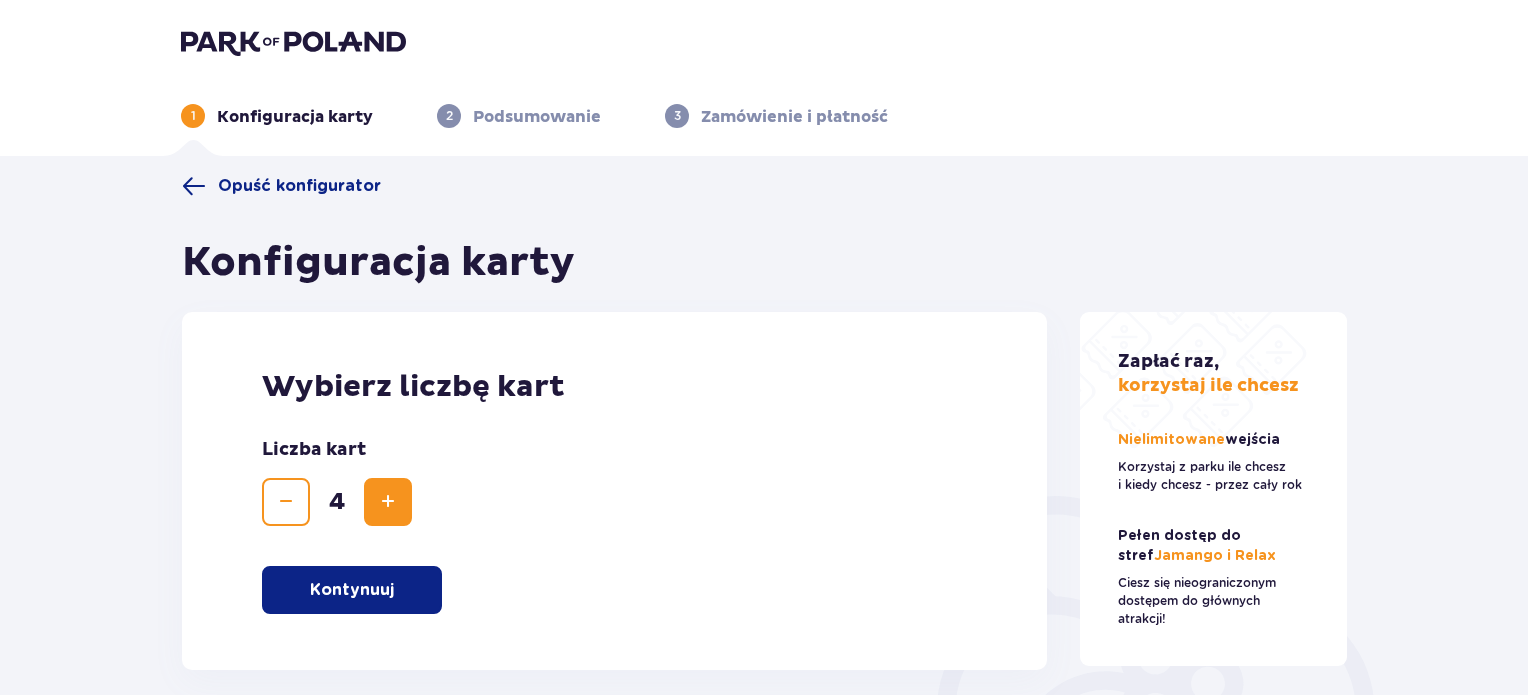 click on "Kontynuuj" at bounding box center [352, 590] 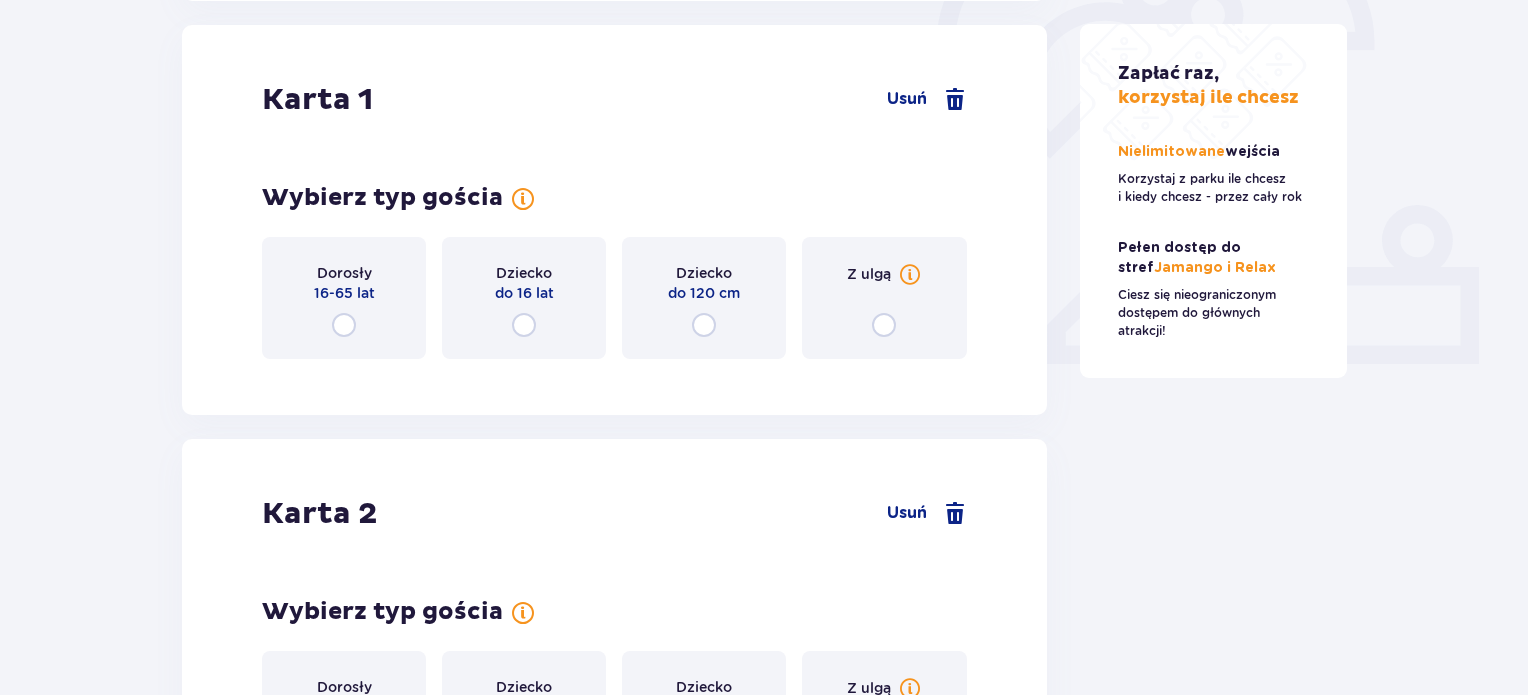 scroll, scrollTop: 670, scrollLeft: 0, axis: vertical 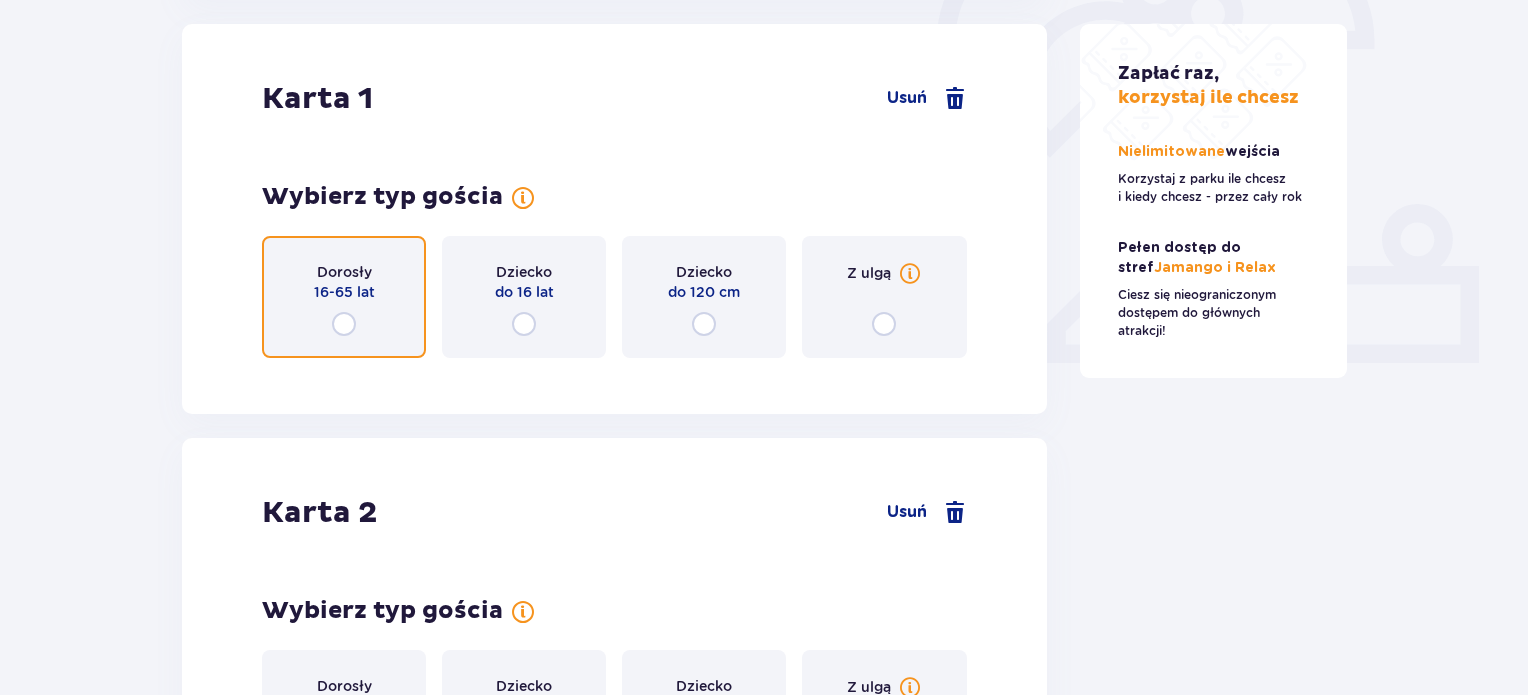 click at bounding box center (344, 324) 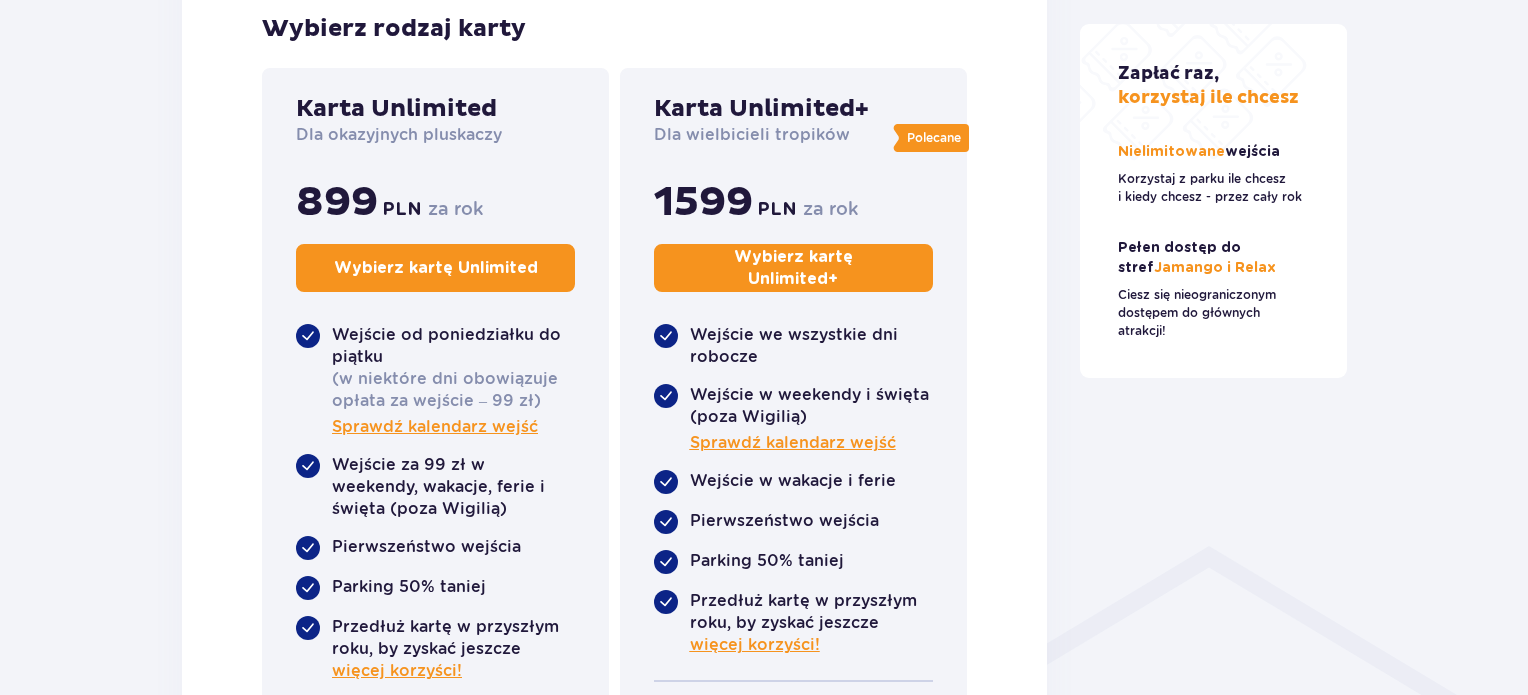 scroll, scrollTop: 1068, scrollLeft: 0, axis: vertical 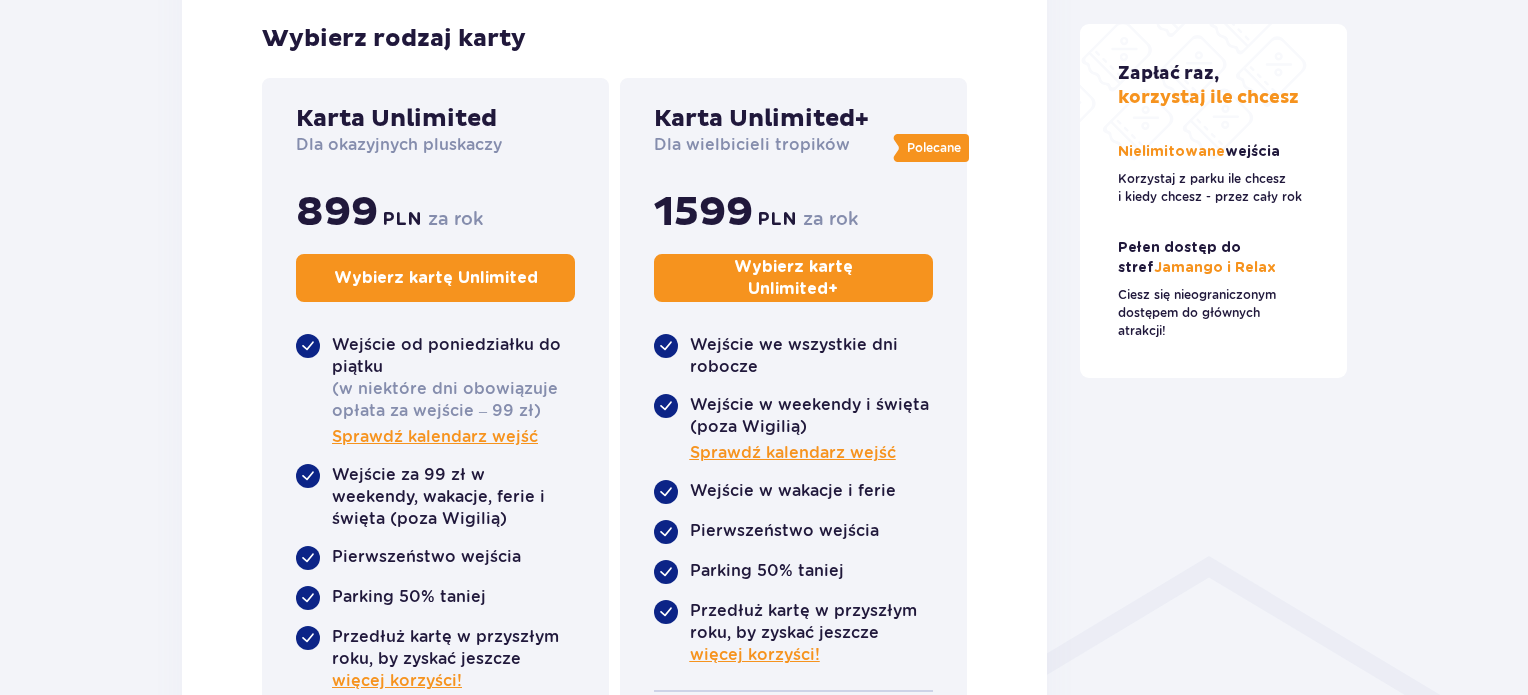 click on "Karta Unlimited Dla okazyjnych pluskaczy 899 PLN za rok Wybierz kartę Unlimited   Wejście od poniedziałku do piątku (w niektóre dni obowiązuje opłata za wejście – 99 zł) Sprawdź kalendarz wejść   Wejście za 99 zł w weekendy, wakacje, ferie i święta (poza Wigilią)   Pierwszeństwo wejścia   Parking 50% taniej   Przedłuż kartę w przyszłym roku, by zyskać jeszcze  więcej korzyści! Dostęp do stref:" at bounding box center [435, 463] 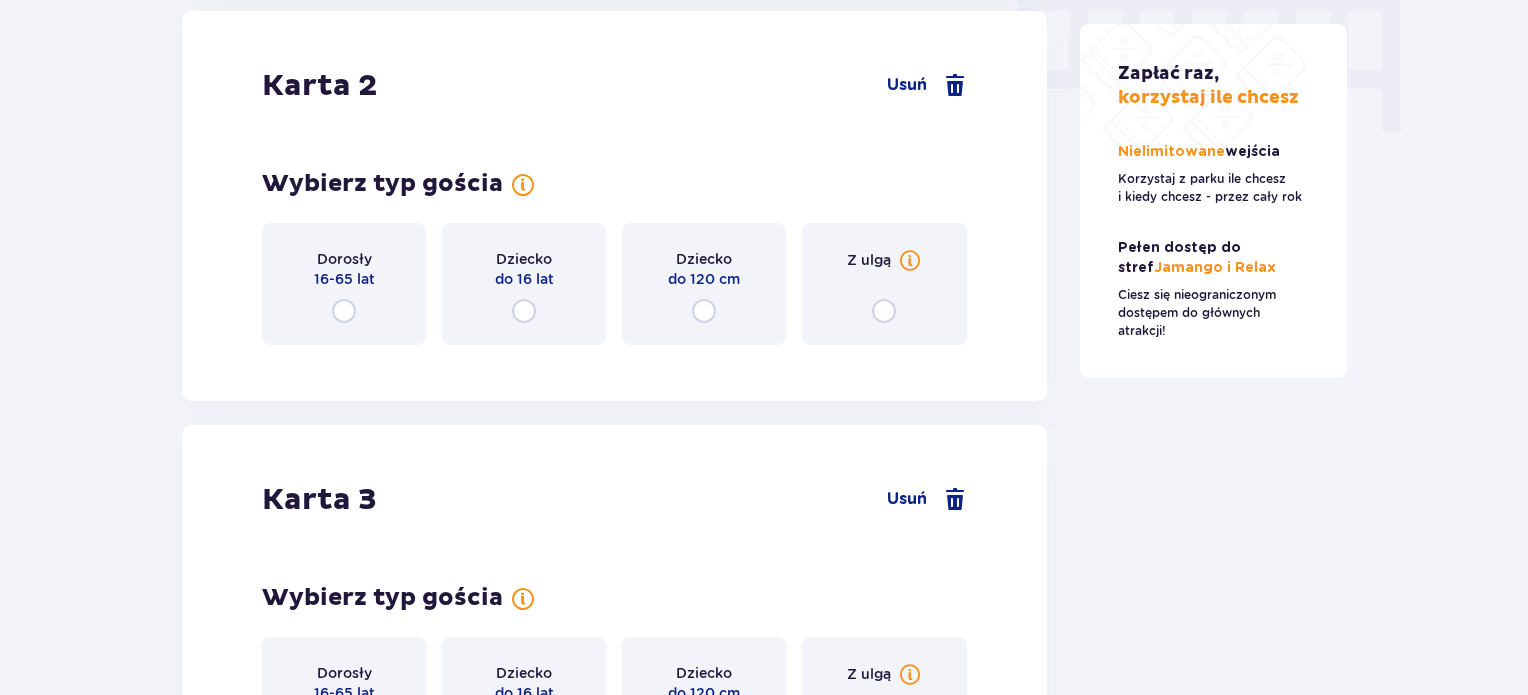 scroll, scrollTop: 2068, scrollLeft: 0, axis: vertical 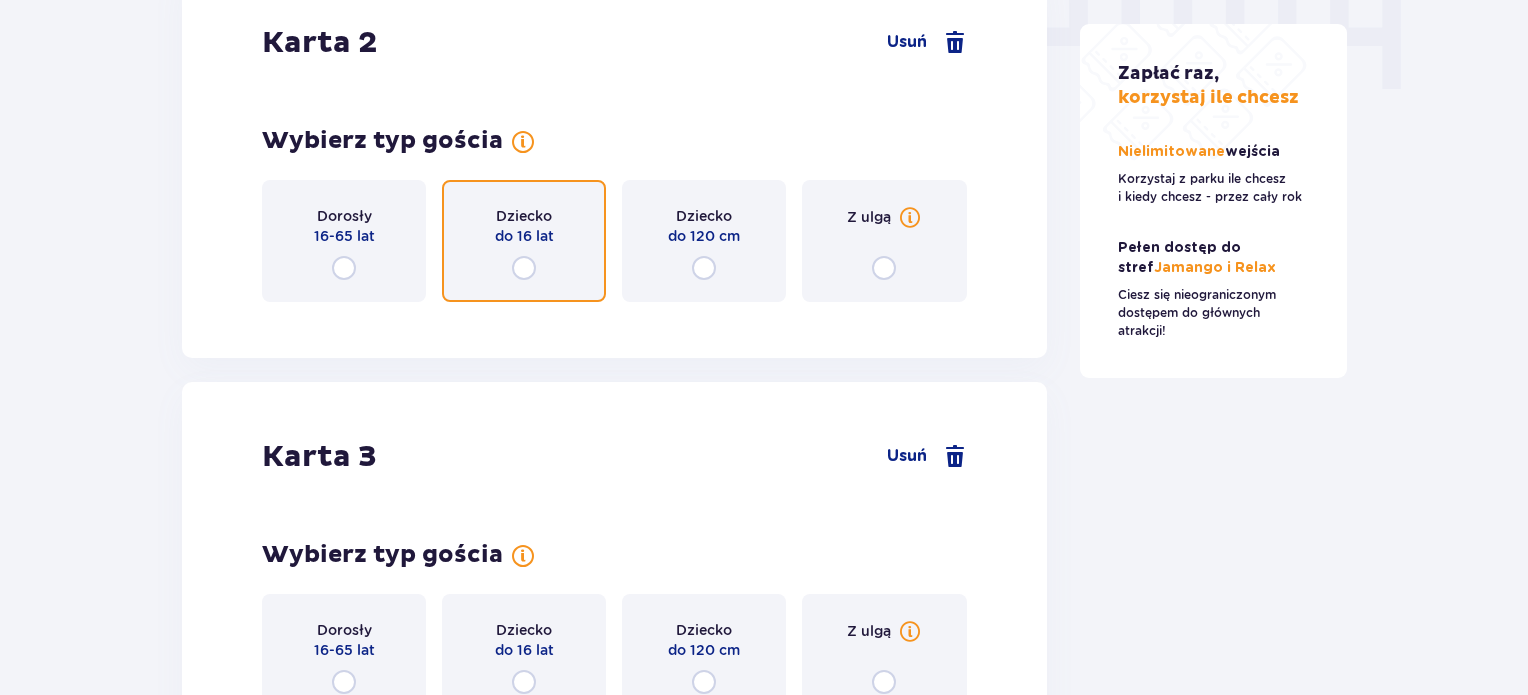 click at bounding box center [524, 268] 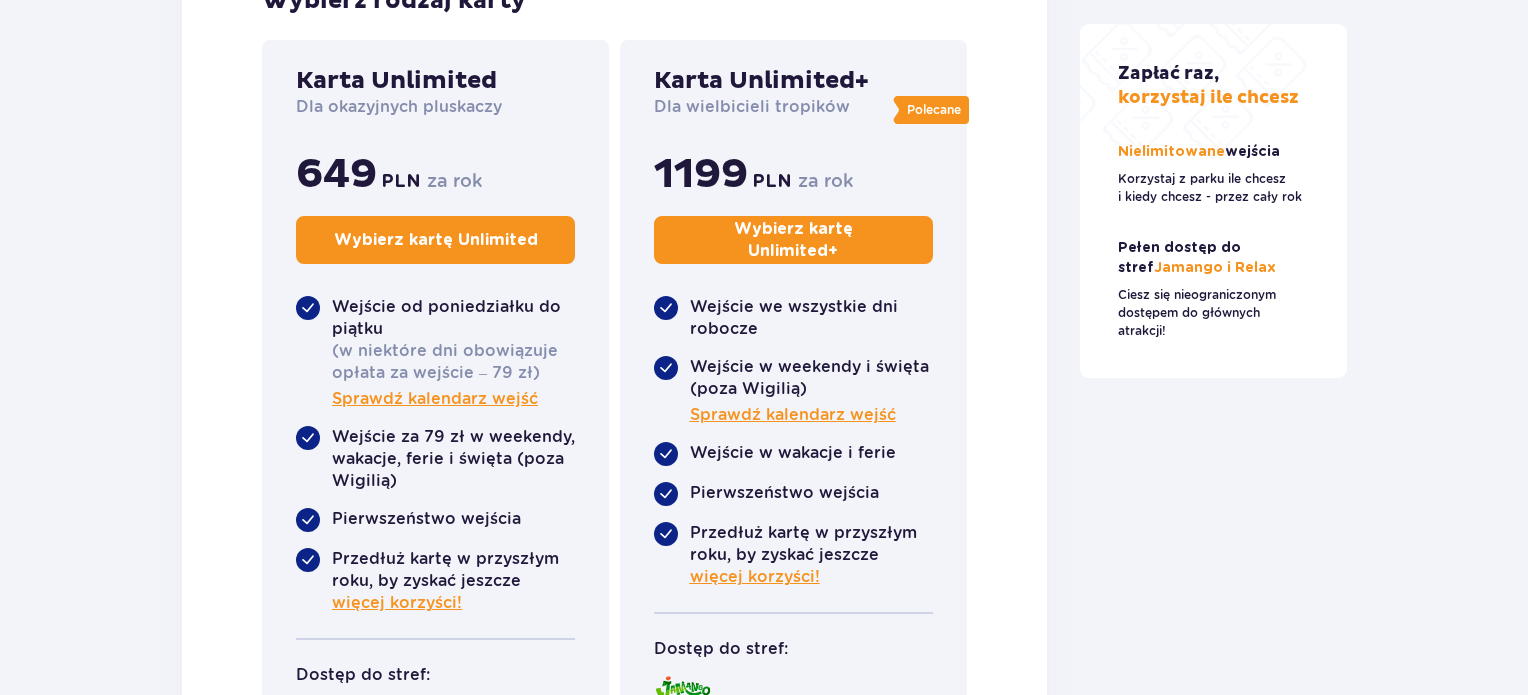 scroll, scrollTop: 2488, scrollLeft: 0, axis: vertical 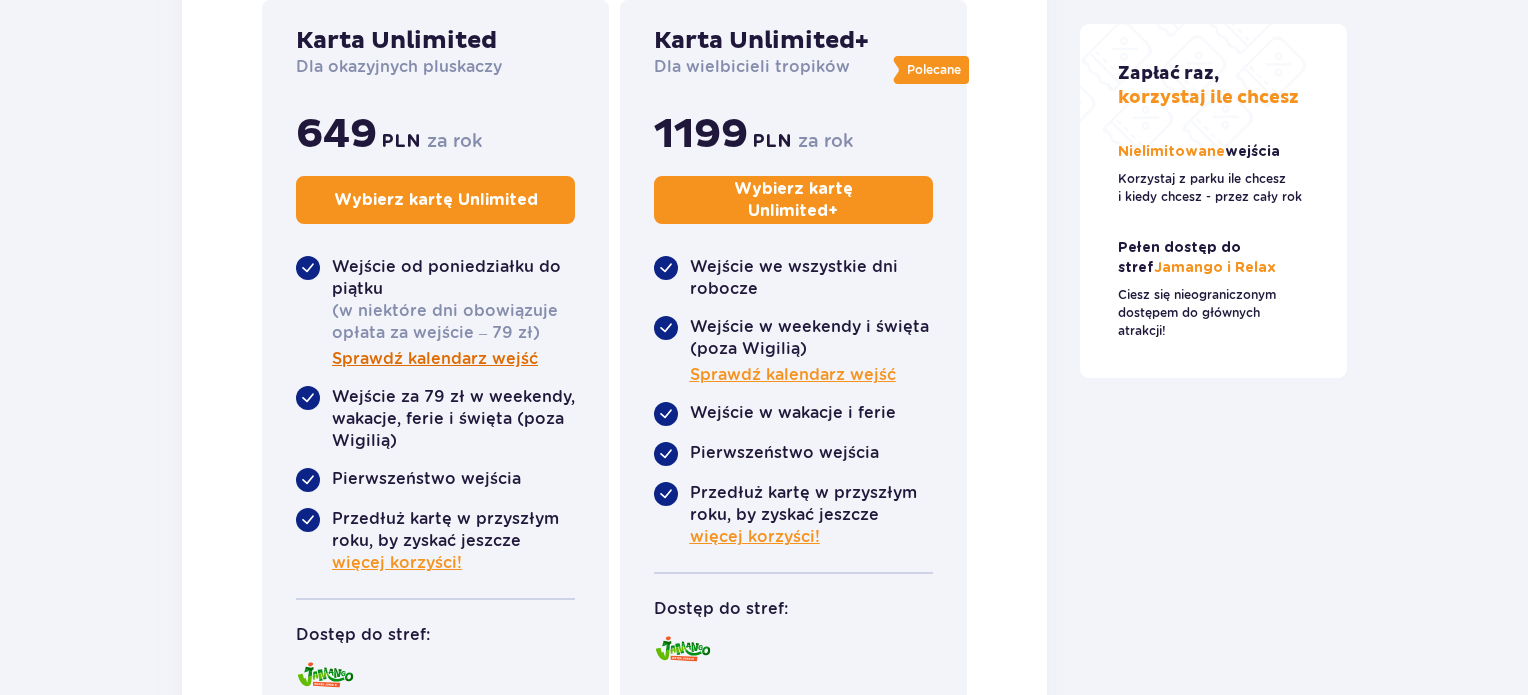 click on "Sprawdź kalendarz wejść" at bounding box center [435, 359] 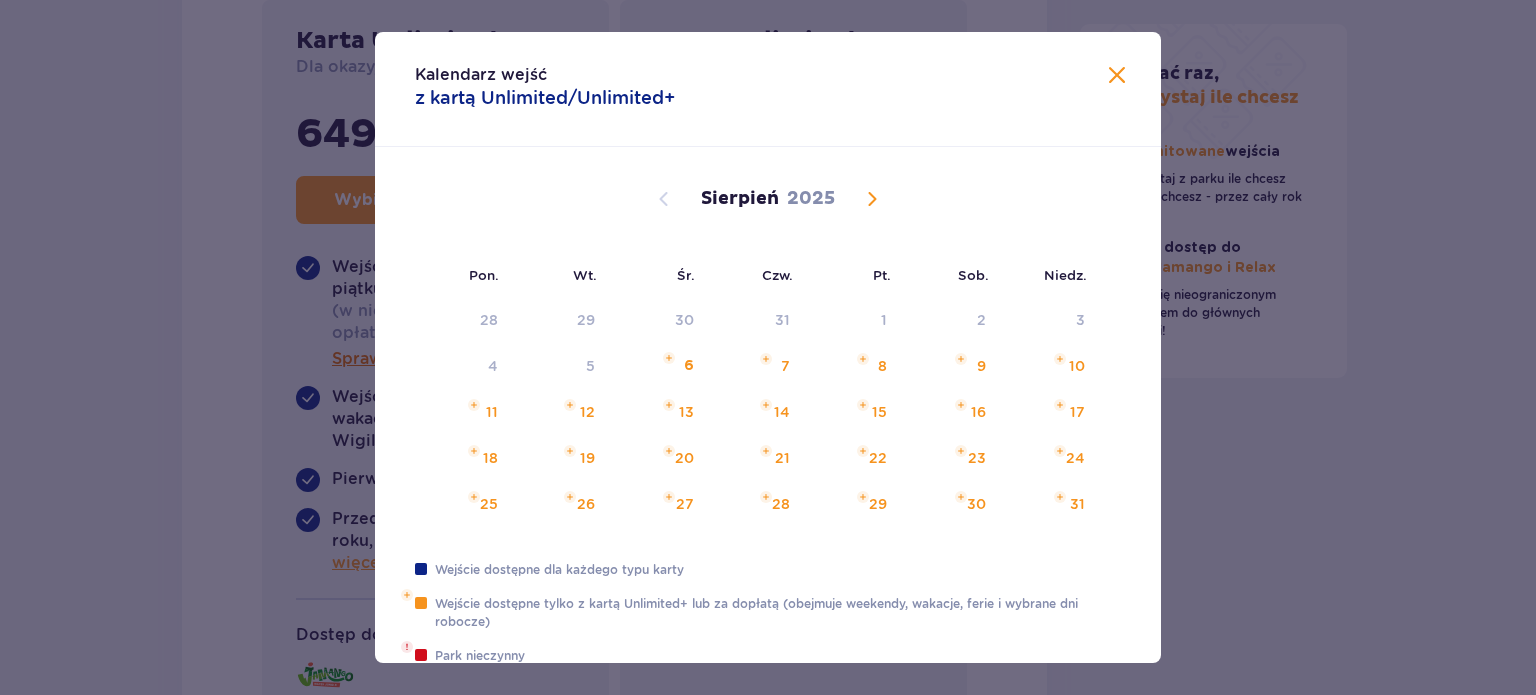click on "Pon. Wt. Śr. Czw. Pt. Sob. Niedz. Lipiec 2025 30 1 2 3 4 5 6 7 8 9 10 11 12 13 14 15 16 17 18 19 20 21 22 23 24 25 26 27 28 29 30 31 1 2 3 Sierpień 2025 28 29 30 31 1 2 3 4 5 6 7 8 9 10 11 12 13 14 15 16 17 18 19 20 21 22 23 24 25 26 27 28 29 30 31 Wrzesień 2025 1 2 3 4 5 6 7 8 9 10 11 12 13 14 15 16 17 18 19 20 21 22 23 24 25 26 27 28 29 30 1 2 3 4 5" at bounding box center (768, 354) 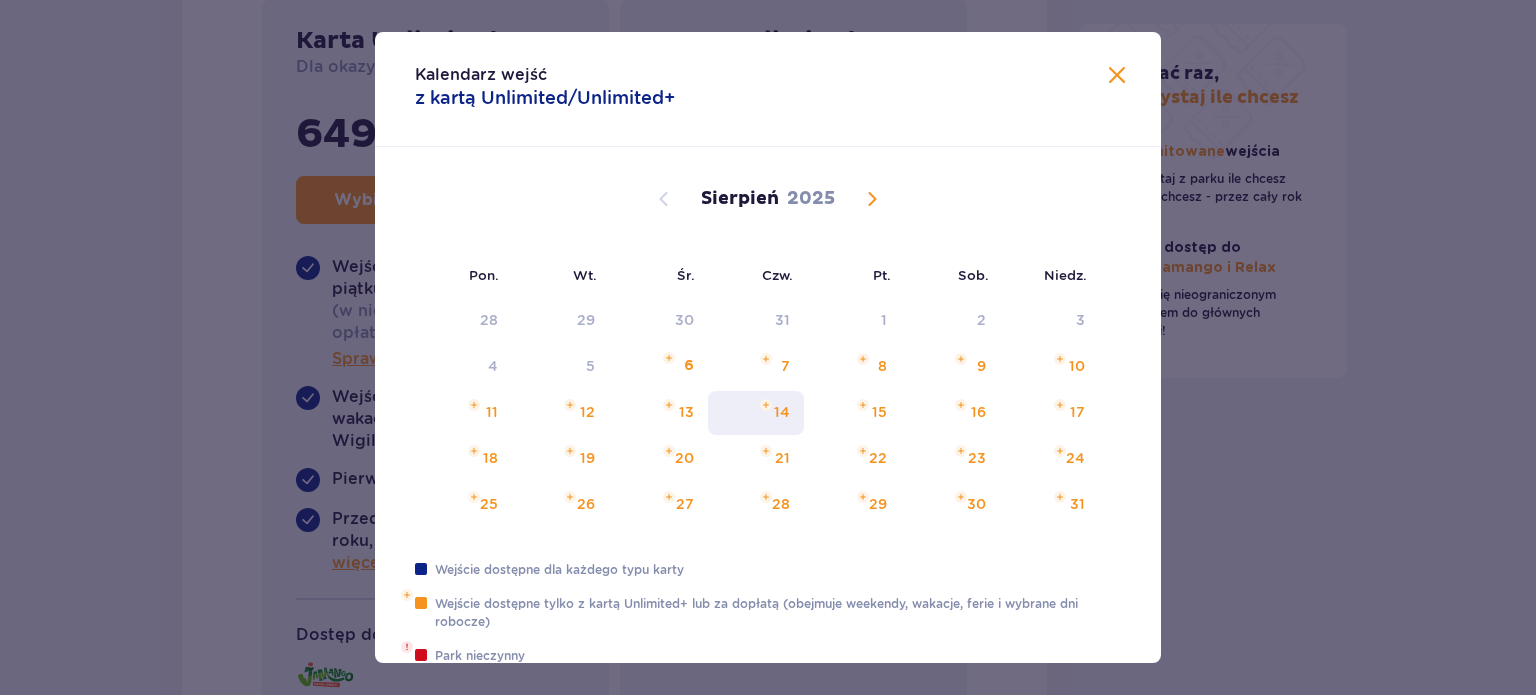 click on "14" at bounding box center [782, 412] 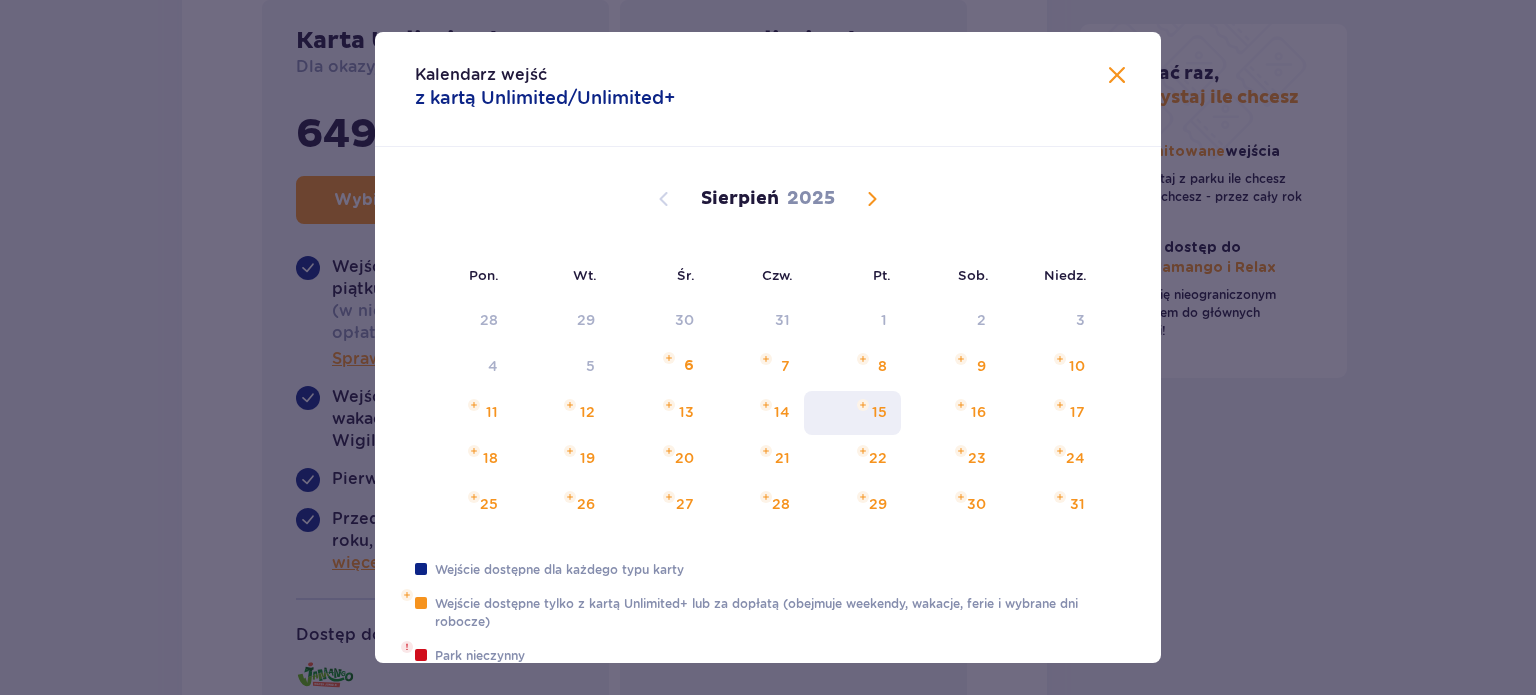 click on "15" at bounding box center [879, 412] 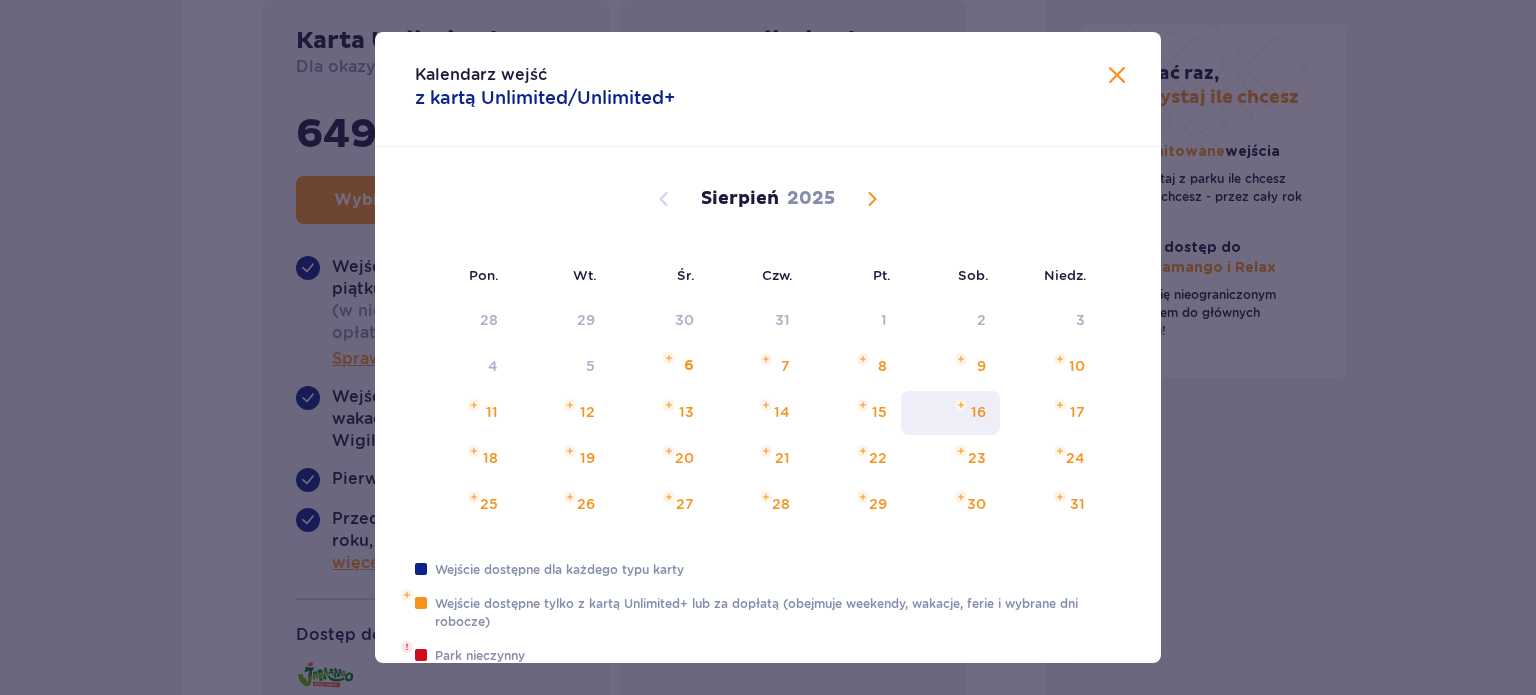 click on "16" at bounding box center [978, 412] 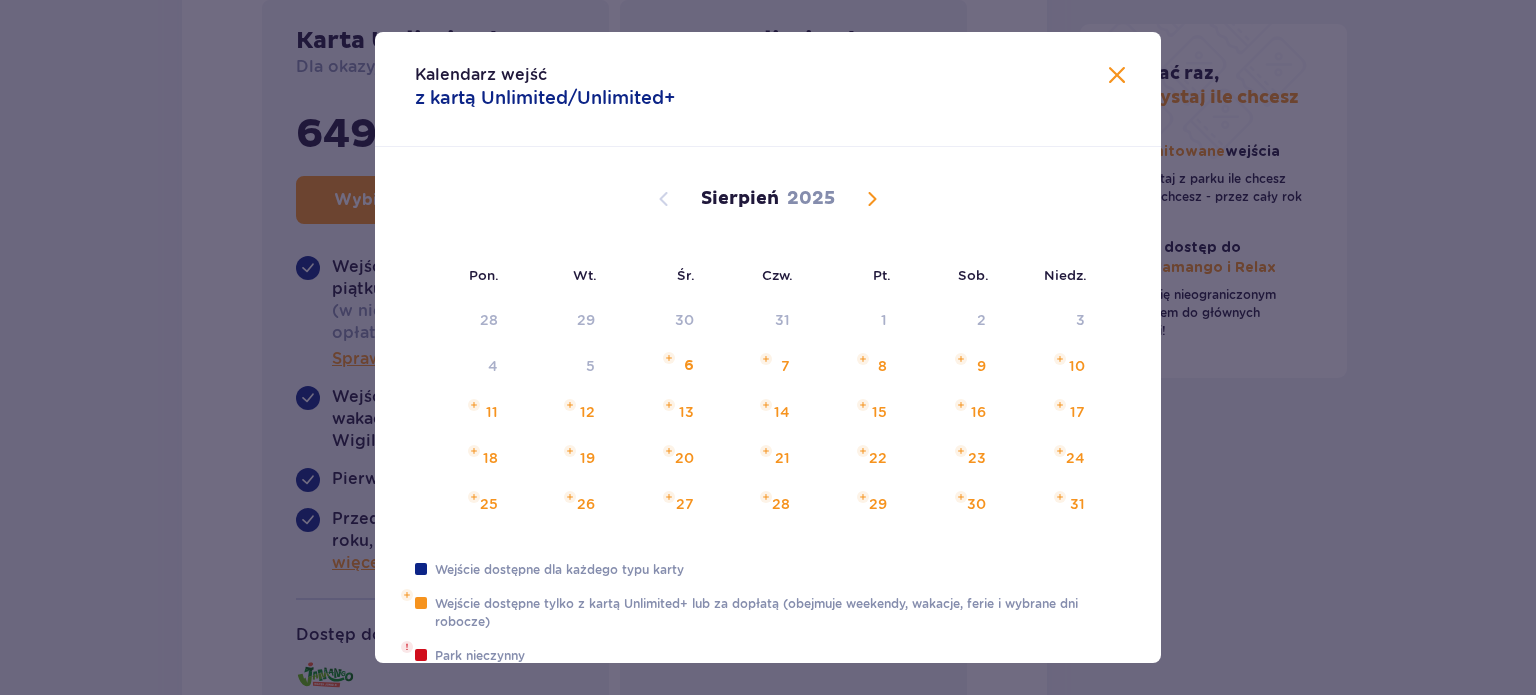 click at bounding box center [1117, 76] 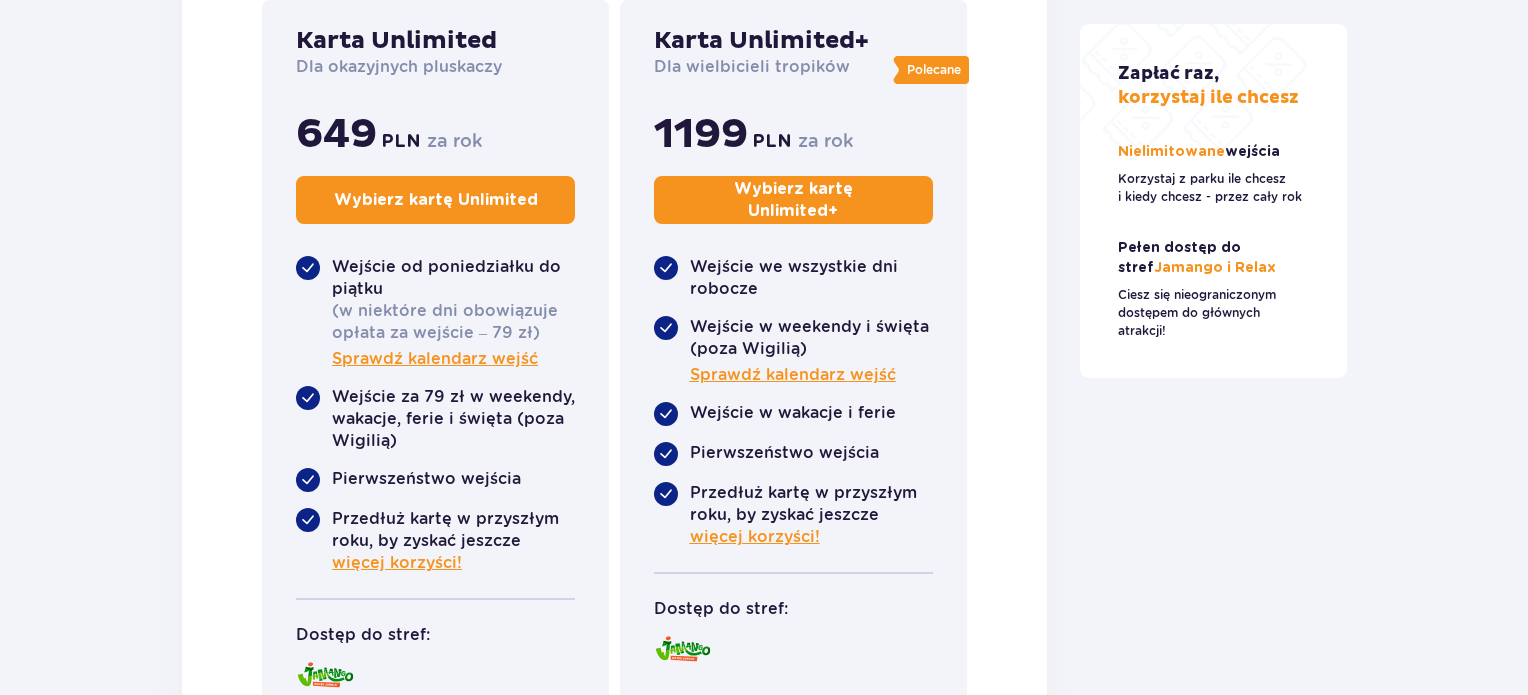 click on "Opuść konfigurator Konfiguracja karty Wybierz liczbę kart Liczba kart 4 Kontynuuj Karta   1 Usuń Wybierz typ gościa Dorosły 16-65 lat Dziecko do 16 lat Dziecko do 120 cm Z ulgą Wybierz rodzaj karty Karta Unlimited Dla okazyjnych pluskaczy 899 PLN za rok Wybierz kartę Unlimited   Wejście od poniedziałku do piątku (w niektóre dni obowiązuje opłata za wejście – 99 zł) Sprawdź kalendarz wejść   Wejście za 99 zł w weekendy, wakacje, ferie i święta (poza Wigilią)   Pierwszeństwo wejścia   Parking 50% taniej   Przedłuż kartę w przyszłym roku, by zyskać jeszcze  więcej korzyści! Dostęp do stref: Polecane Karta Unlimited+ Dla wielbicieli tropików 1599 PLN za rok Wybierz kartę Unlimited +   Wejście we wszystkie dni robocze   Wejście w weekendy i święta (poza Wigilią) Sprawdź kalendarz wejść   Wejście w wakacje i ferie   Pierwszeństwo wejścia   Parking 50% taniej   Przedłuż kartę w przyszłym roku, by zyskać jeszcze  więcej korzyści! Dostęp do stref: Karta   2 649" at bounding box center (614, -294) 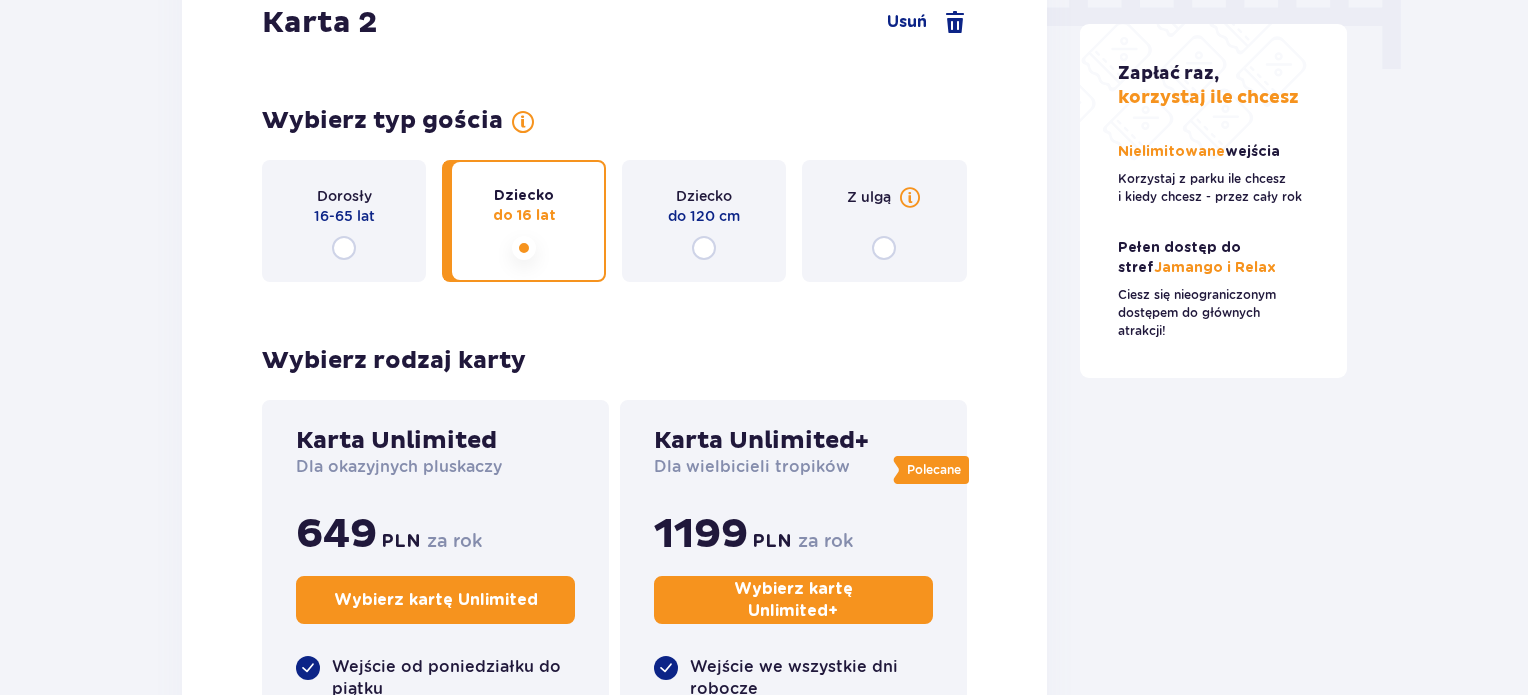 scroll, scrollTop: 2048, scrollLeft: 0, axis: vertical 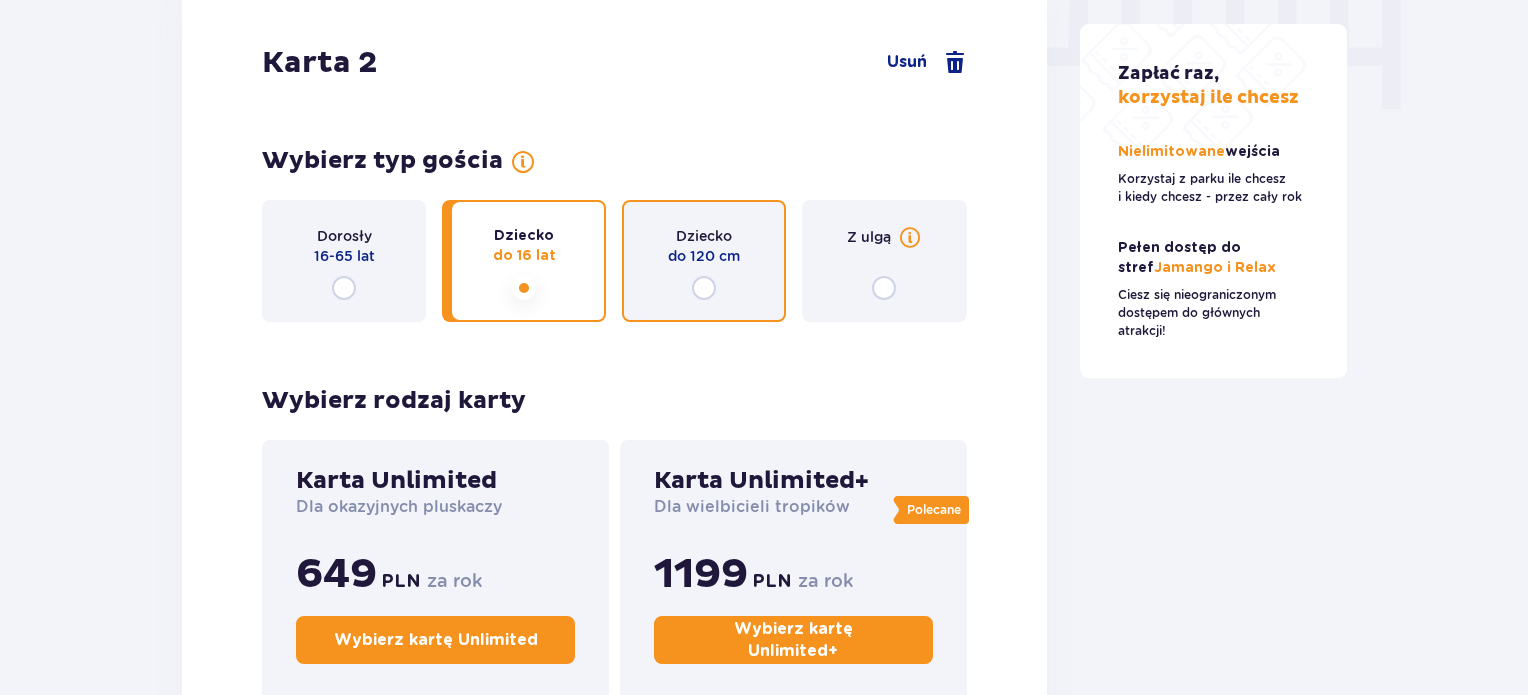 click at bounding box center (704, 288) 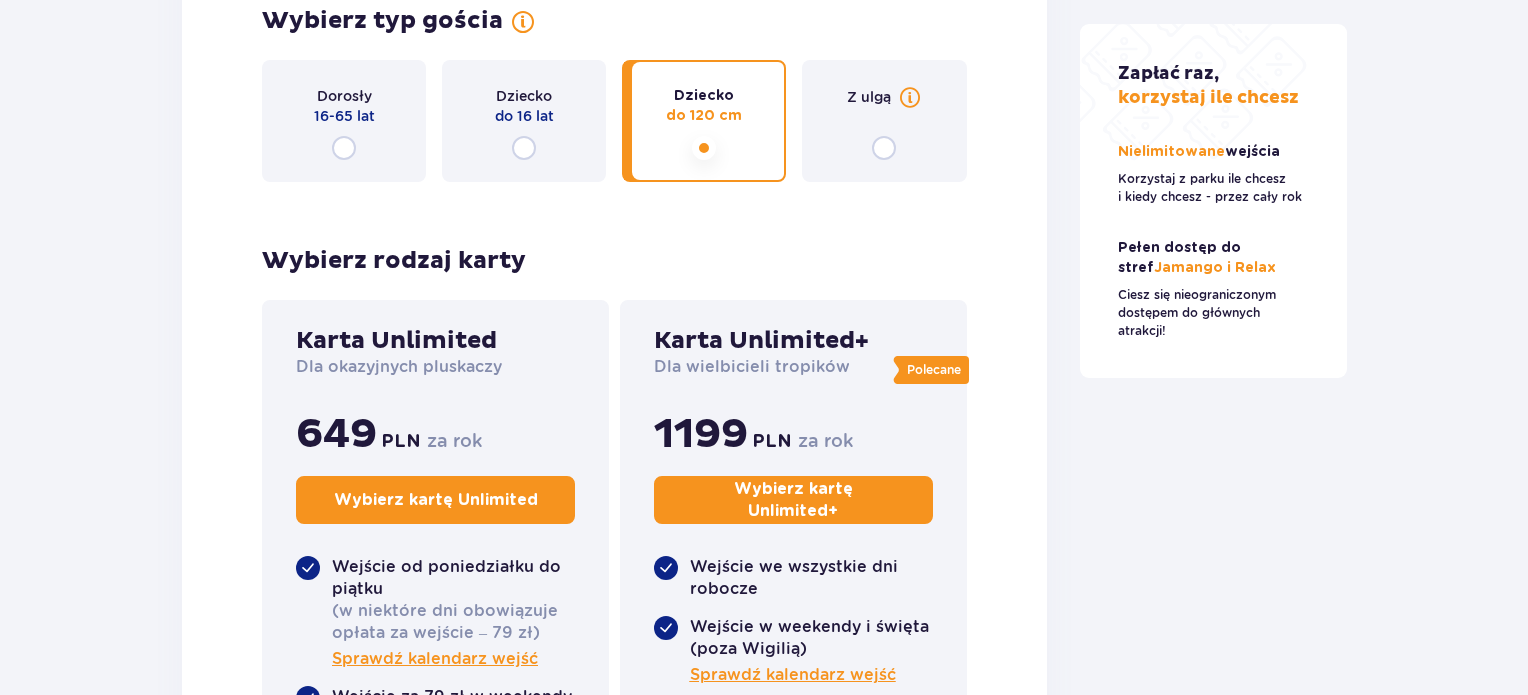 scroll, scrollTop: 1968, scrollLeft: 0, axis: vertical 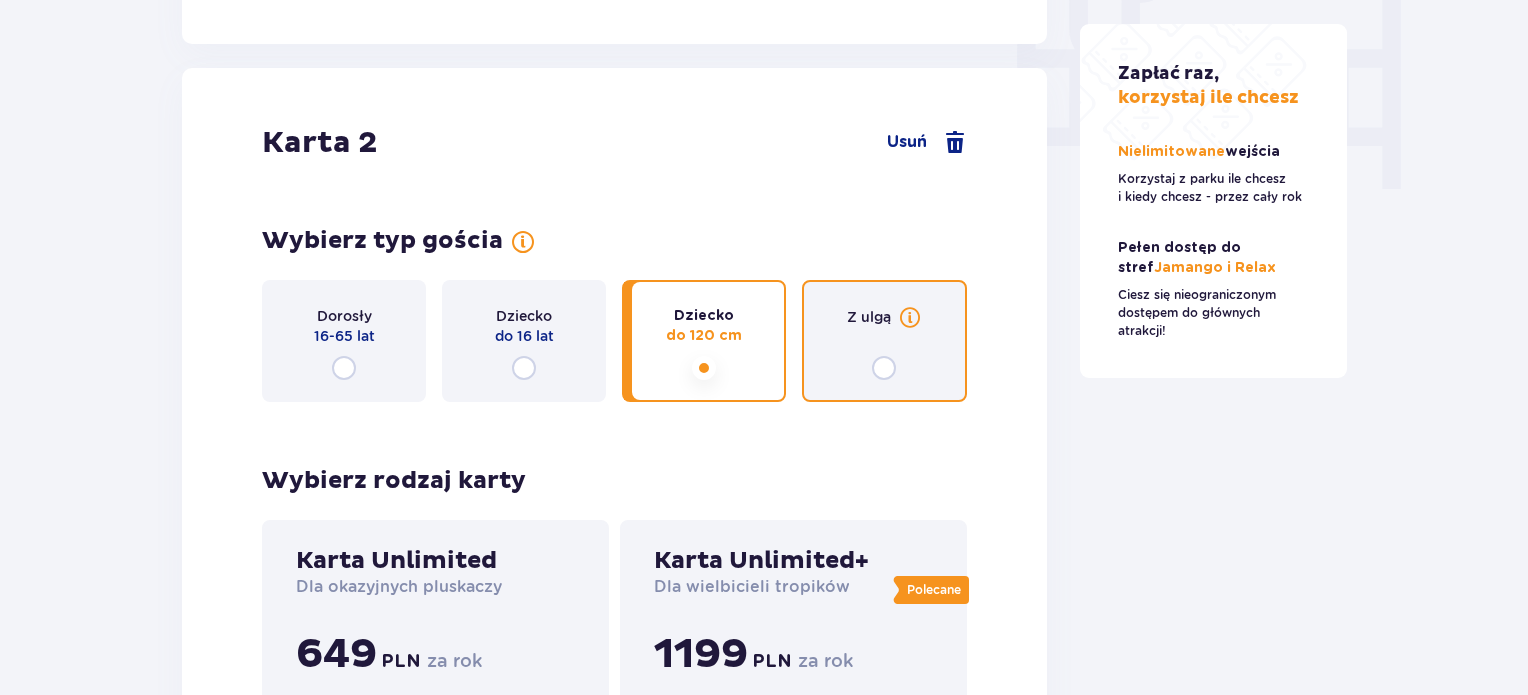 click at bounding box center [884, 368] 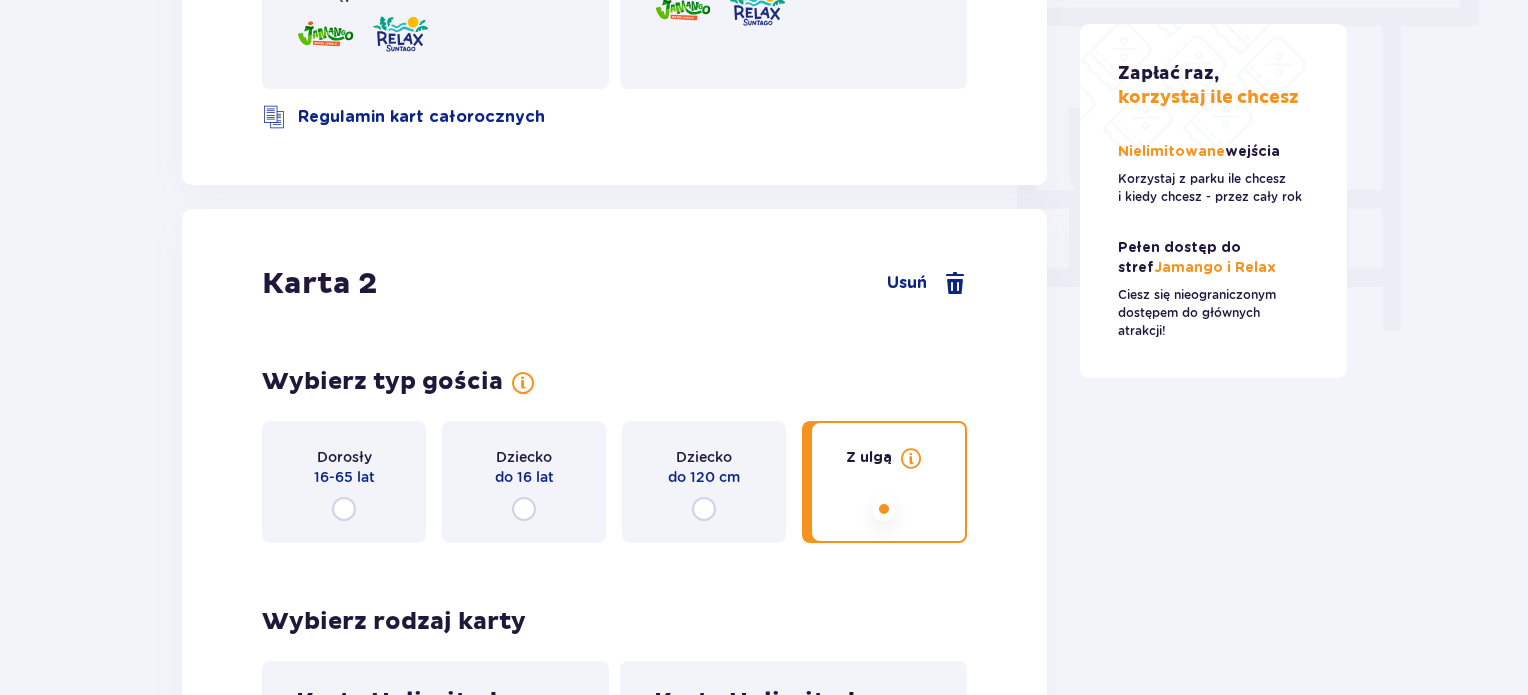 scroll, scrollTop: 1608, scrollLeft: 0, axis: vertical 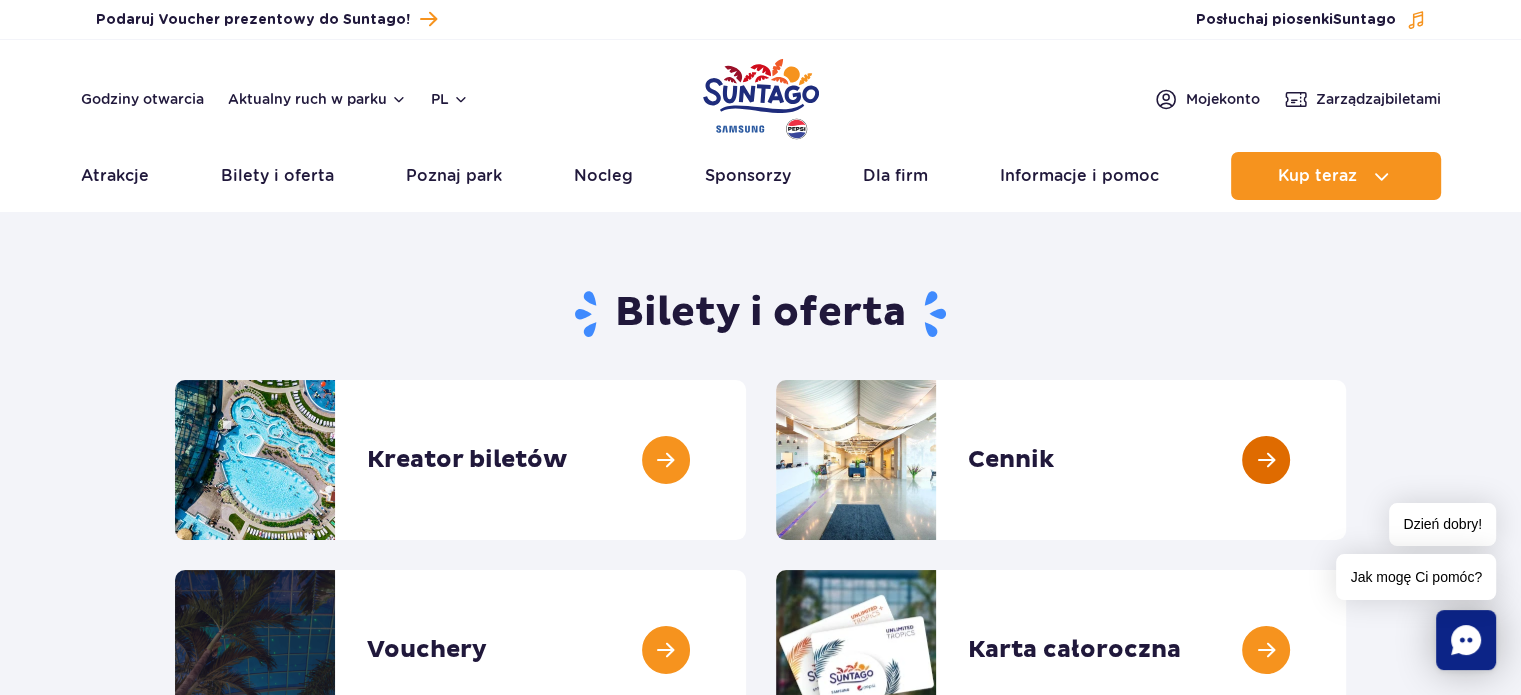 click at bounding box center (1346, 460) 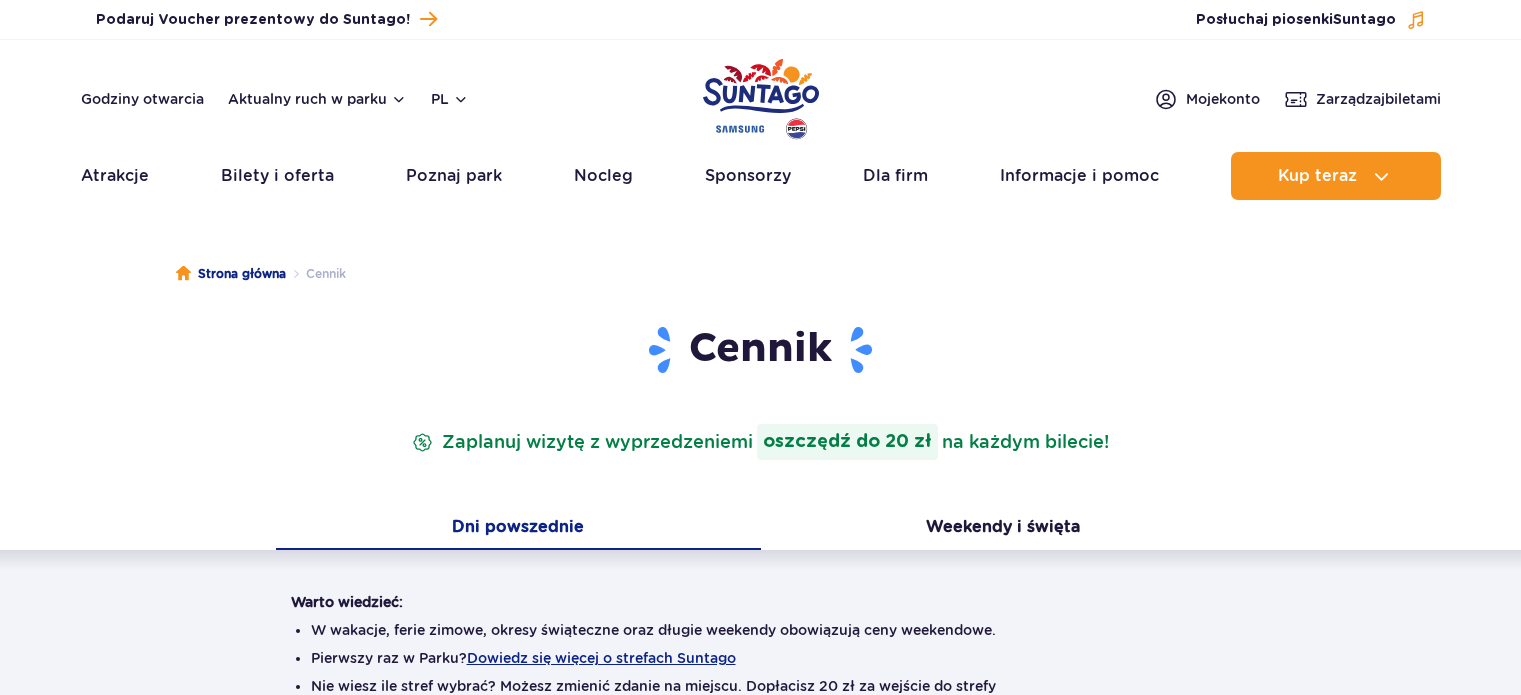 scroll, scrollTop: 0, scrollLeft: 0, axis: both 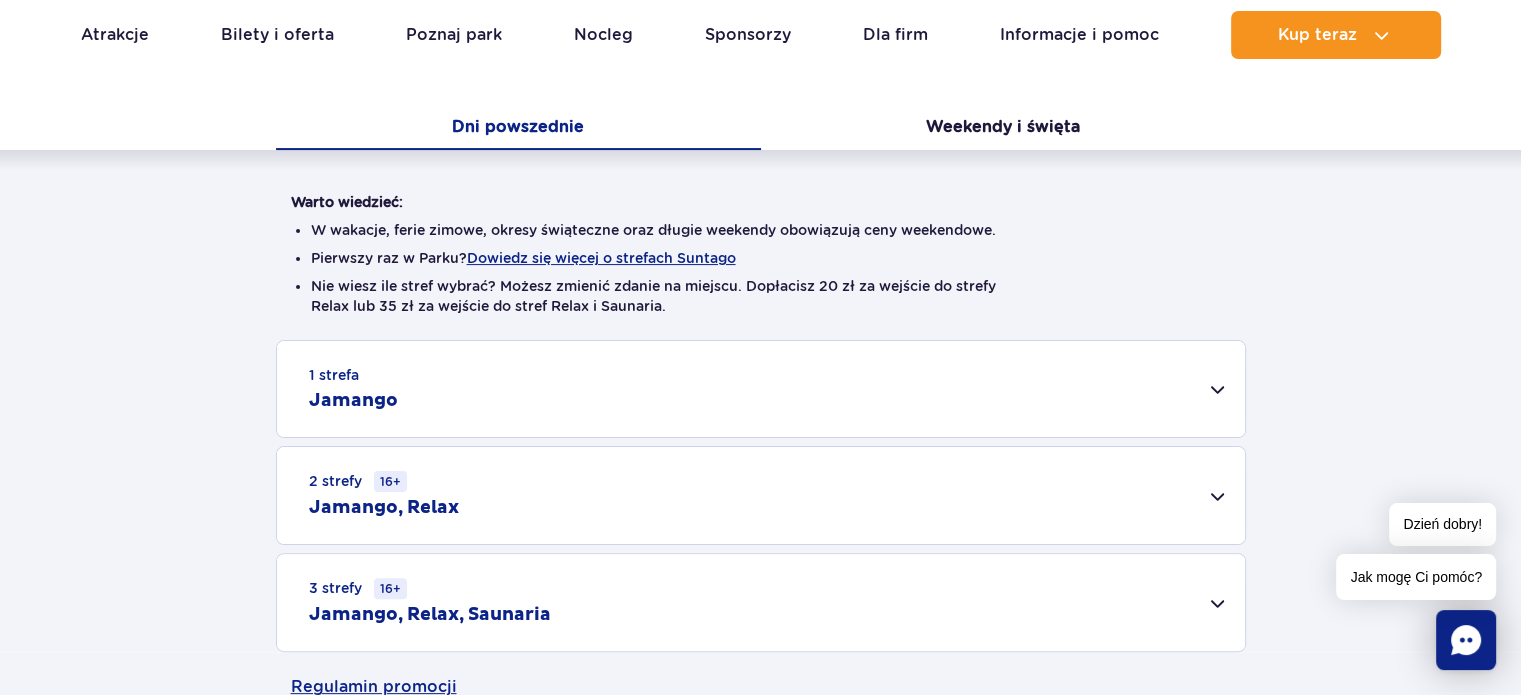 click on "1 strefa
Jamango" at bounding box center (761, 389) 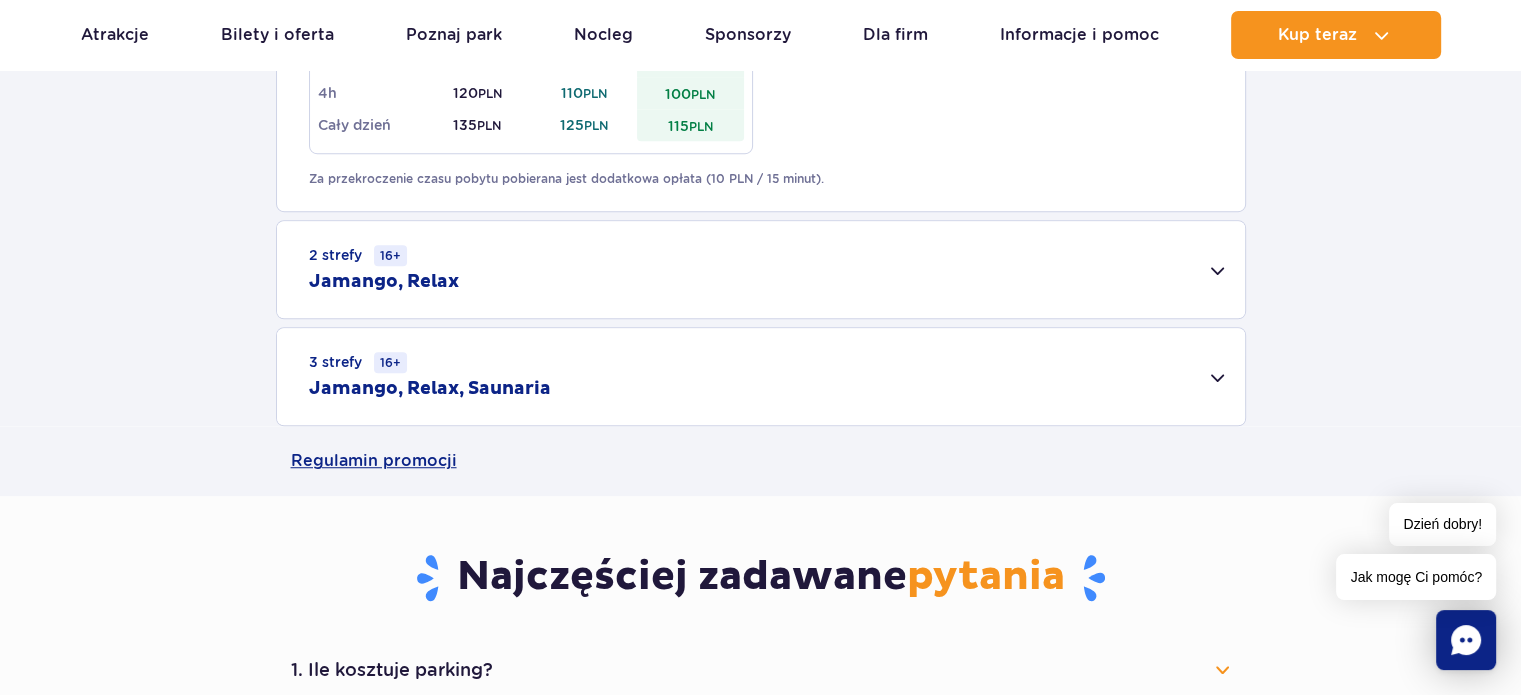 scroll, scrollTop: 1360, scrollLeft: 0, axis: vertical 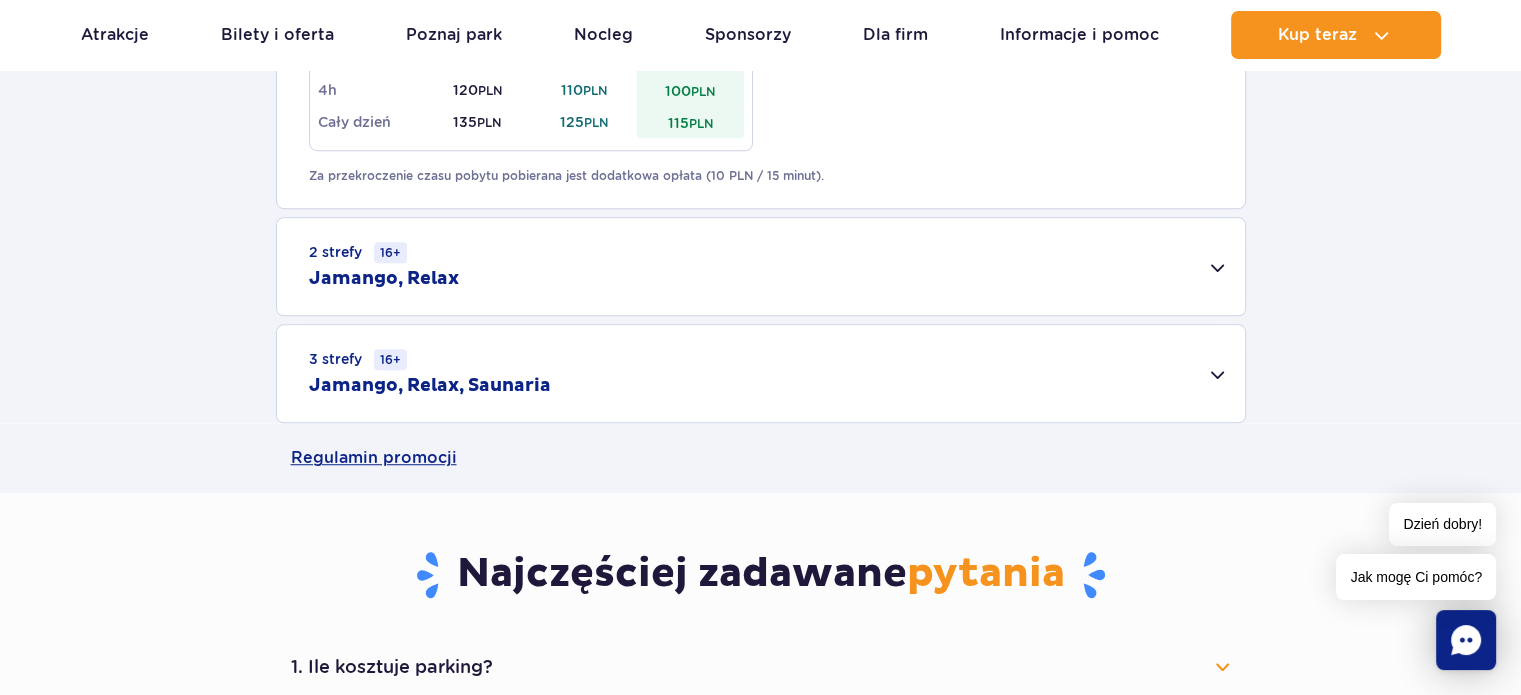 click on "3 strefy  16+
Jamango, Relax, Saunaria" at bounding box center [761, 373] 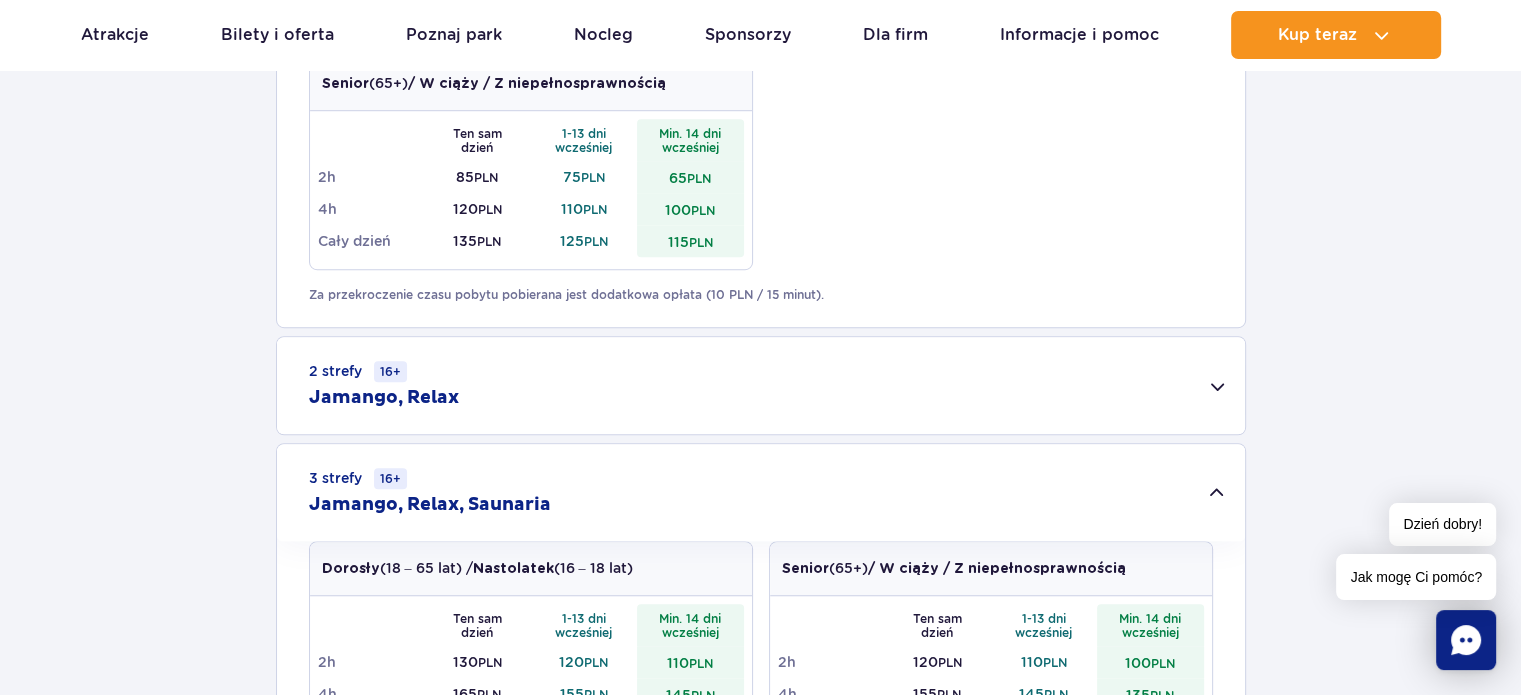 scroll, scrollTop: 1240, scrollLeft: 0, axis: vertical 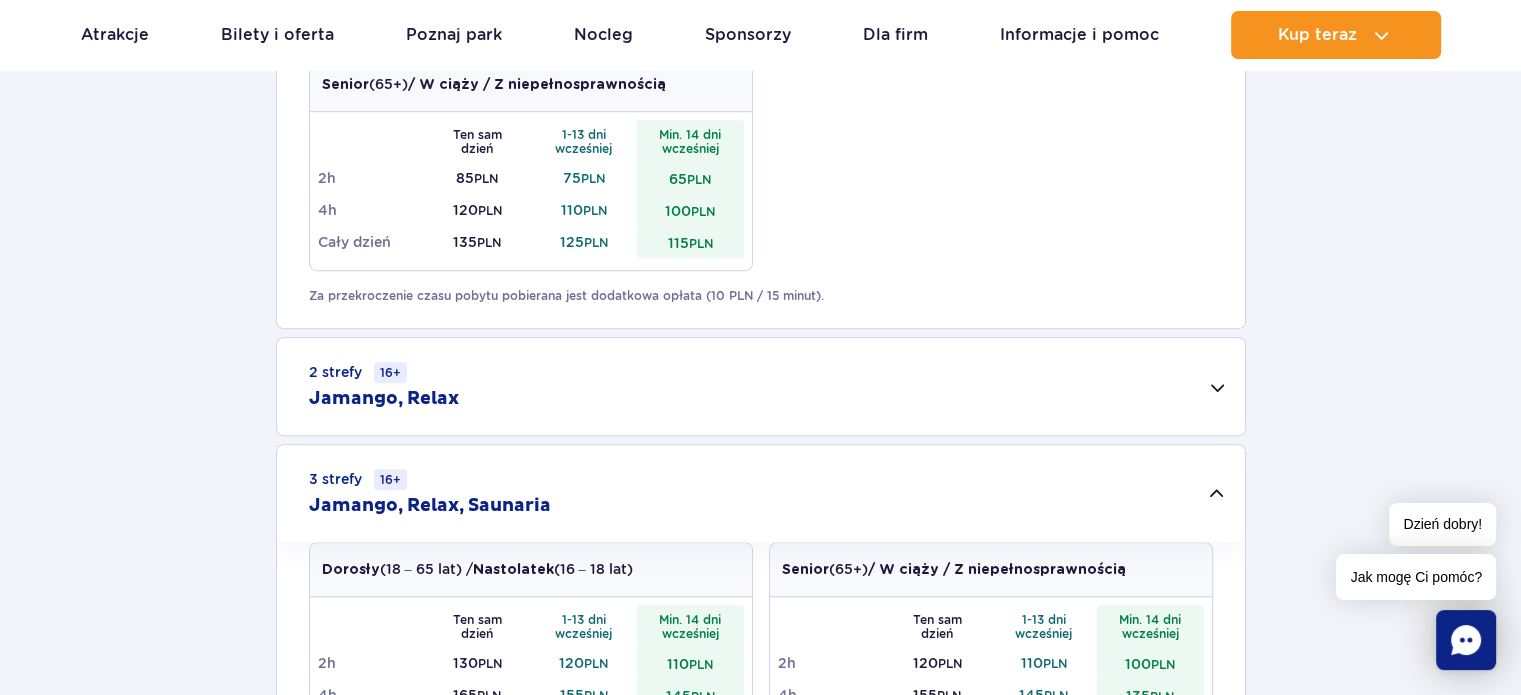click on "2 strefy  16+
Jamango, Relax" at bounding box center [761, 386] 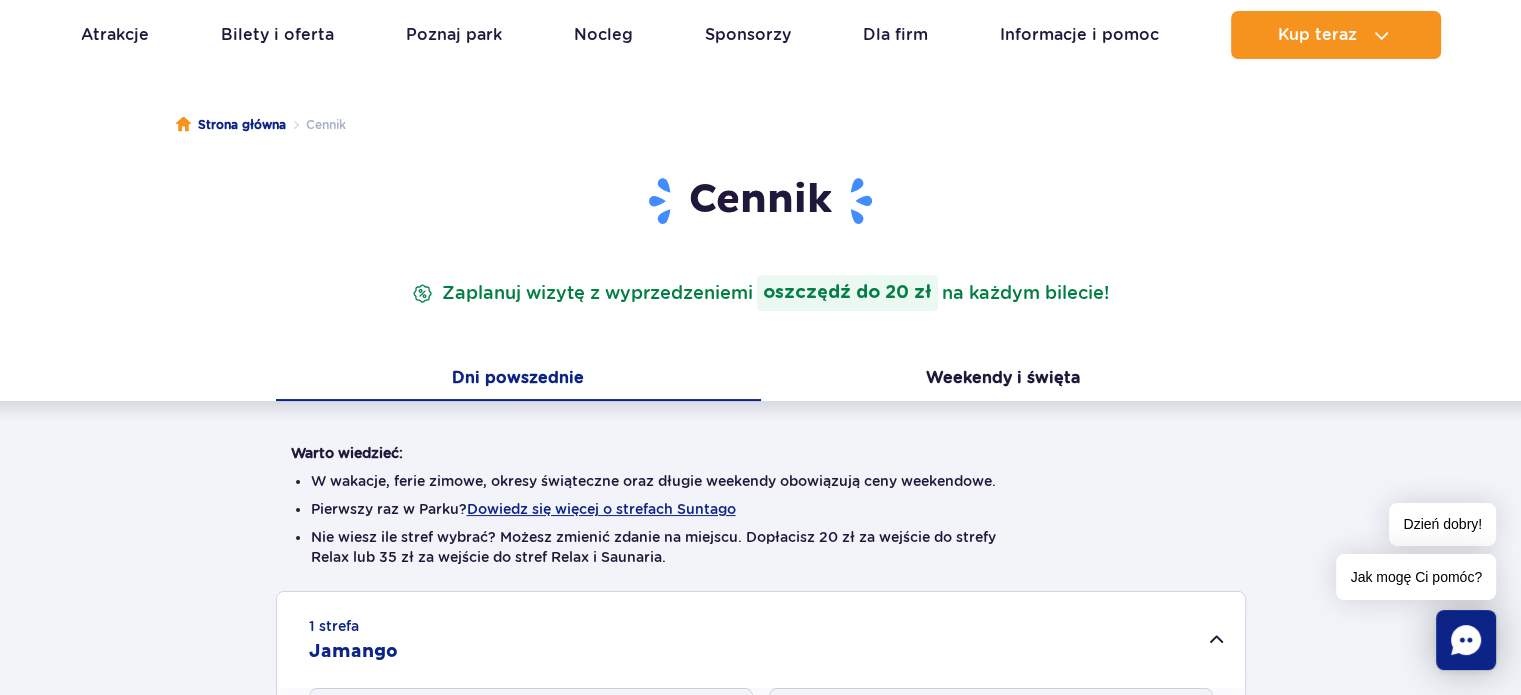 scroll, scrollTop: 0, scrollLeft: 0, axis: both 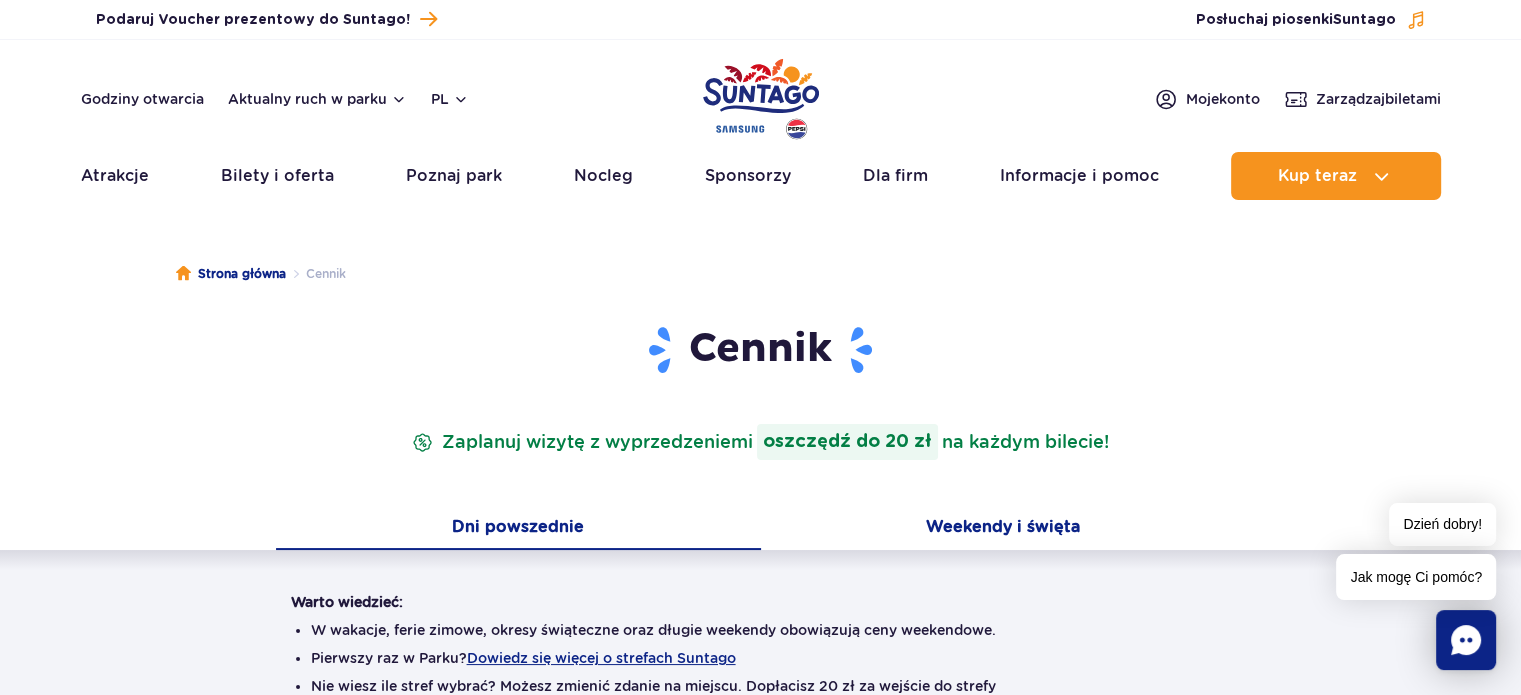 click on "Weekendy i święta" at bounding box center (1003, 529) 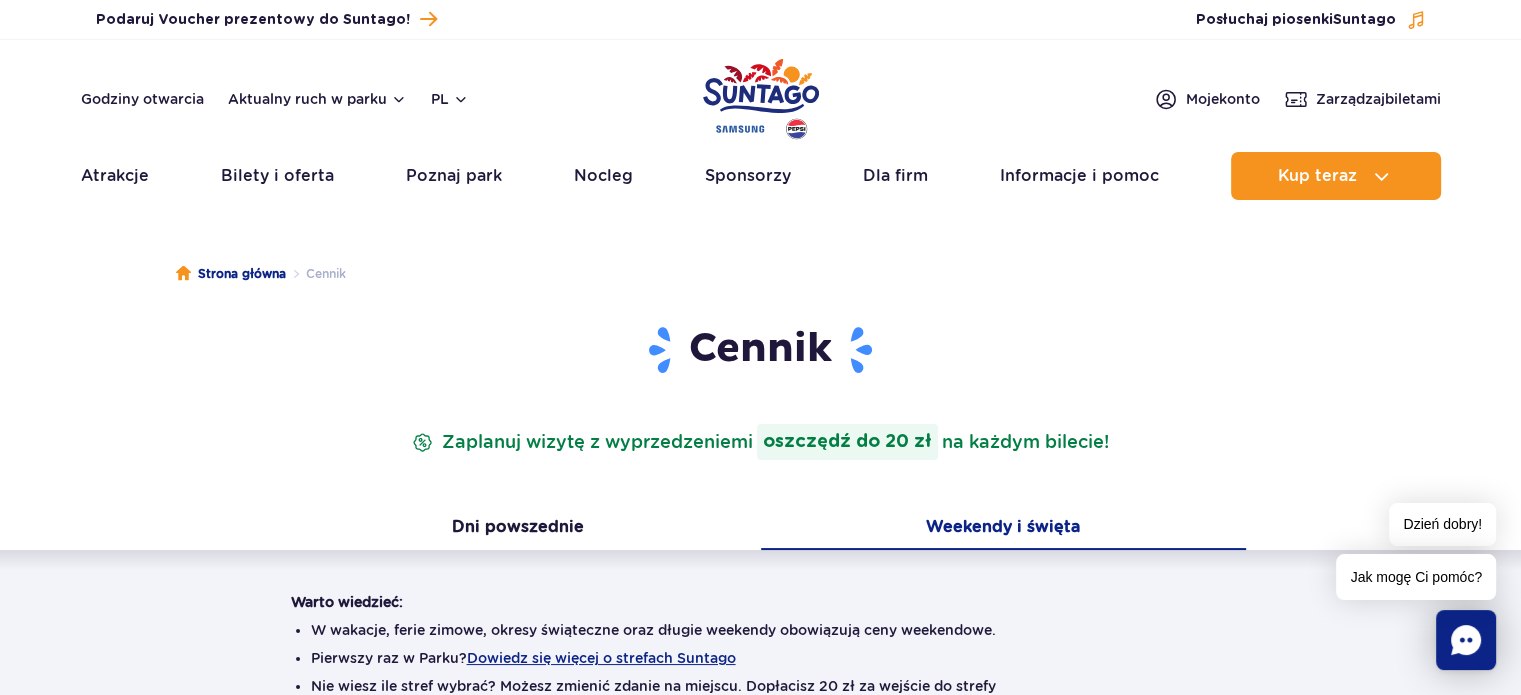 type 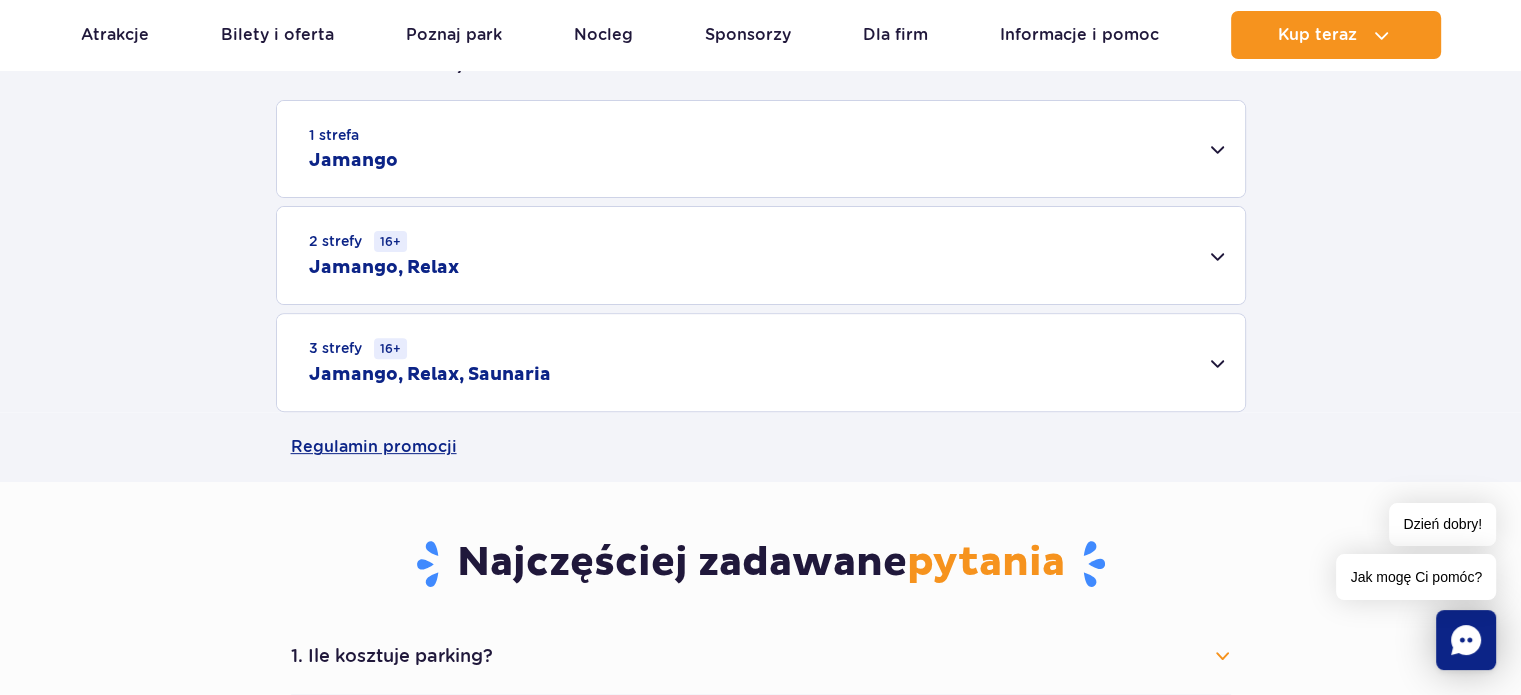 scroll, scrollTop: 600, scrollLeft: 0, axis: vertical 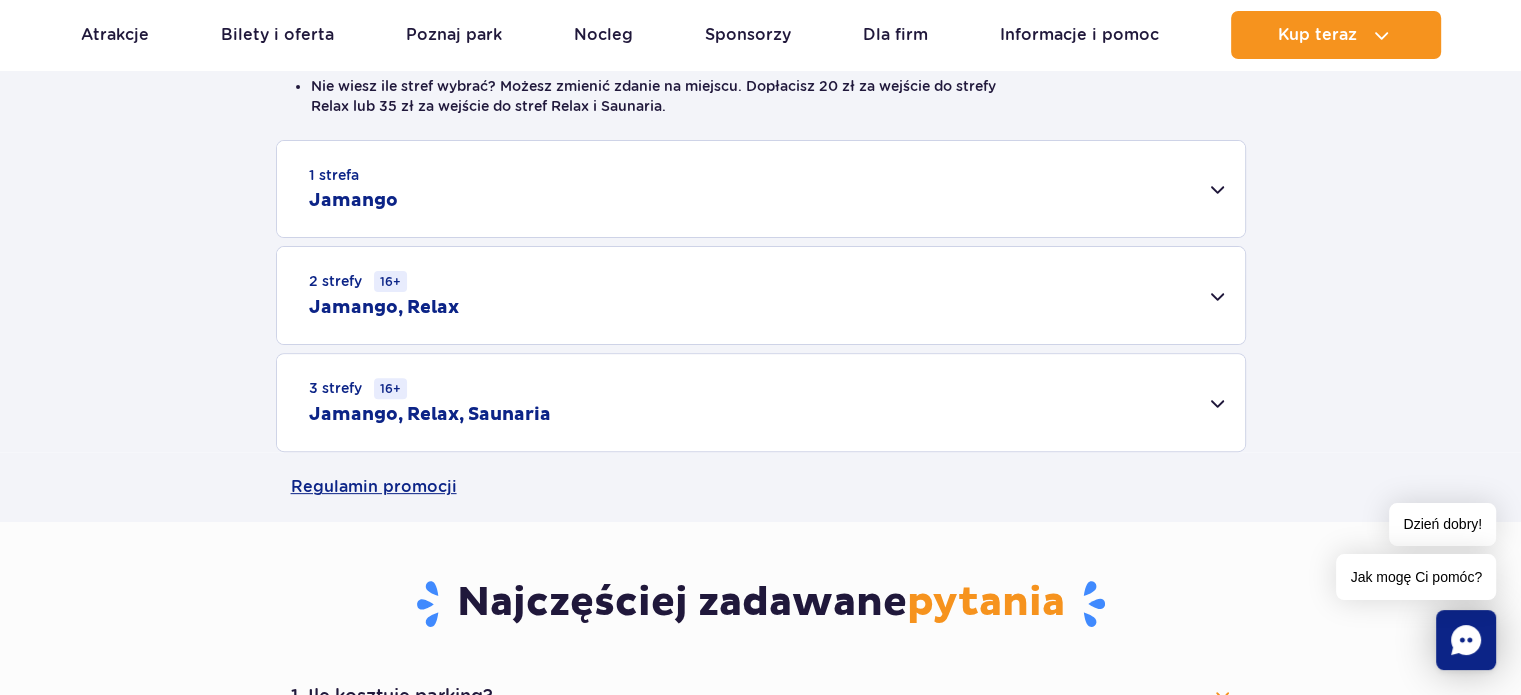 click on "3 strefy  16+
Jamango, Relax, Saunaria" at bounding box center (761, 402) 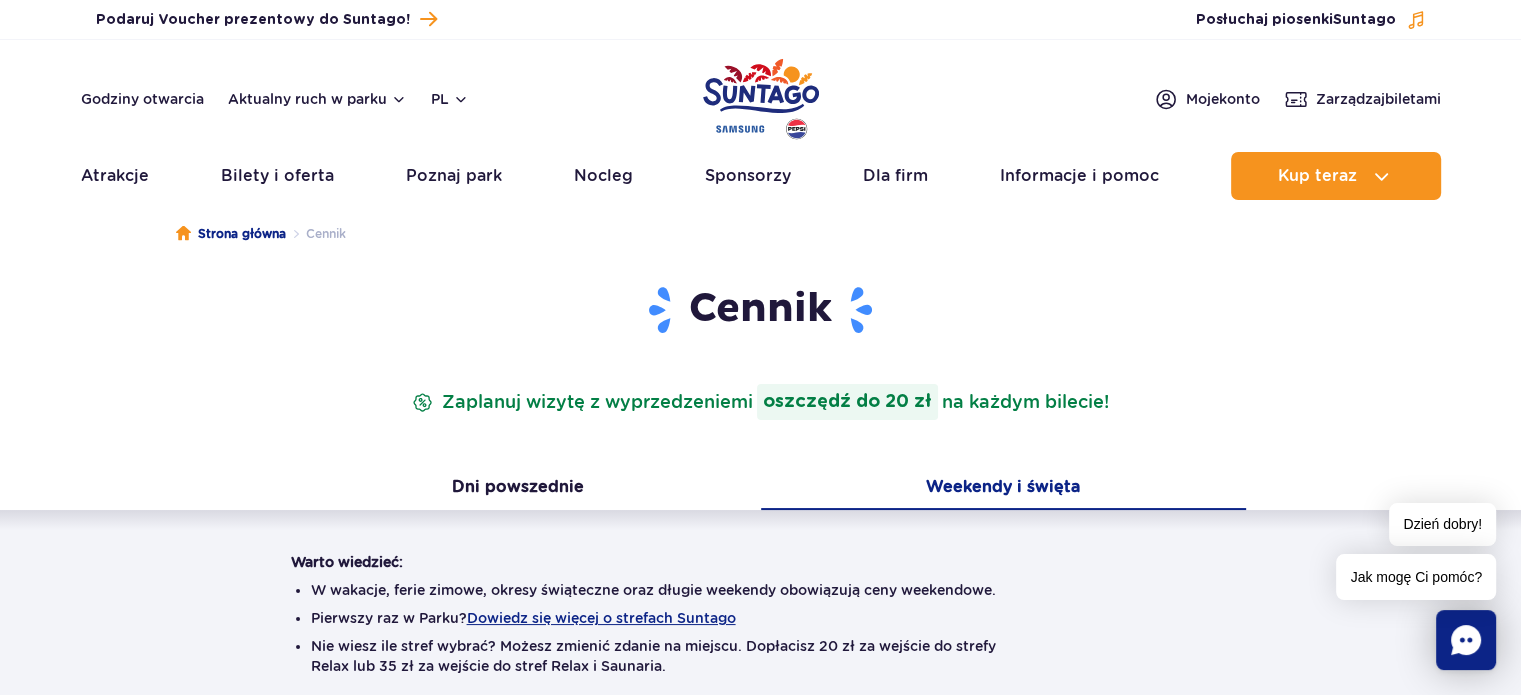 scroll, scrollTop: 0, scrollLeft: 0, axis: both 